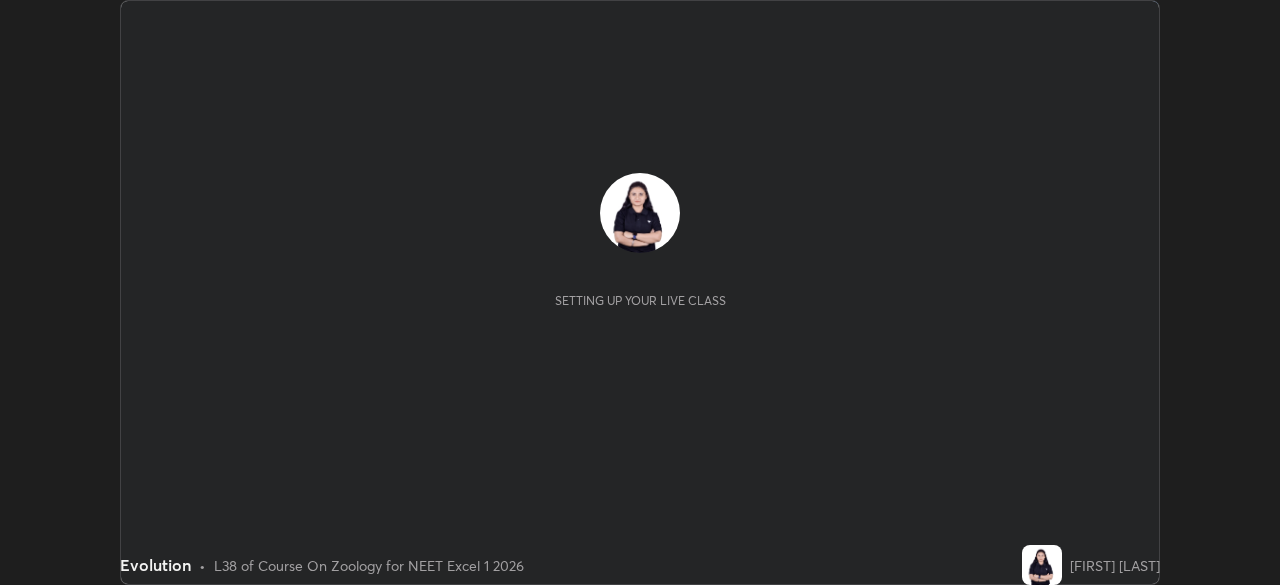scroll, scrollTop: 0, scrollLeft: 0, axis: both 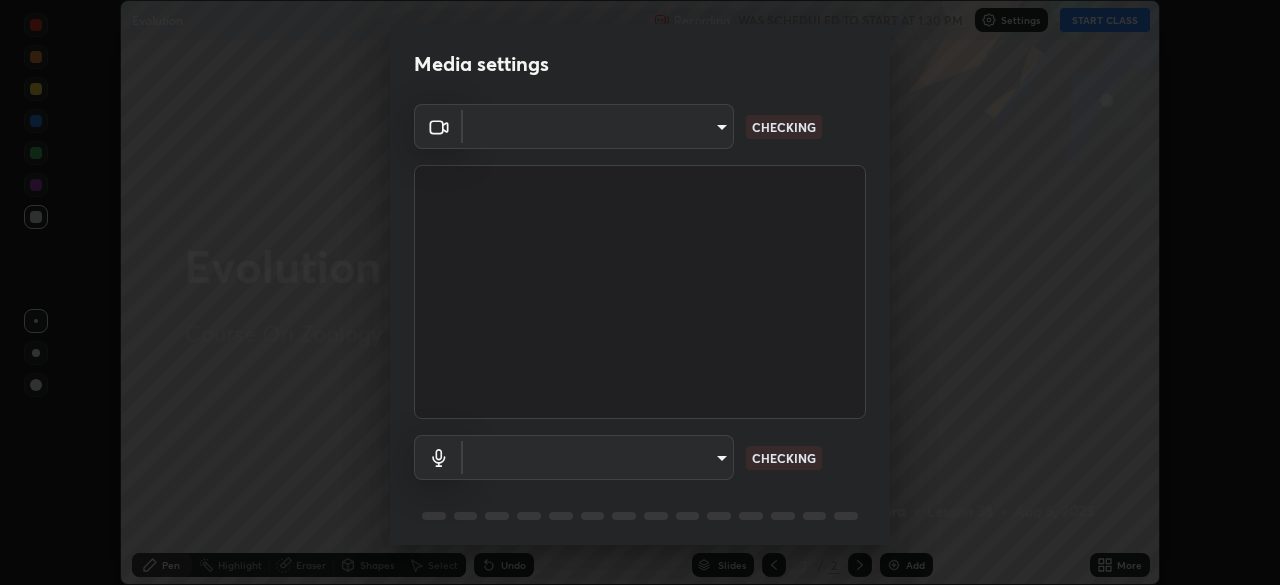 type on "8eb8a9b94d543390f1bf6c46f2de83bcb95ddf8c53c718d69585ea9f7ba8e57b" 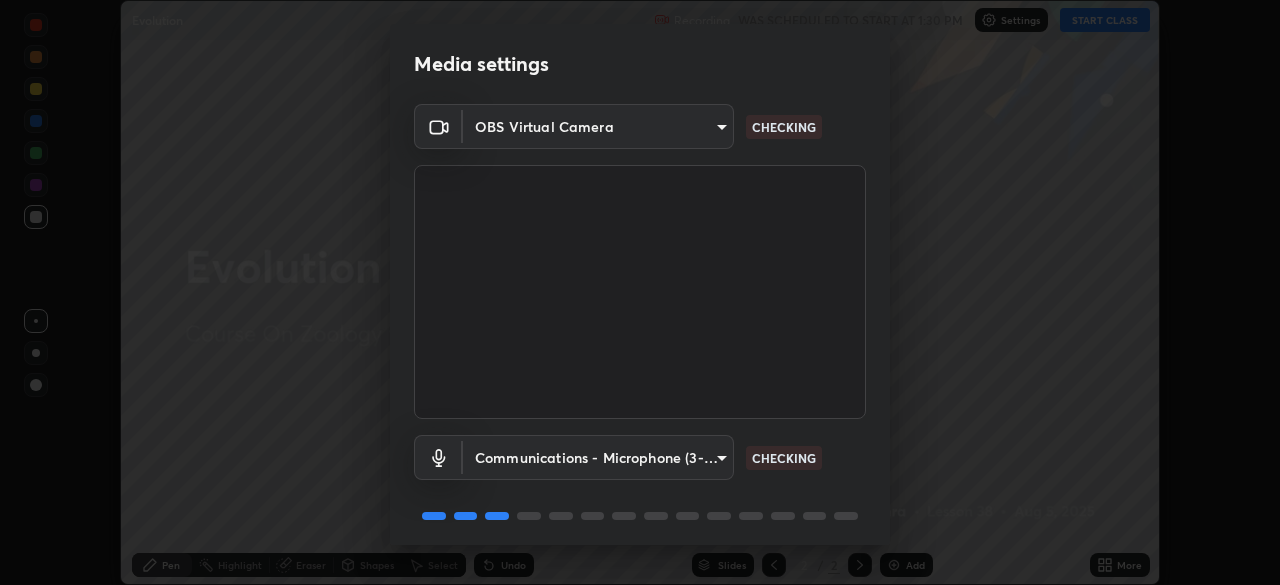 scroll, scrollTop: 71, scrollLeft: 0, axis: vertical 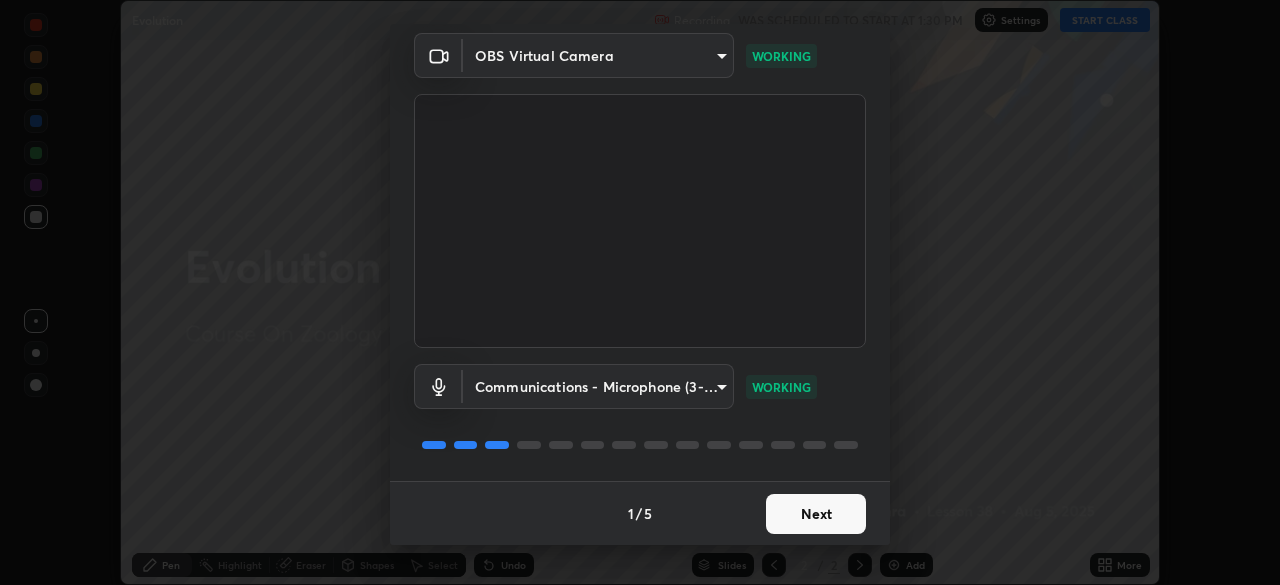 click on "Next" at bounding box center [816, 514] 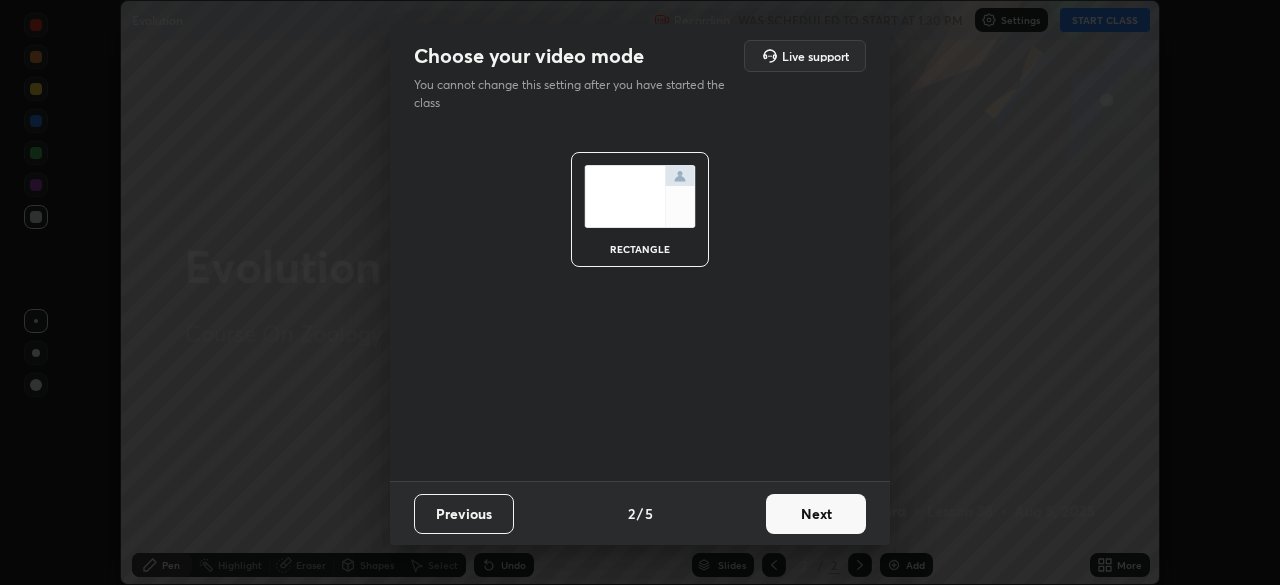 click on "Next" at bounding box center [816, 514] 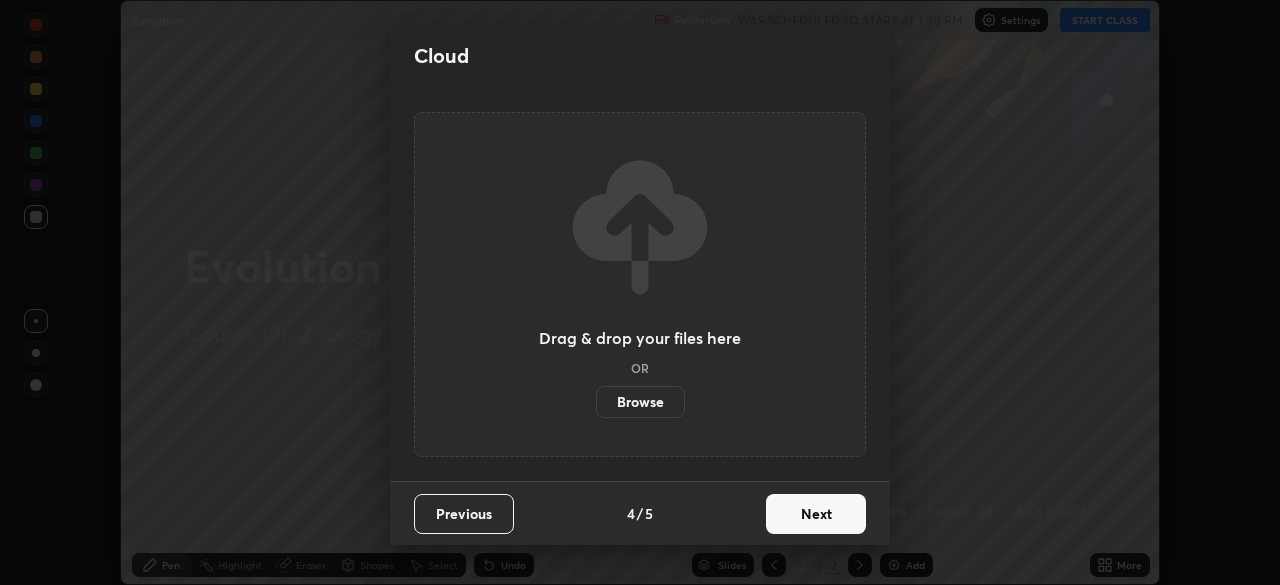 click on "Next" at bounding box center (816, 514) 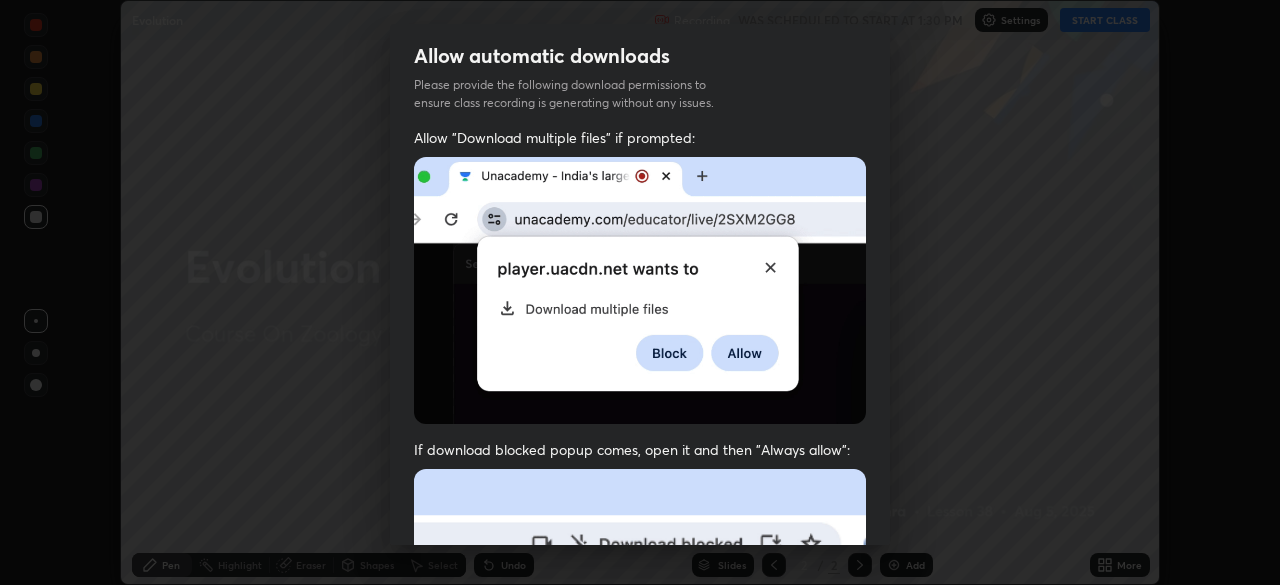 click at bounding box center [640, 687] 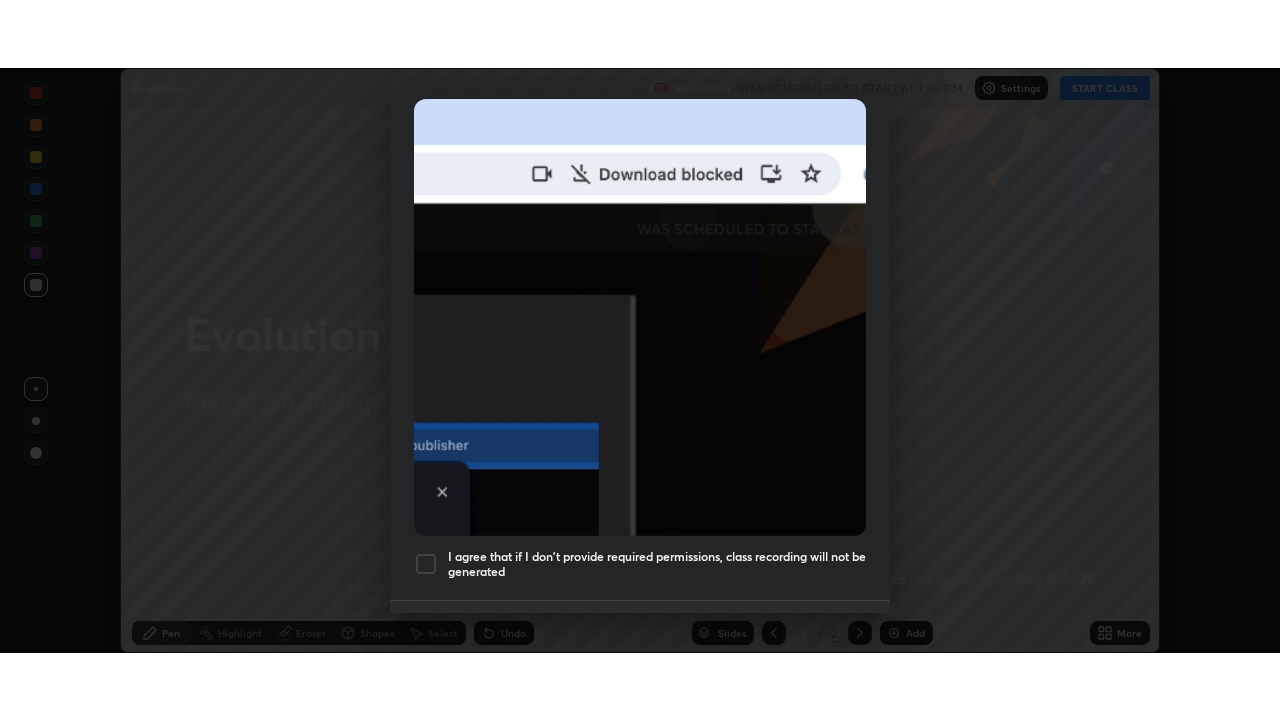 scroll, scrollTop: 479, scrollLeft: 0, axis: vertical 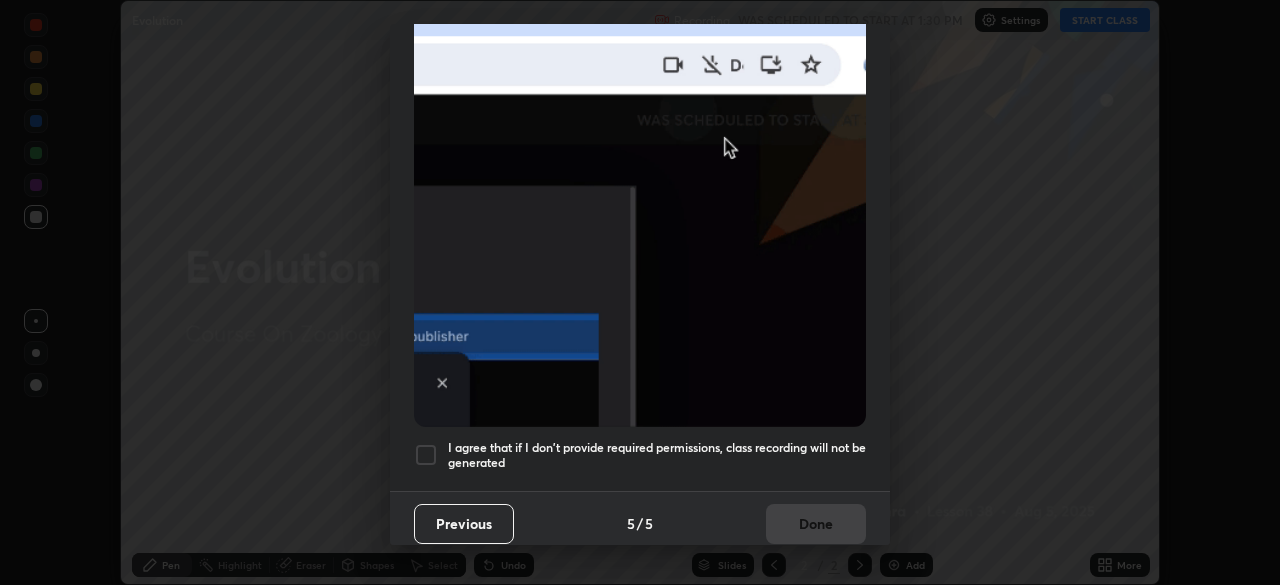 click on "I agree that if I don't provide required permissions, class recording will not be generated" at bounding box center (657, 455) 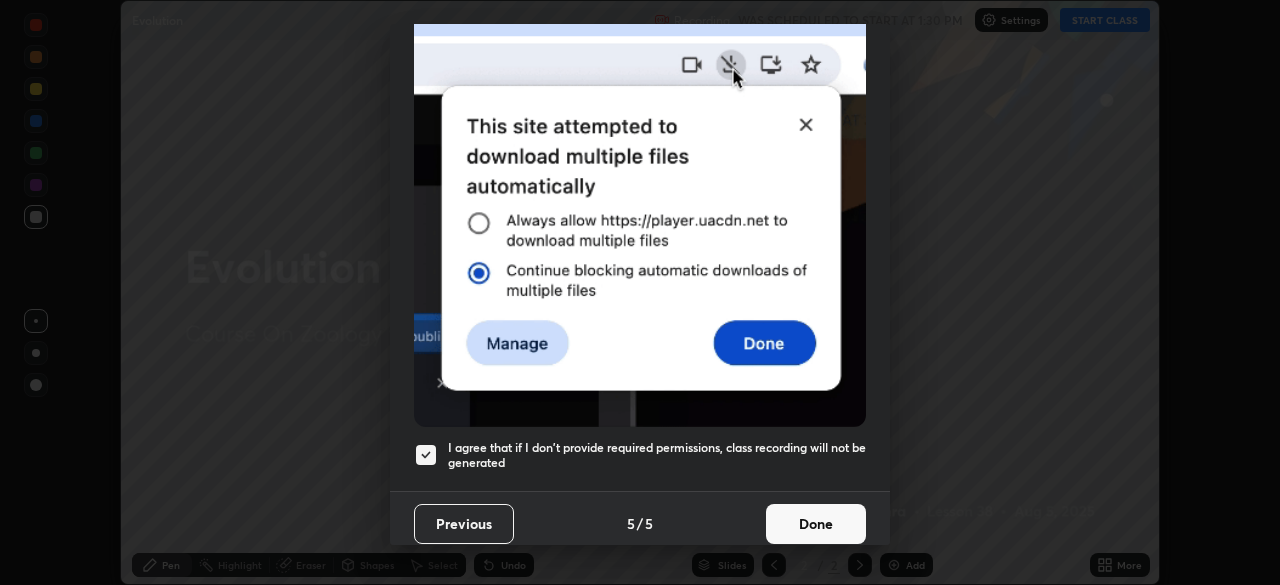 click on "Done" at bounding box center (816, 524) 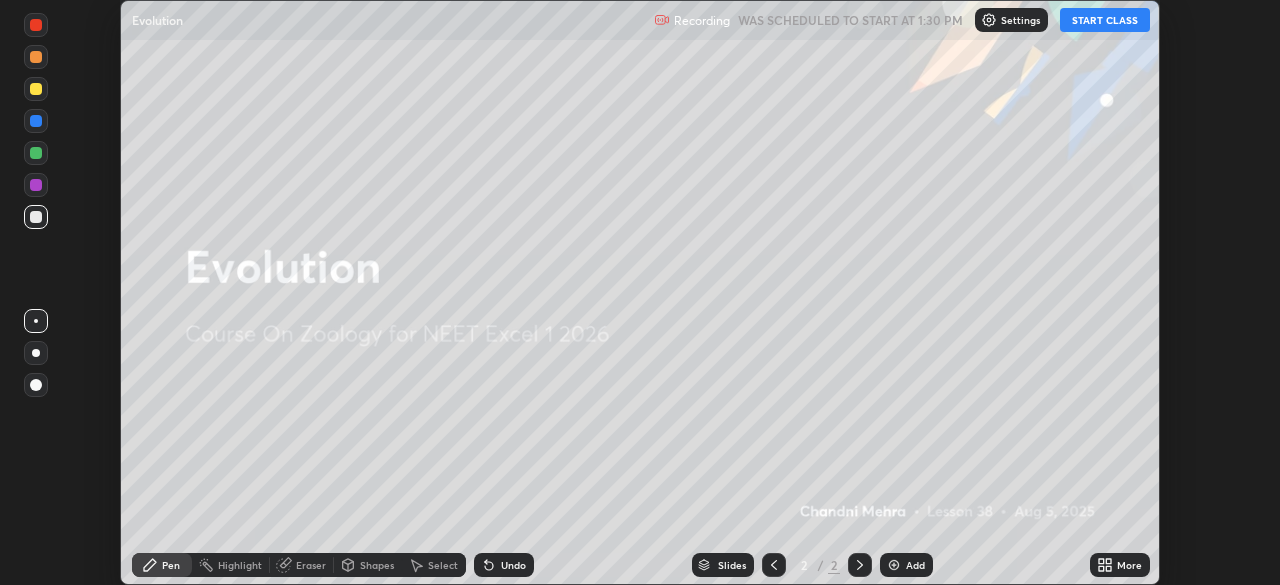 click on "START CLASS" at bounding box center (1105, 20) 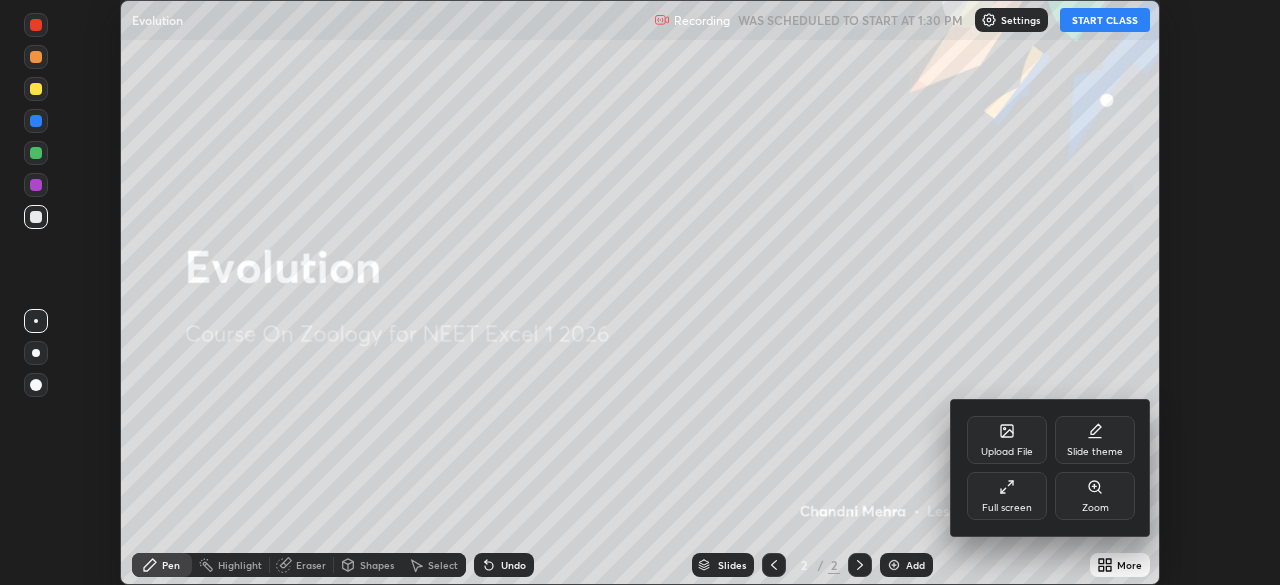 click on "Full screen" at bounding box center [1007, 508] 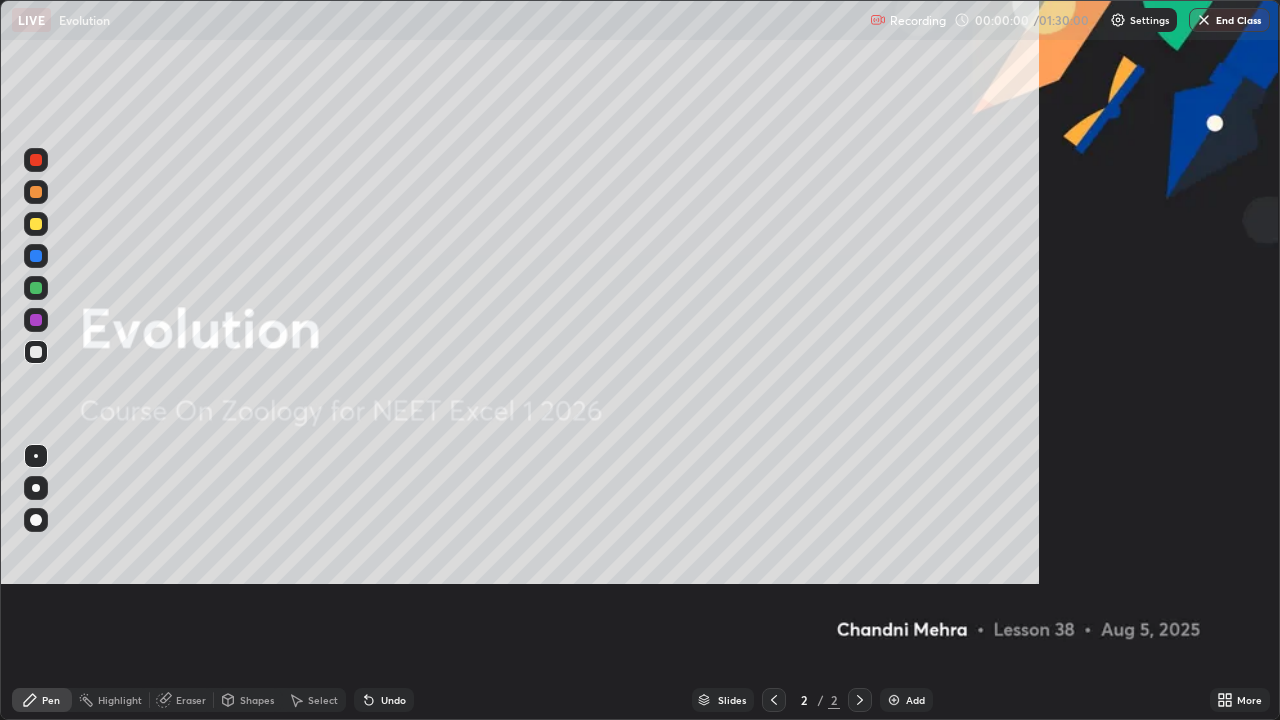 scroll, scrollTop: 99280, scrollLeft: 98720, axis: both 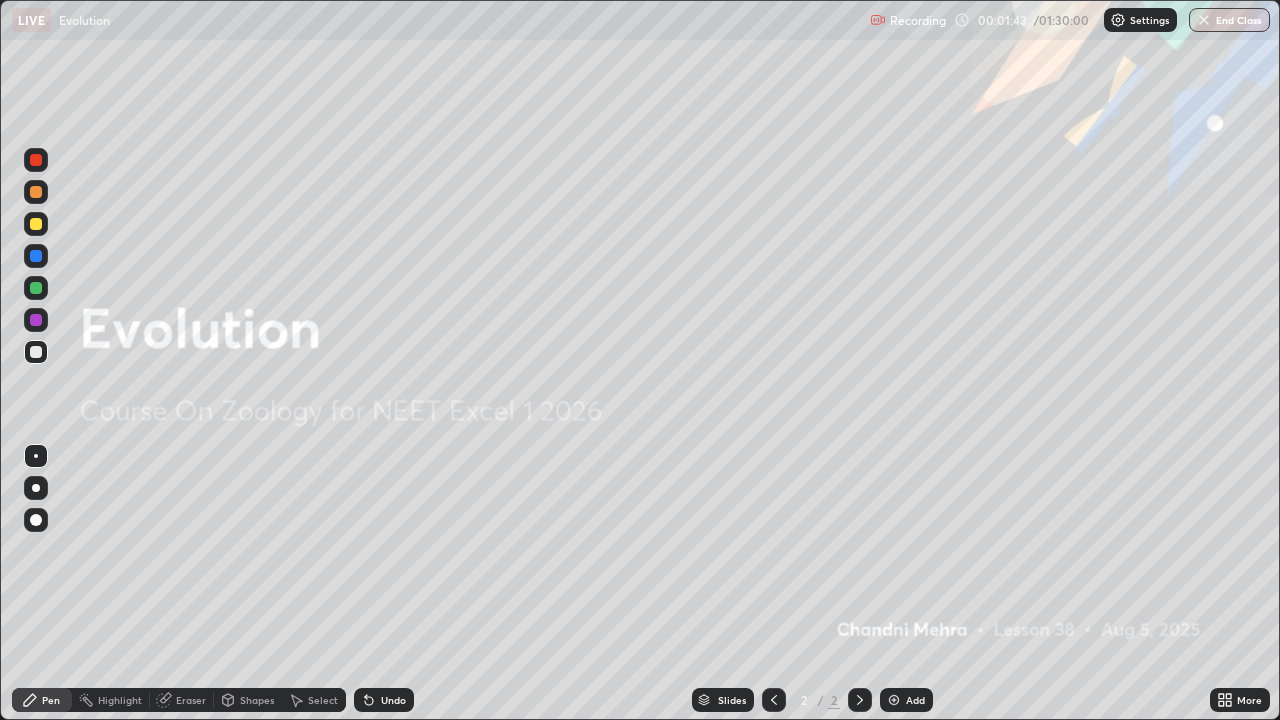 click on "Add" at bounding box center [915, 700] 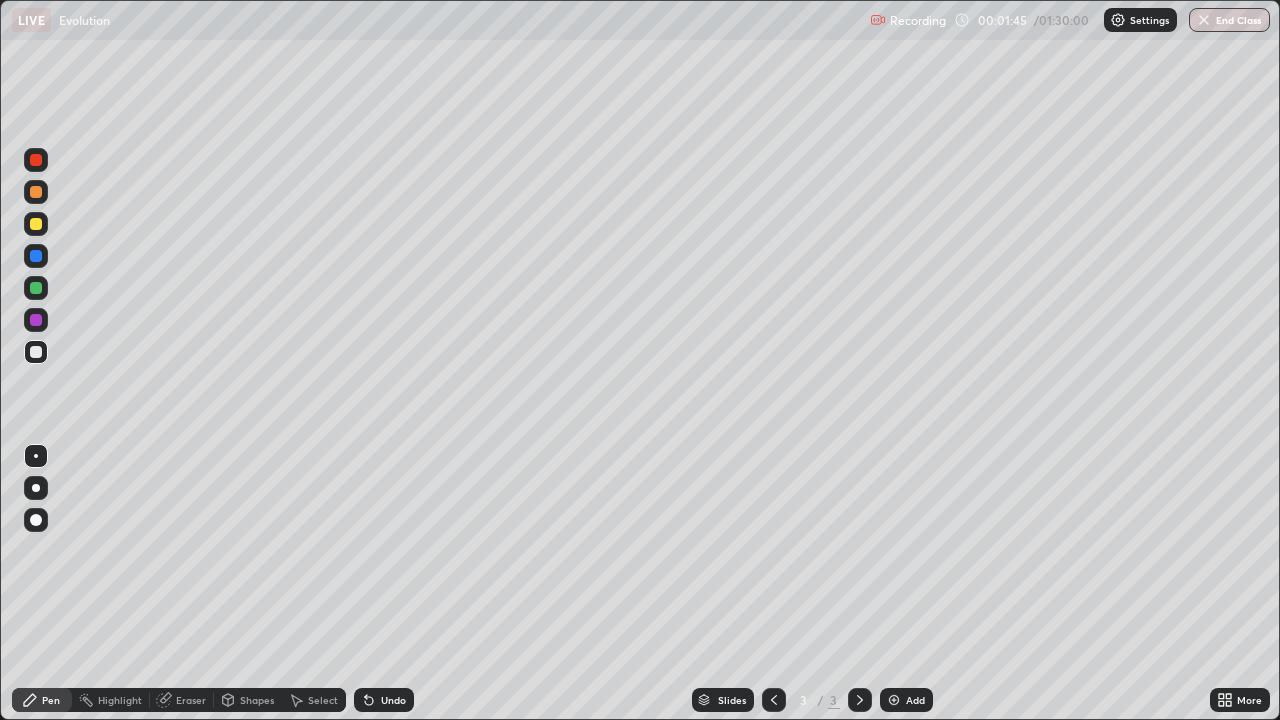 click at bounding box center [36, 488] 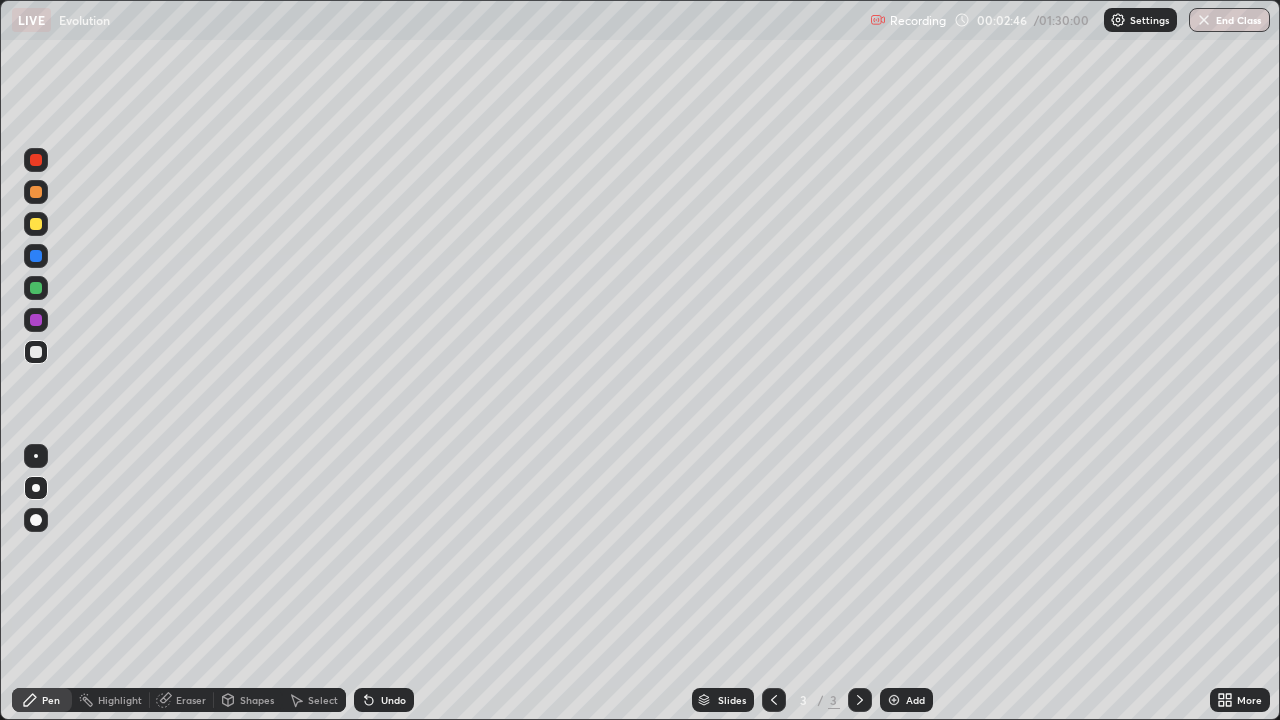 click on "Undo" at bounding box center [393, 700] 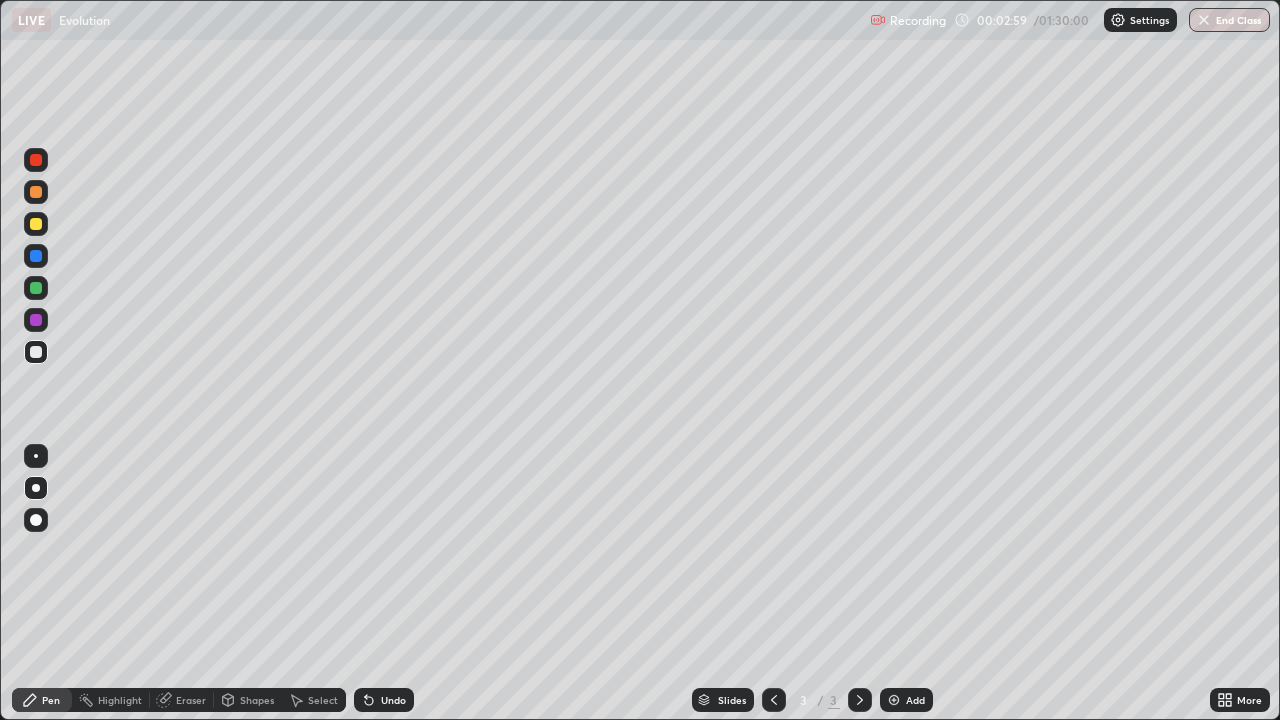 click at bounding box center (36, 320) 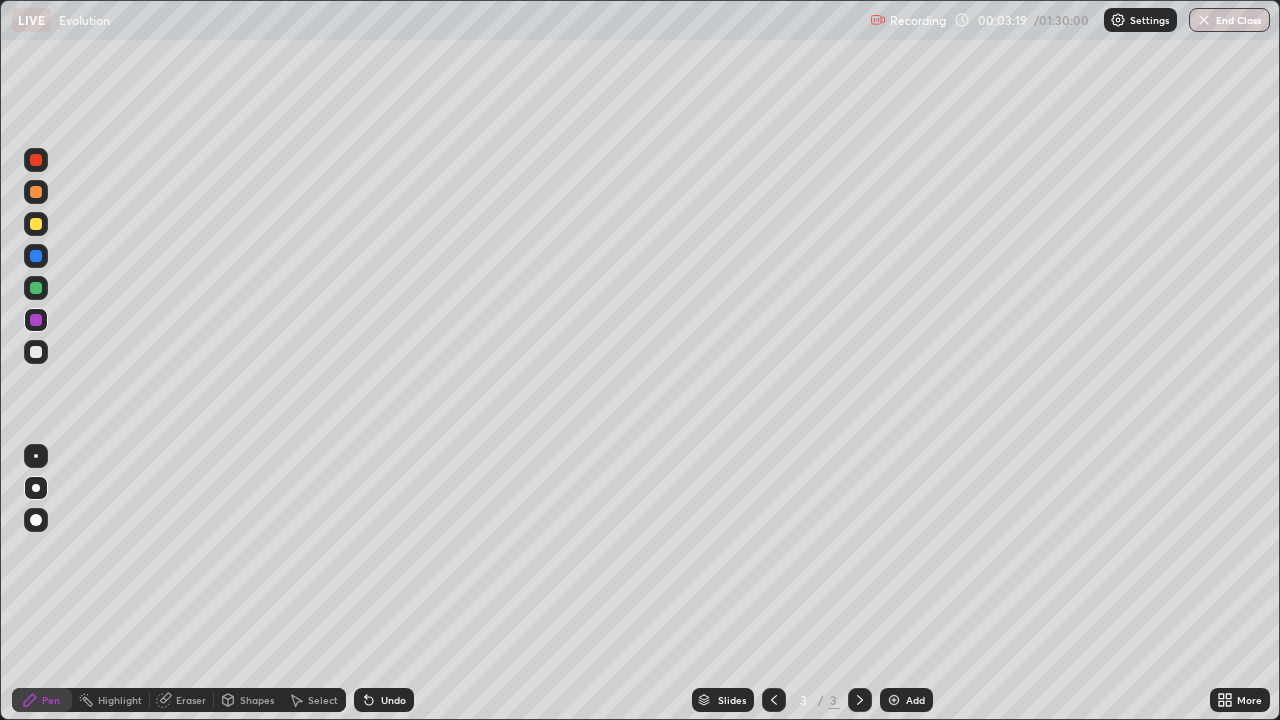 click at bounding box center (36, 352) 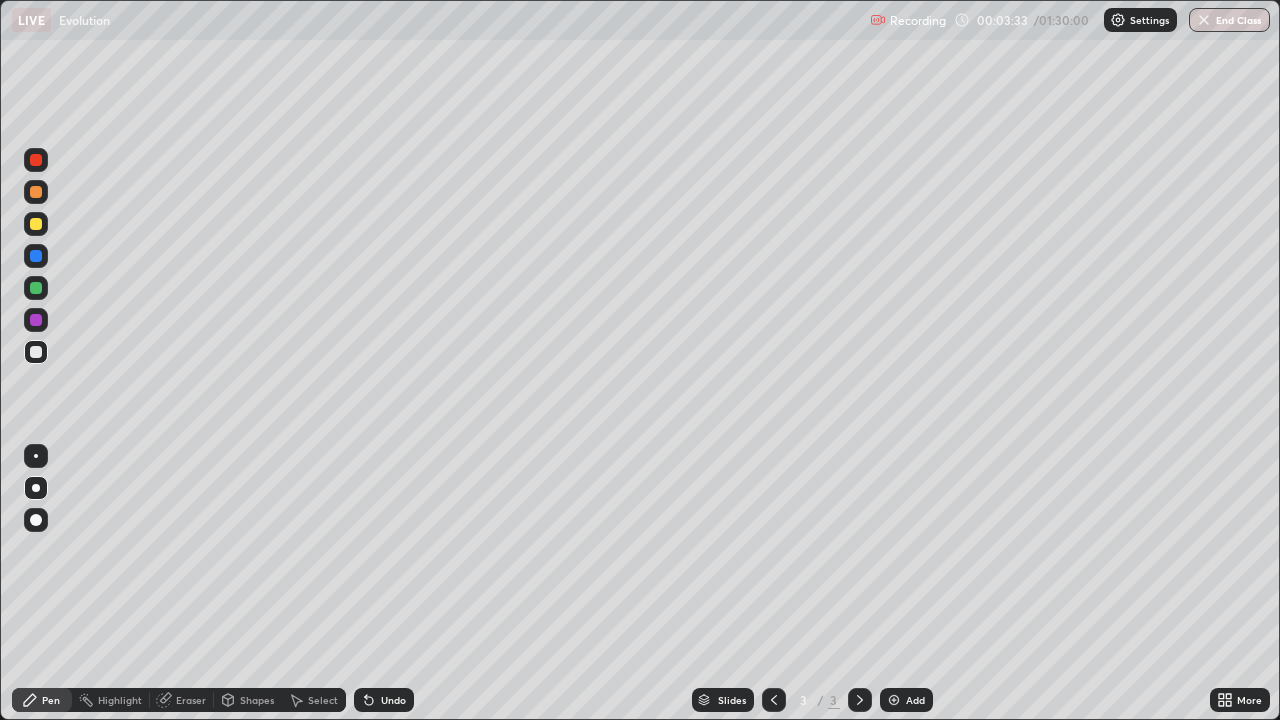 click at bounding box center [36, 192] 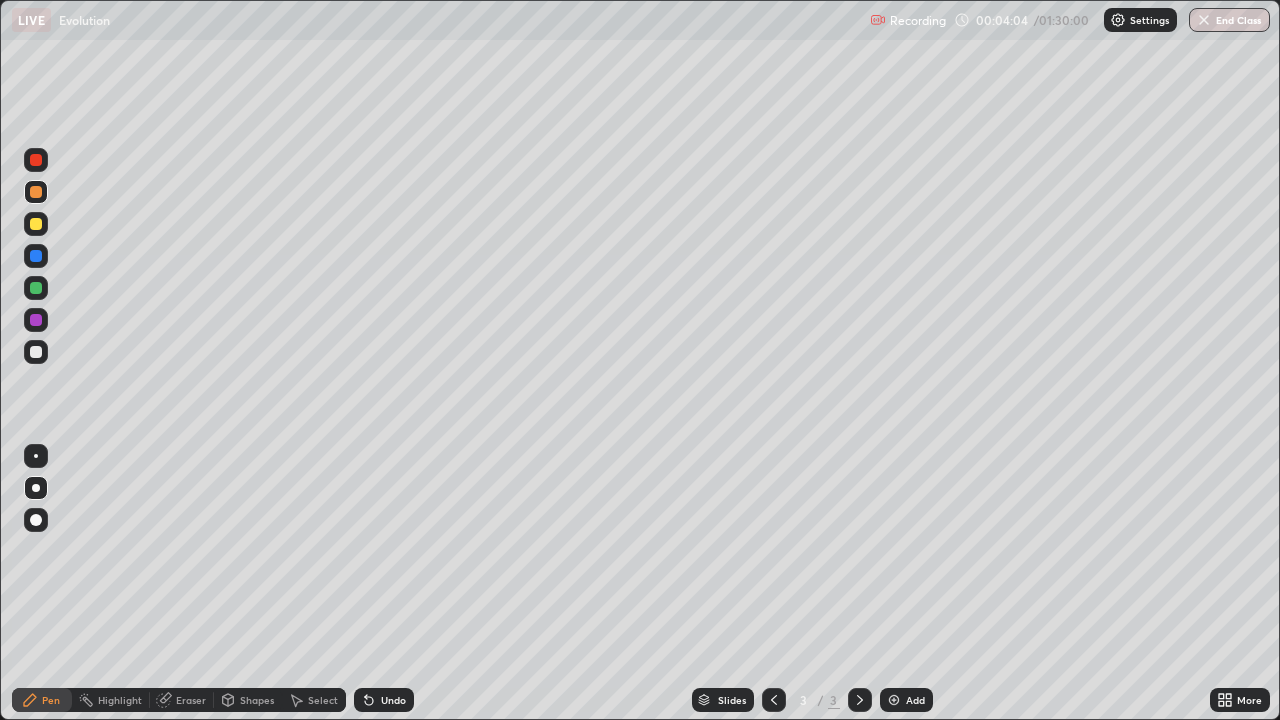 click on "Undo" at bounding box center [384, 700] 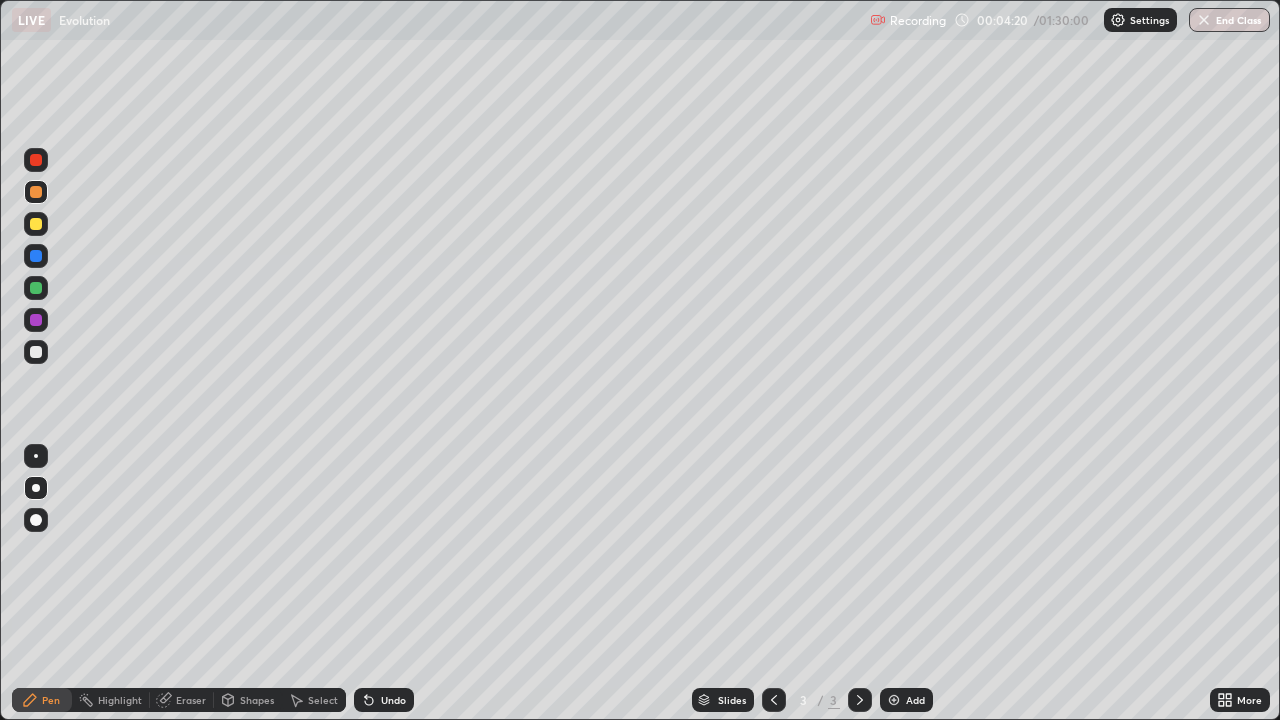 click on "Undo" at bounding box center (393, 700) 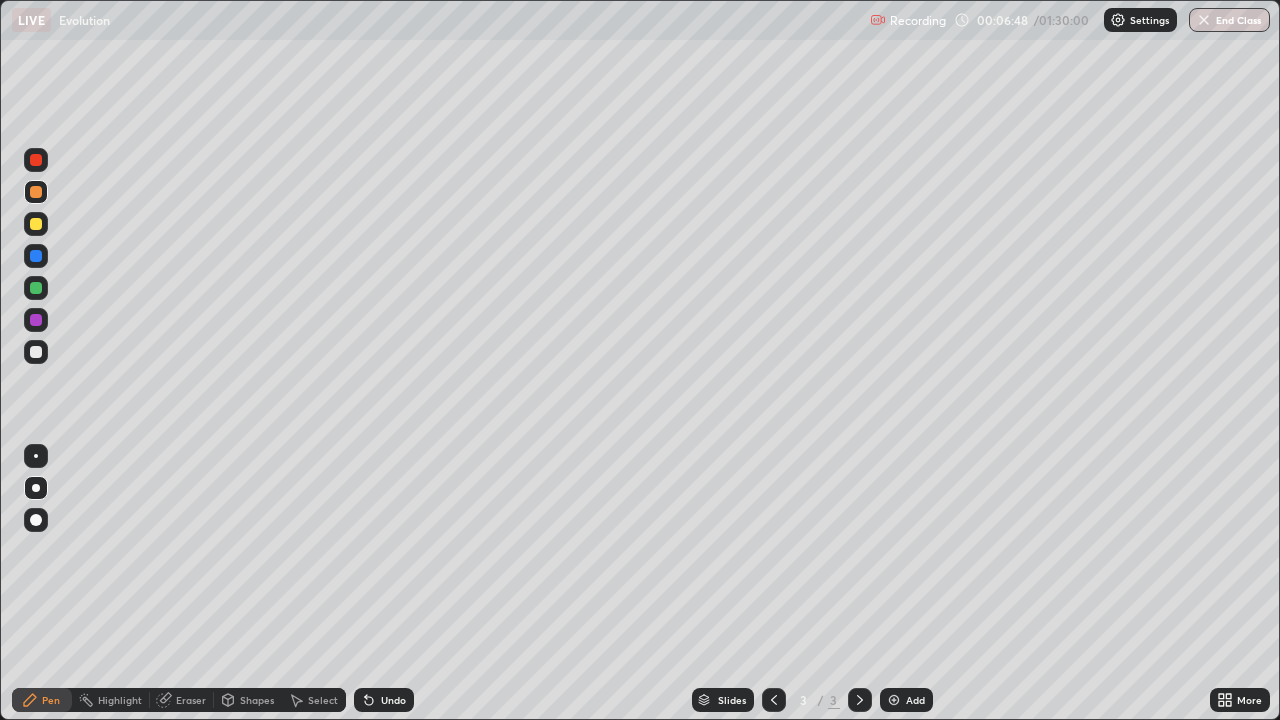 click at bounding box center (36, 352) 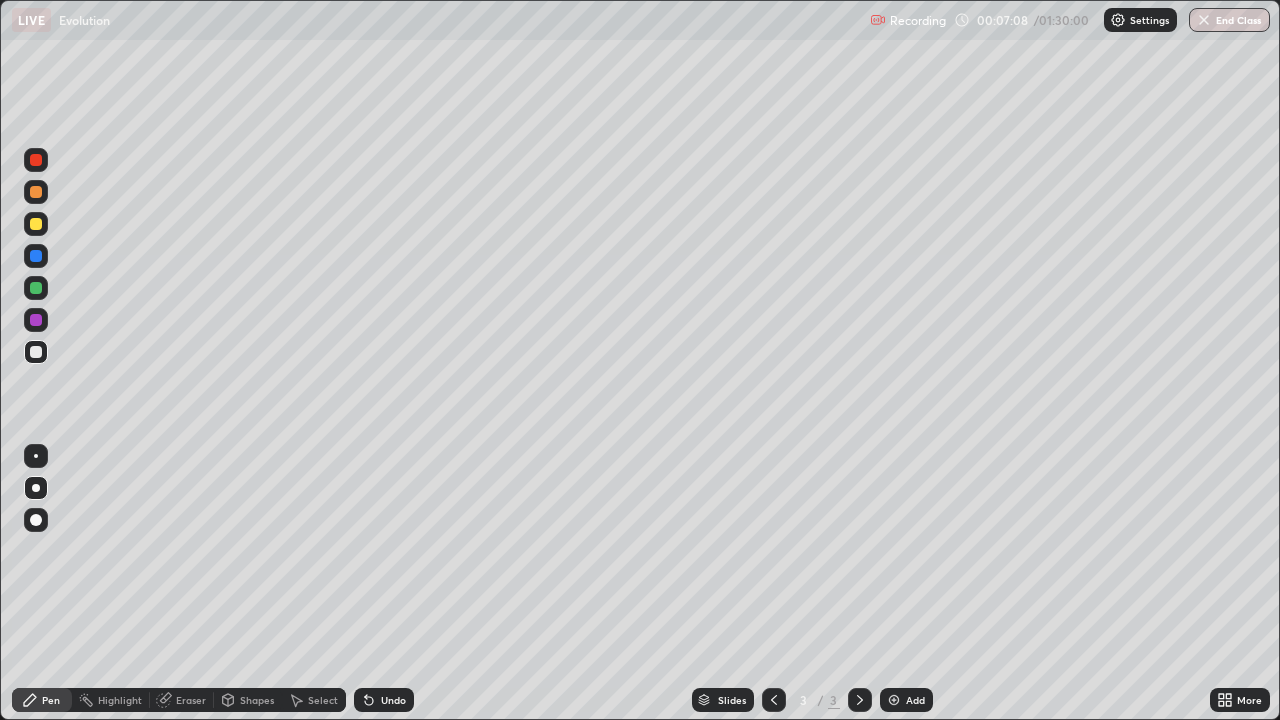 click at bounding box center [36, 288] 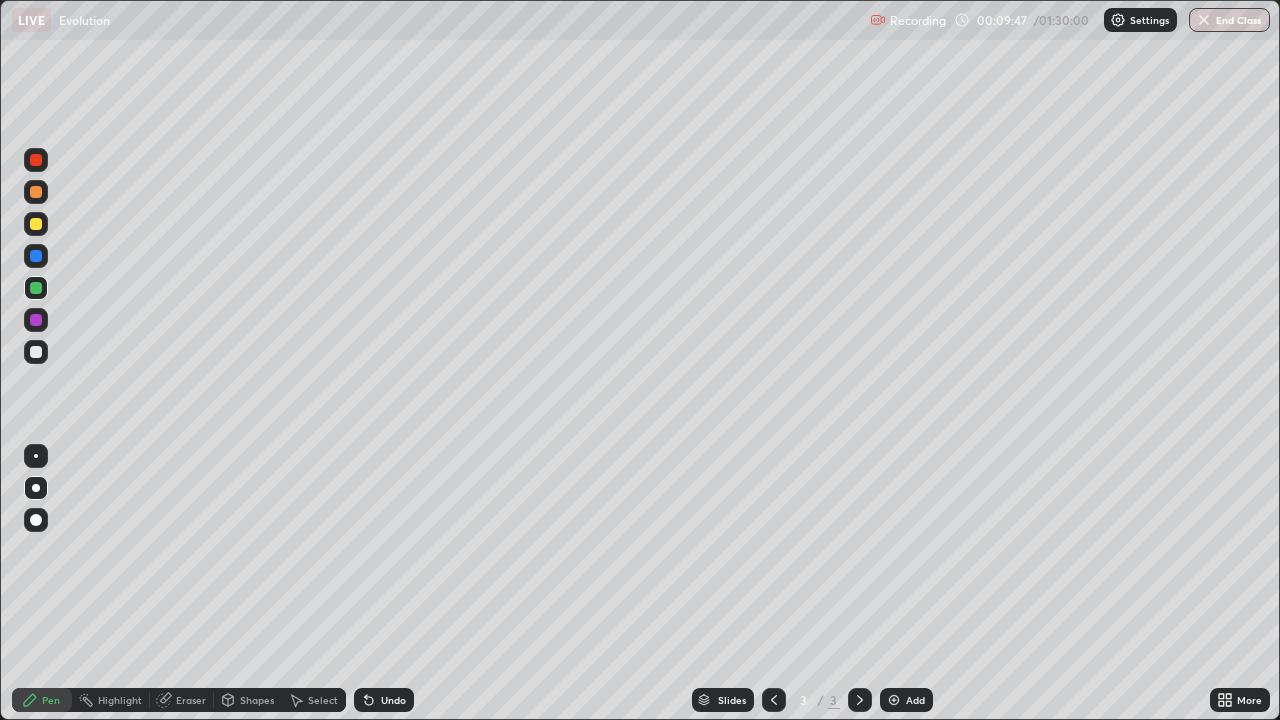 click on "Eraser" at bounding box center (191, 700) 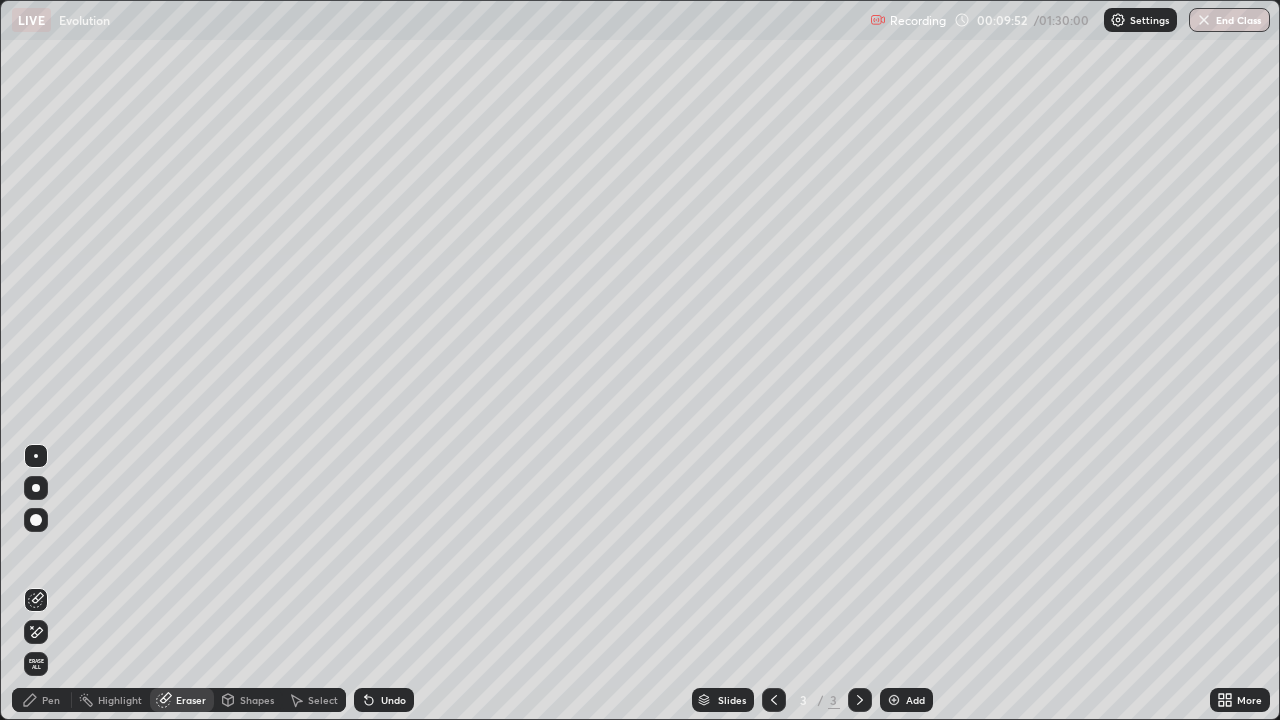 click on "Pen" at bounding box center (51, 700) 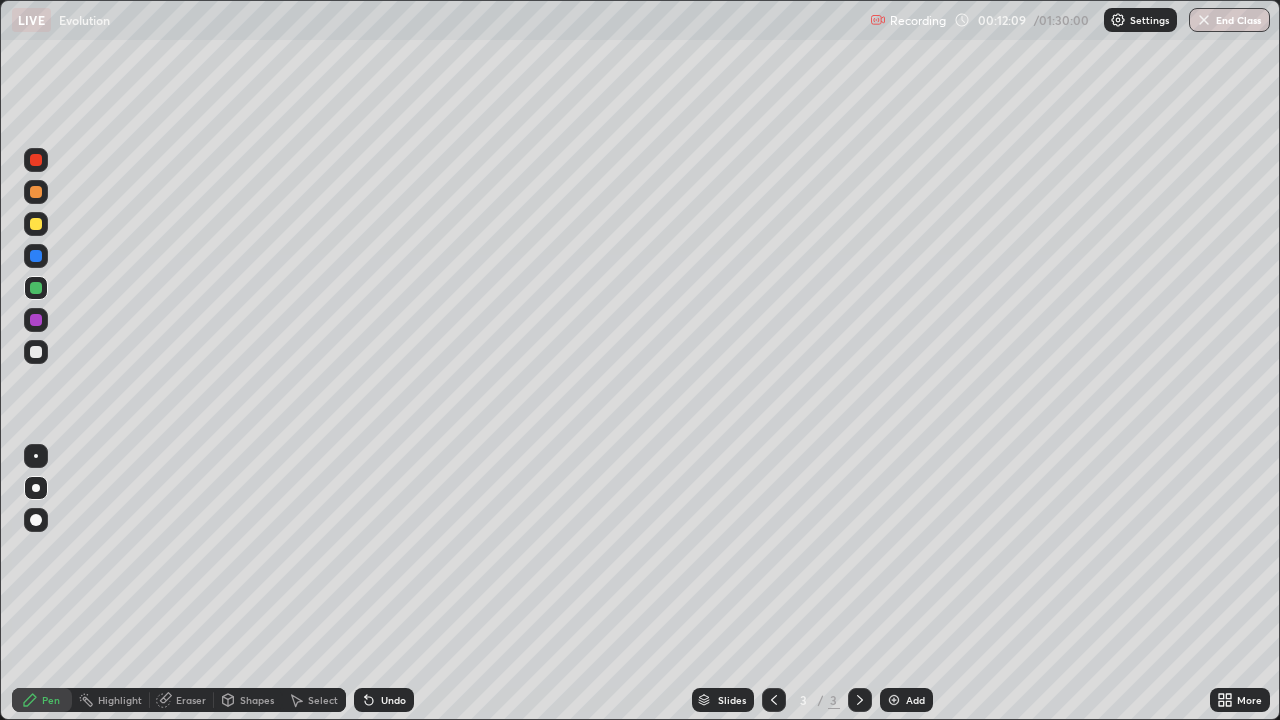 click on "Add" at bounding box center (906, 700) 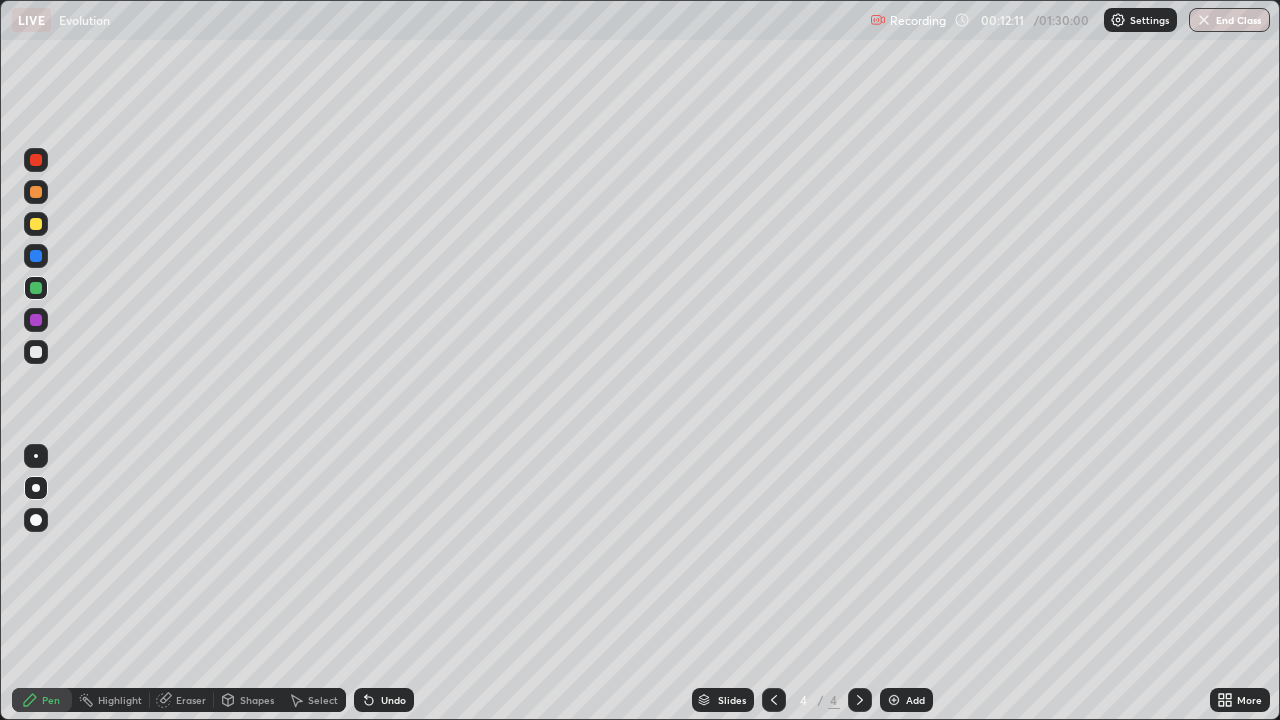 click at bounding box center (36, 352) 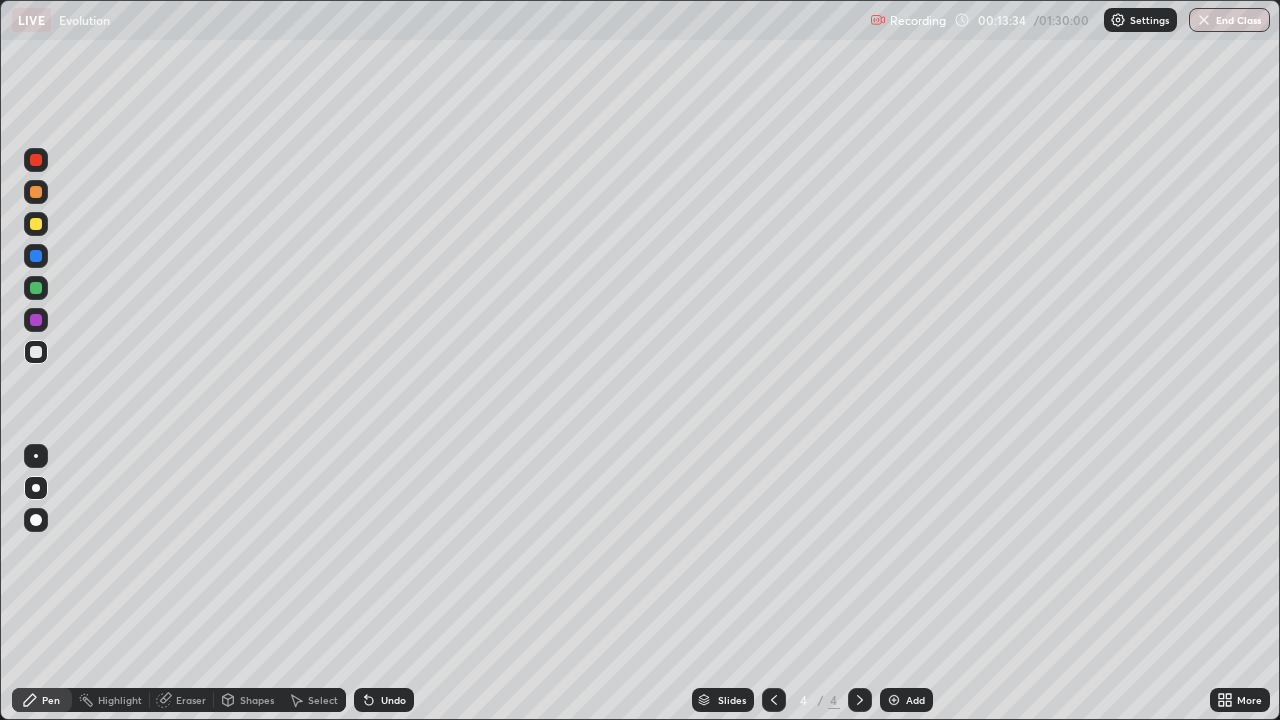 click on "Undo" at bounding box center [384, 700] 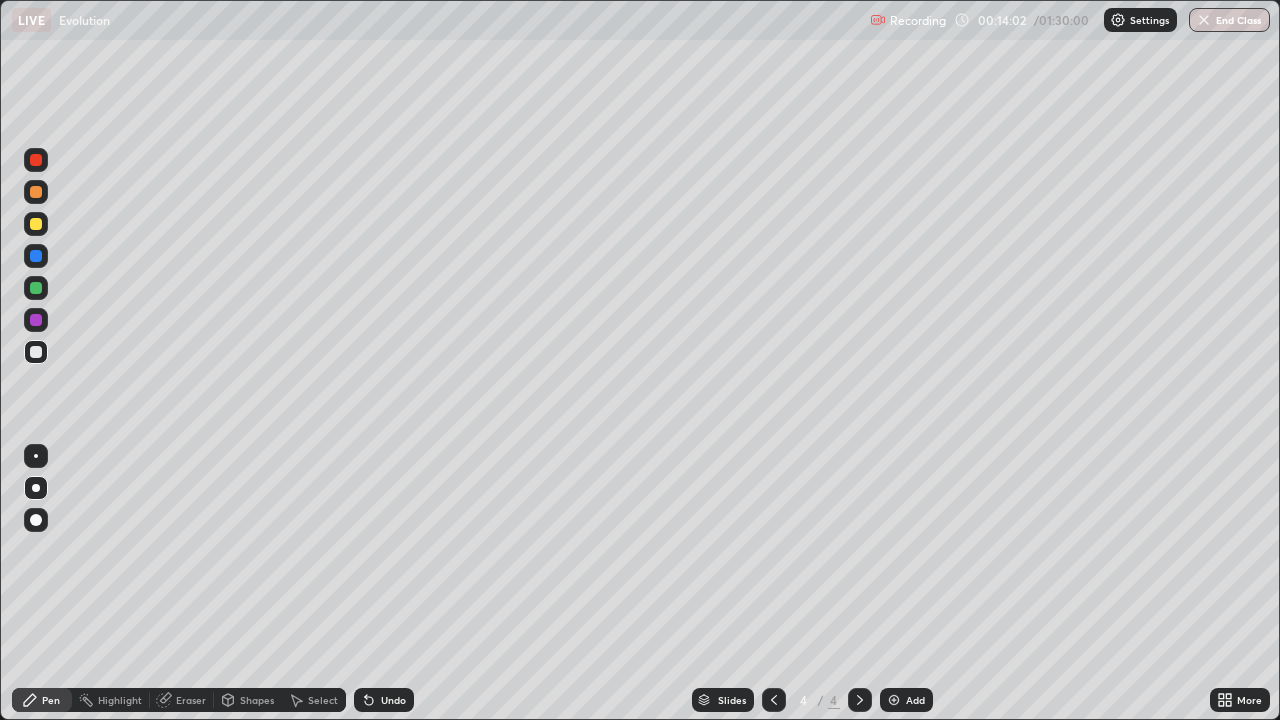 click on "Undo" at bounding box center (393, 700) 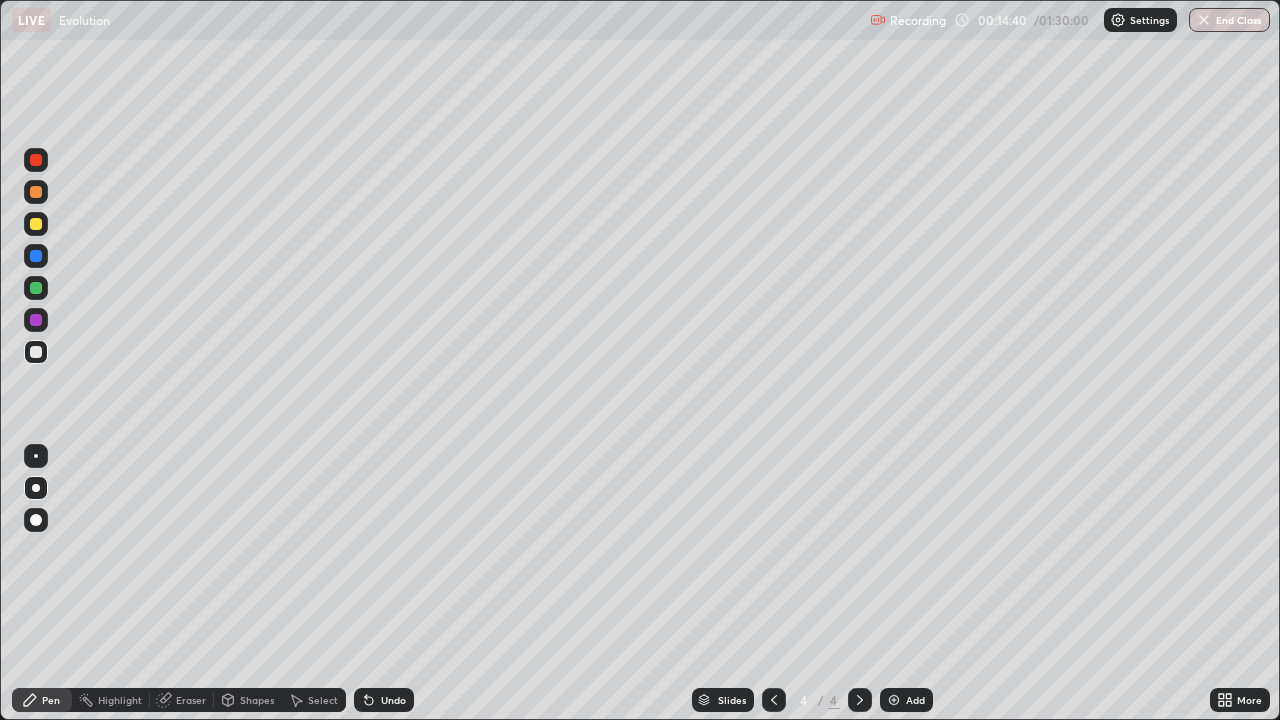 click at bounding box center (36, 320) 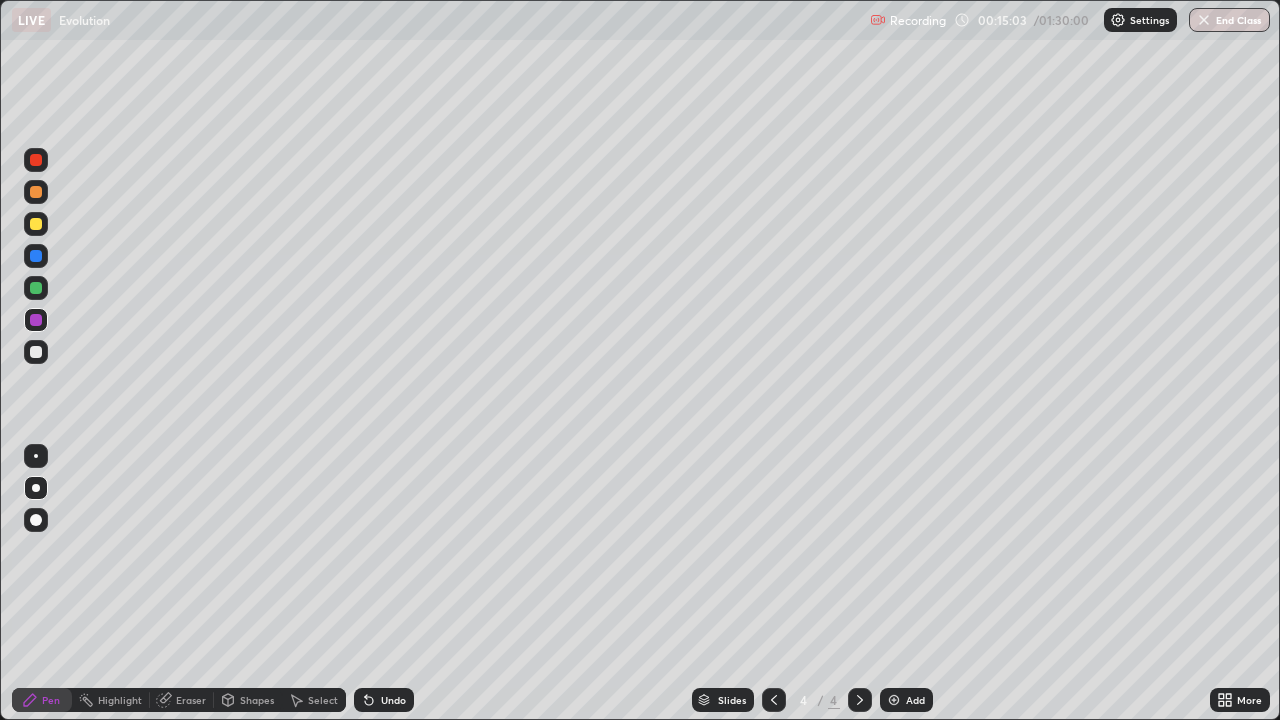 click on "Undo" at bounding box center (384, 700) 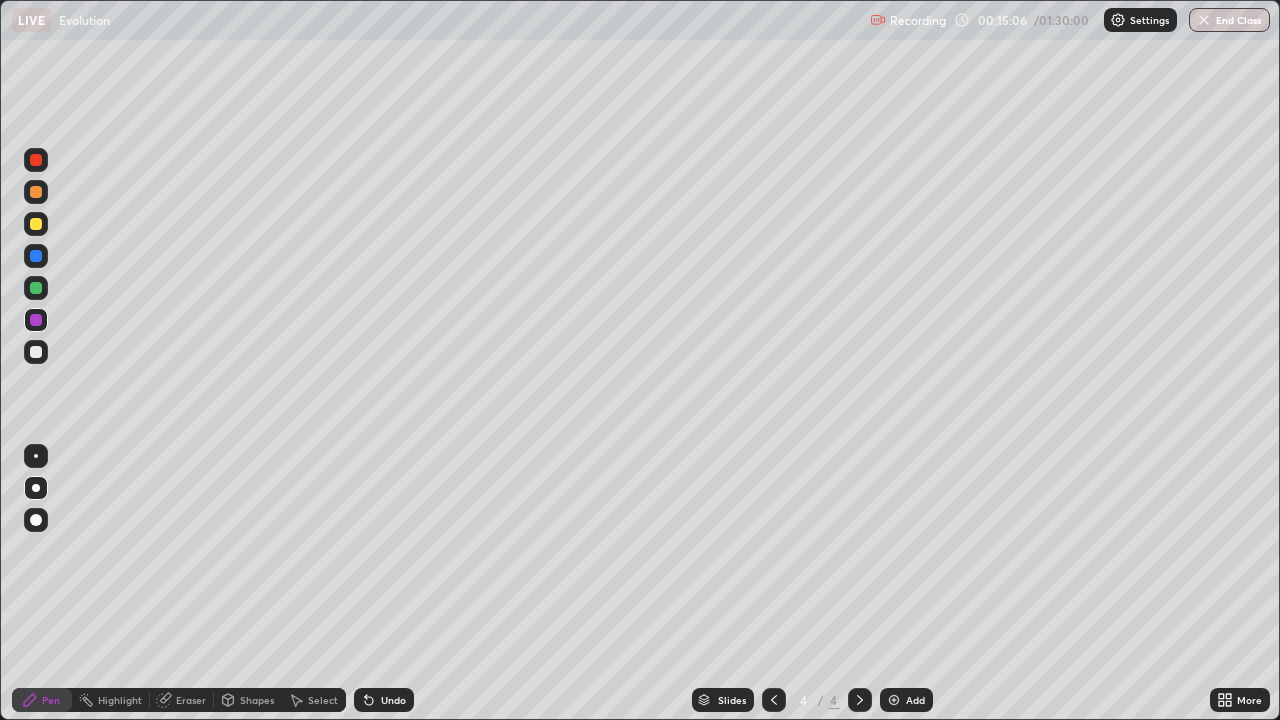 click on "Undo" at bounding box center [393, 700] 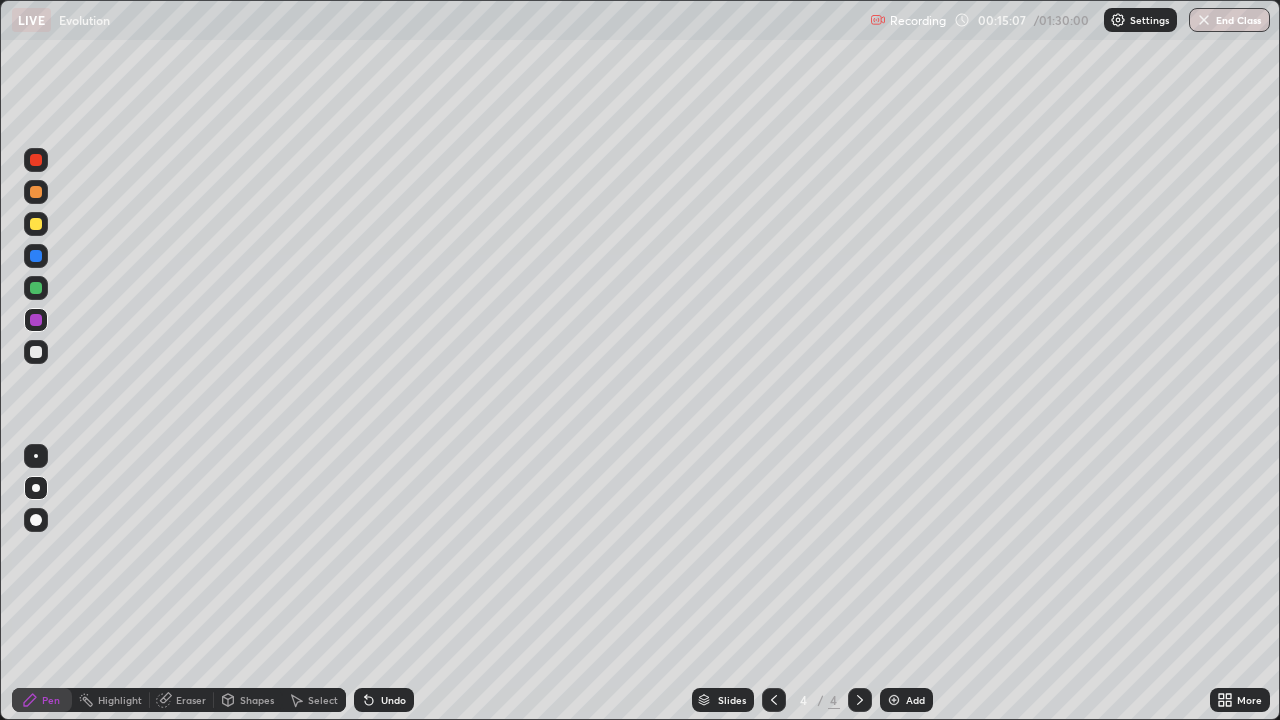 click on "Undo" at bounding box center [384, 700] 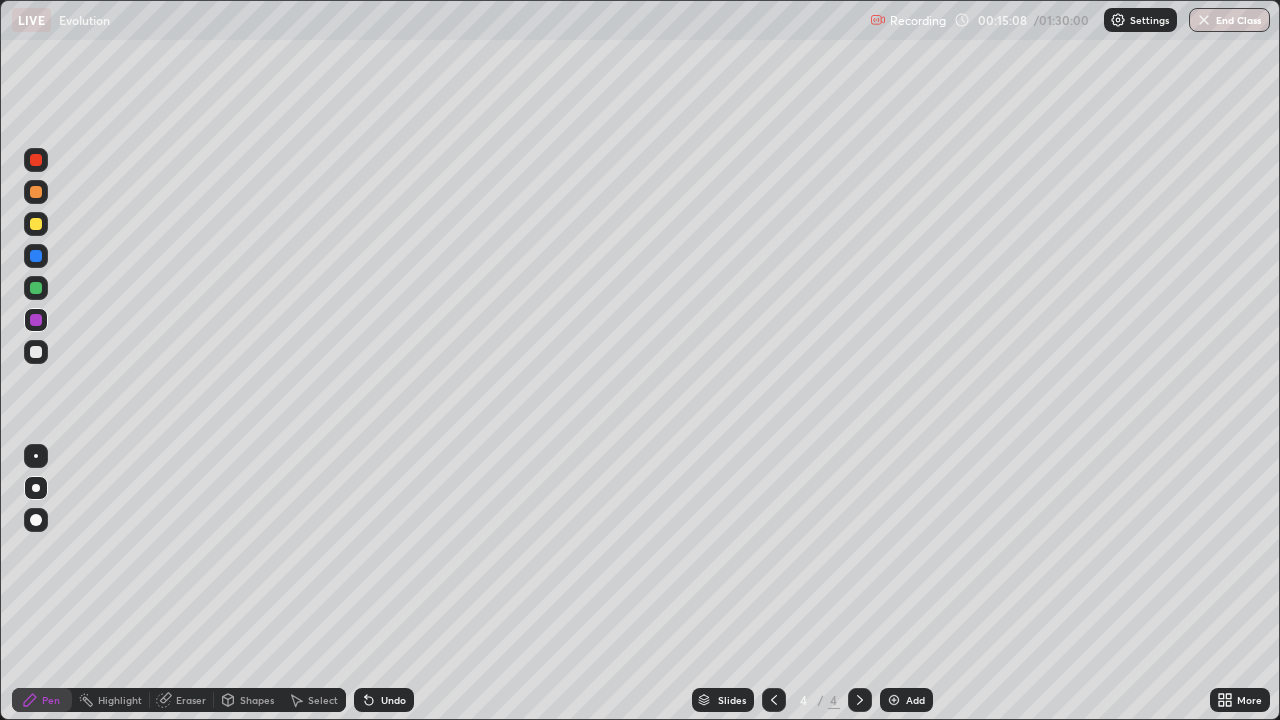 click on "Undo" at bounding box center [384, 700] 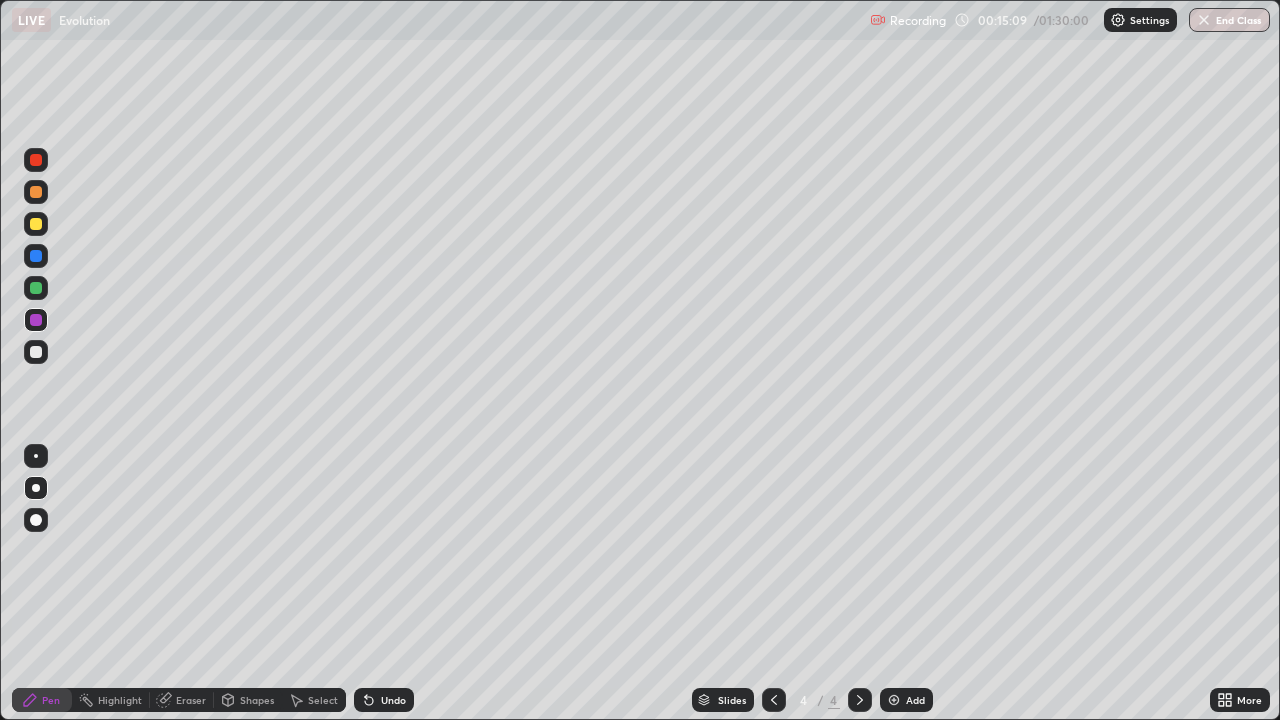 click on "Undo" at bounding box center (384, 700) 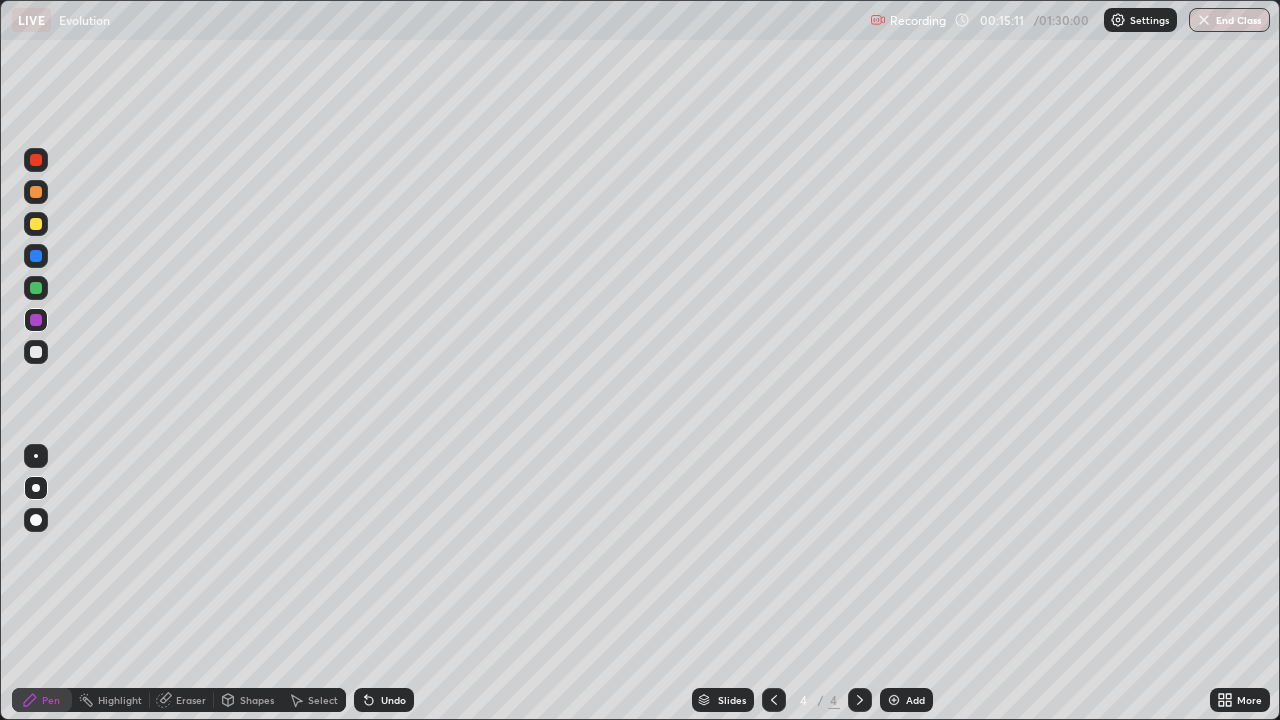 click on "Undo" at bounding box center [384, 700] 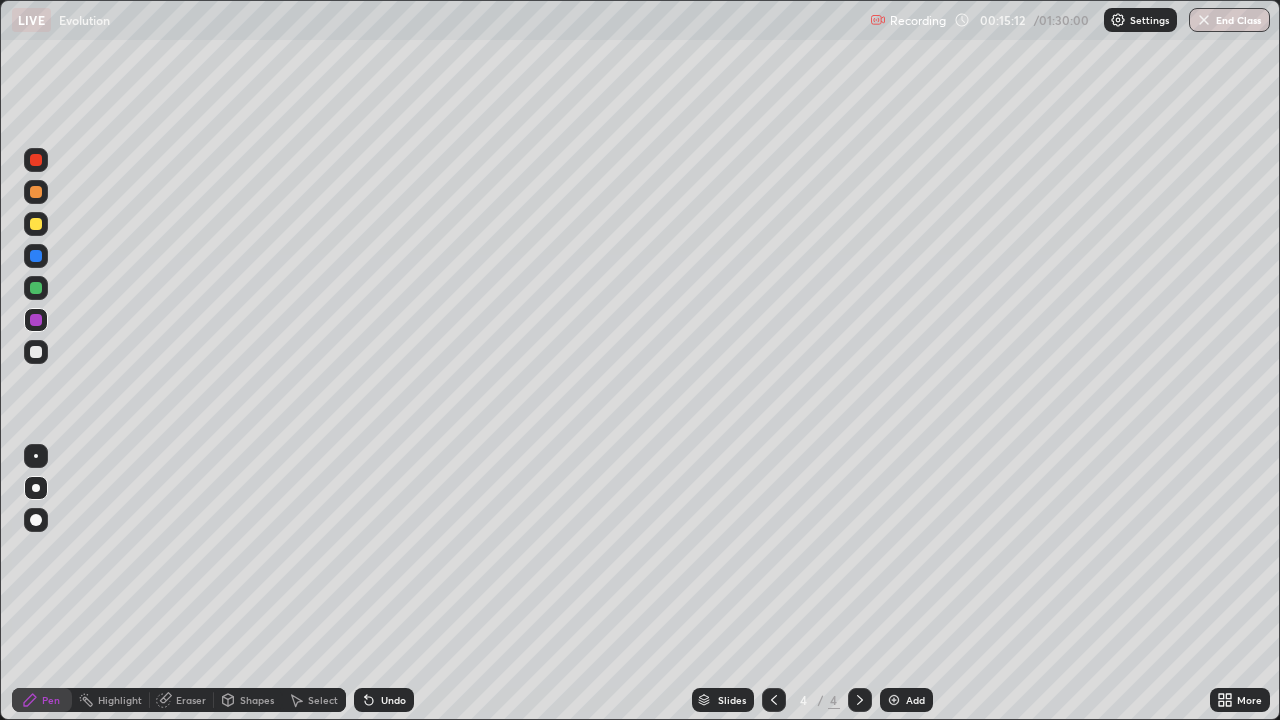 click on "Undo" at bounding box center (384, 700) 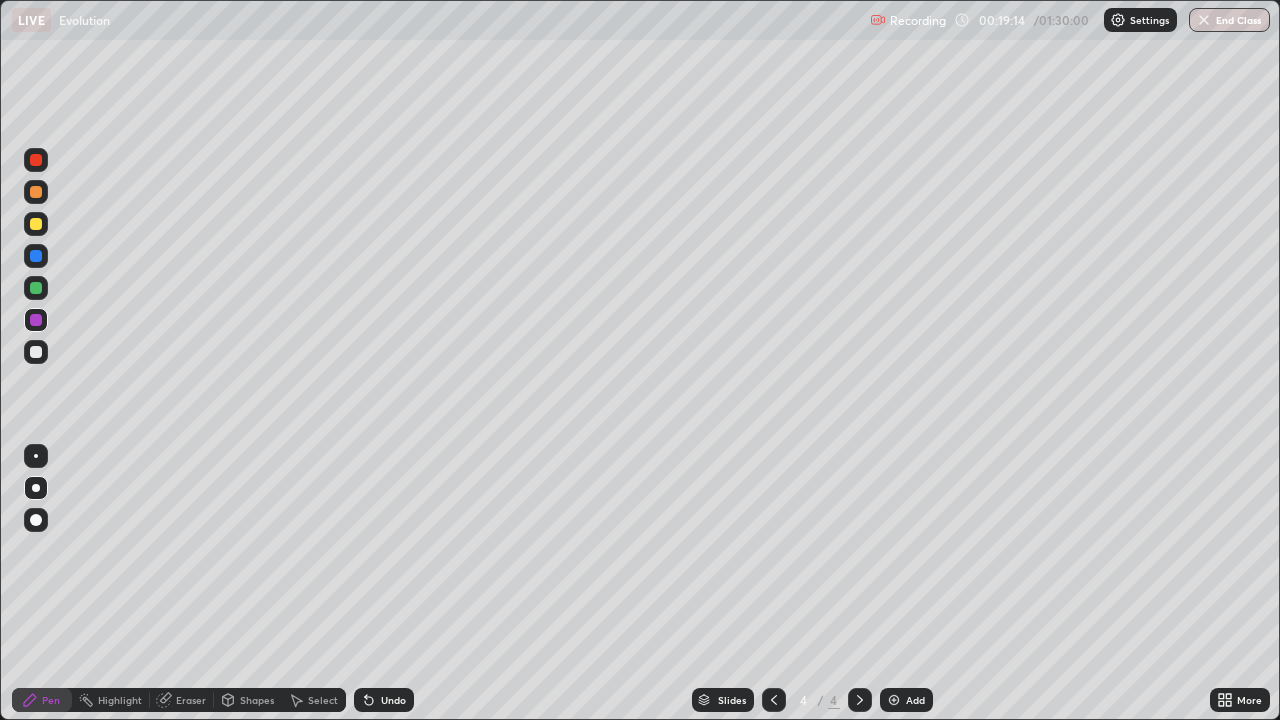 click 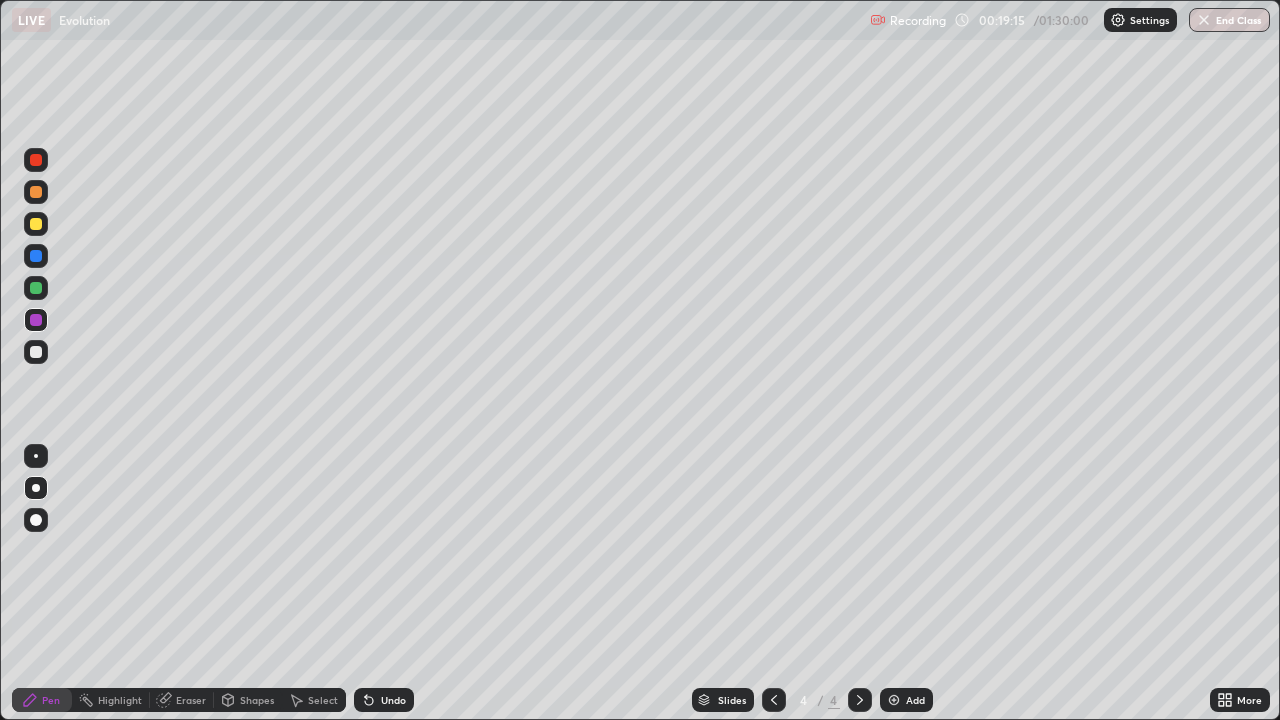 click at bounding box center [36, 352] 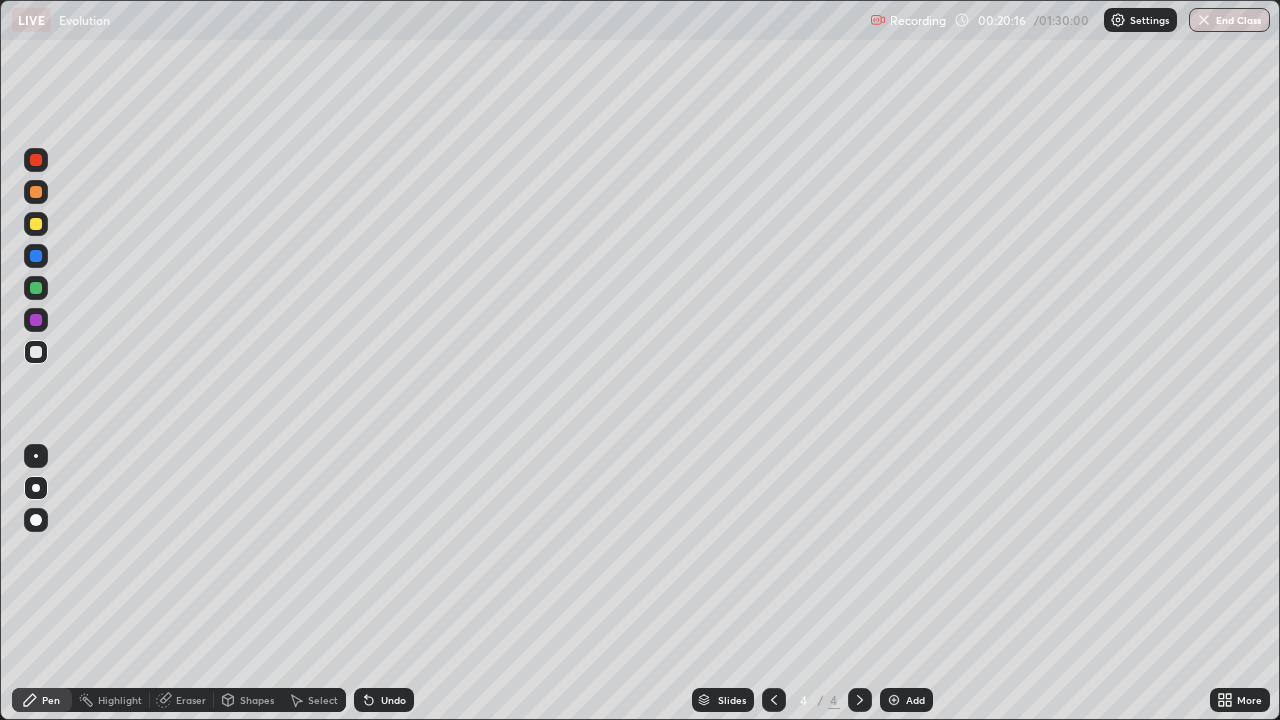 click on "Add" at bounding box center (915, 700) 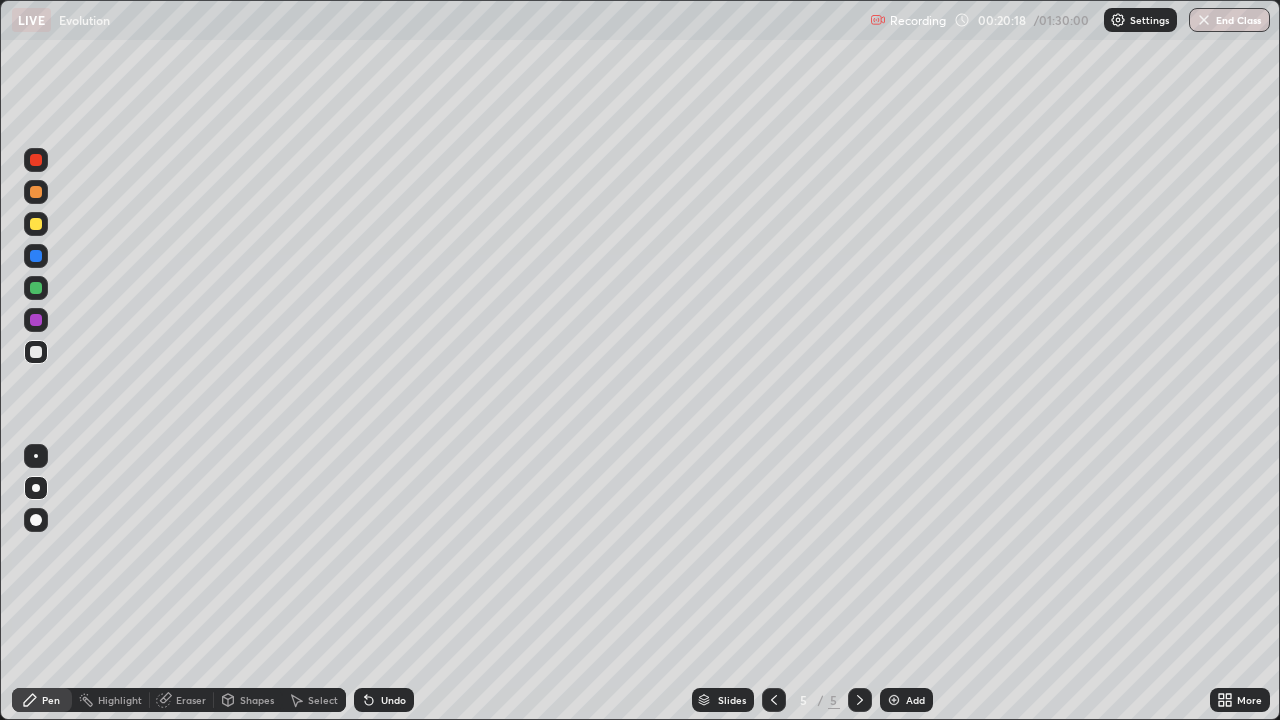 click at bounding box center (36, 352) 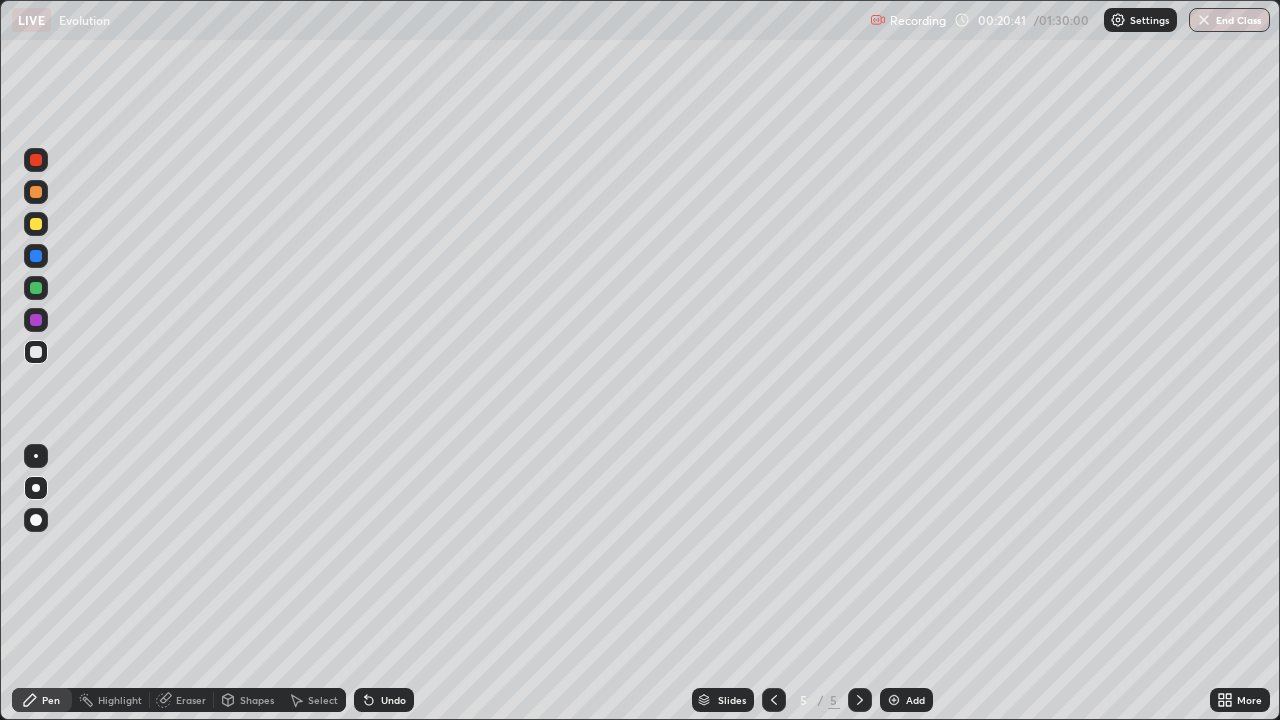 click at bounding box center [36, 320] 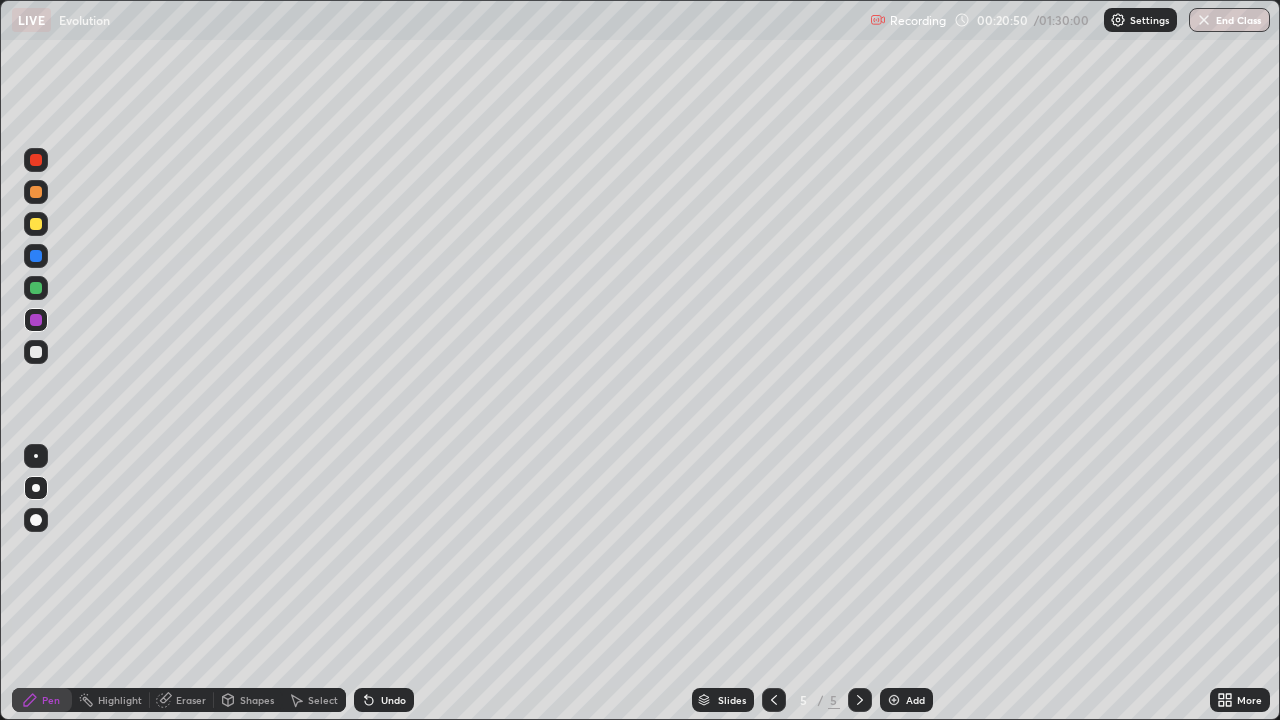 click at bounding box center [36, 352] 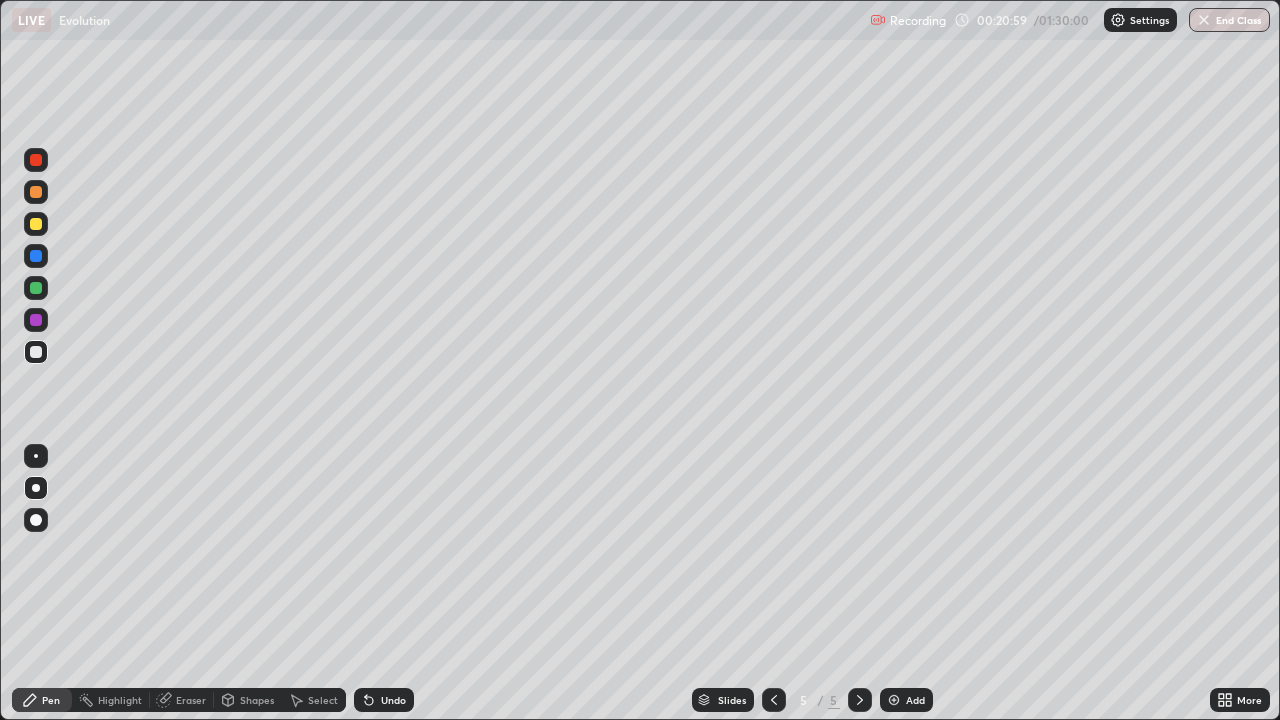 click at bounding box center [36, 320] 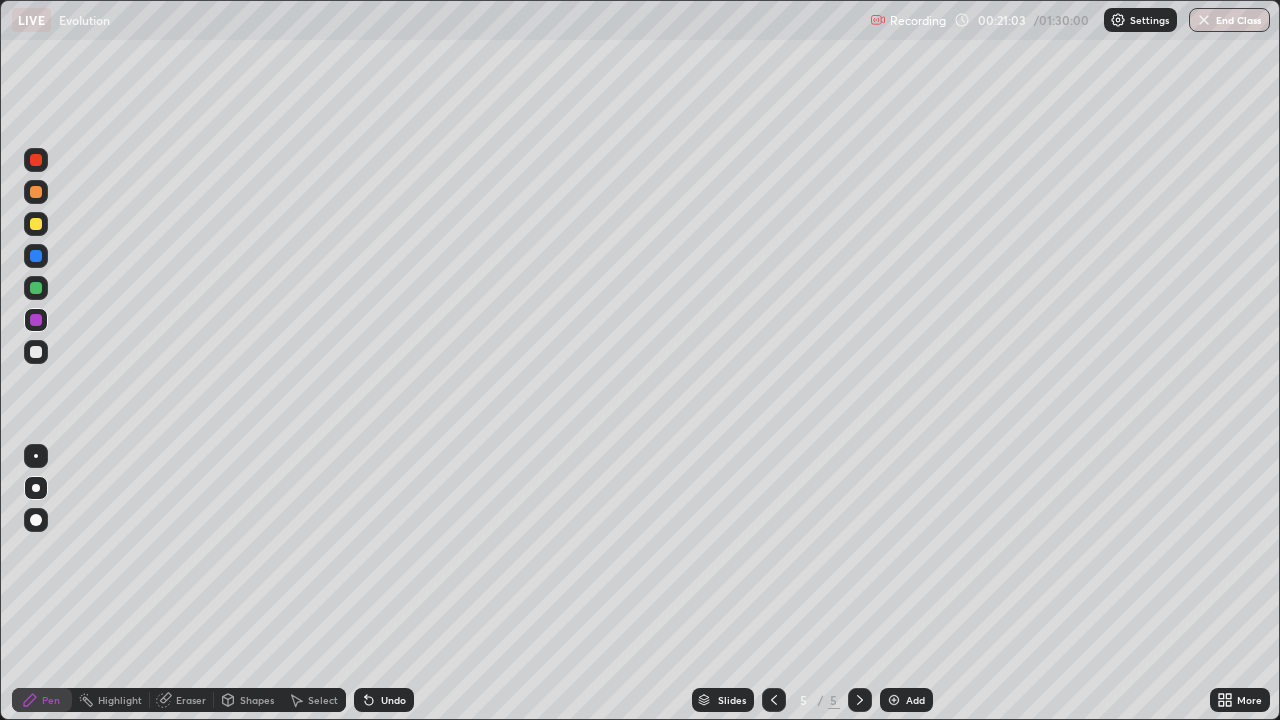 click 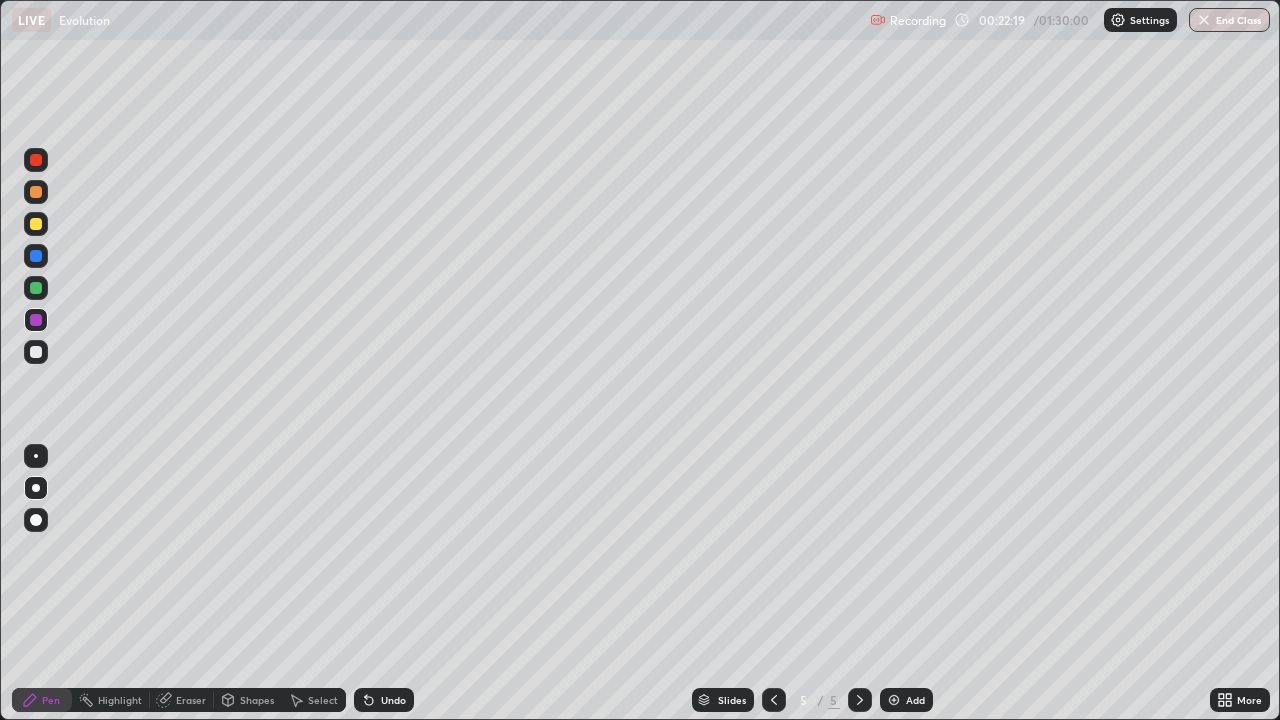 click at bounding box center [36, 352] 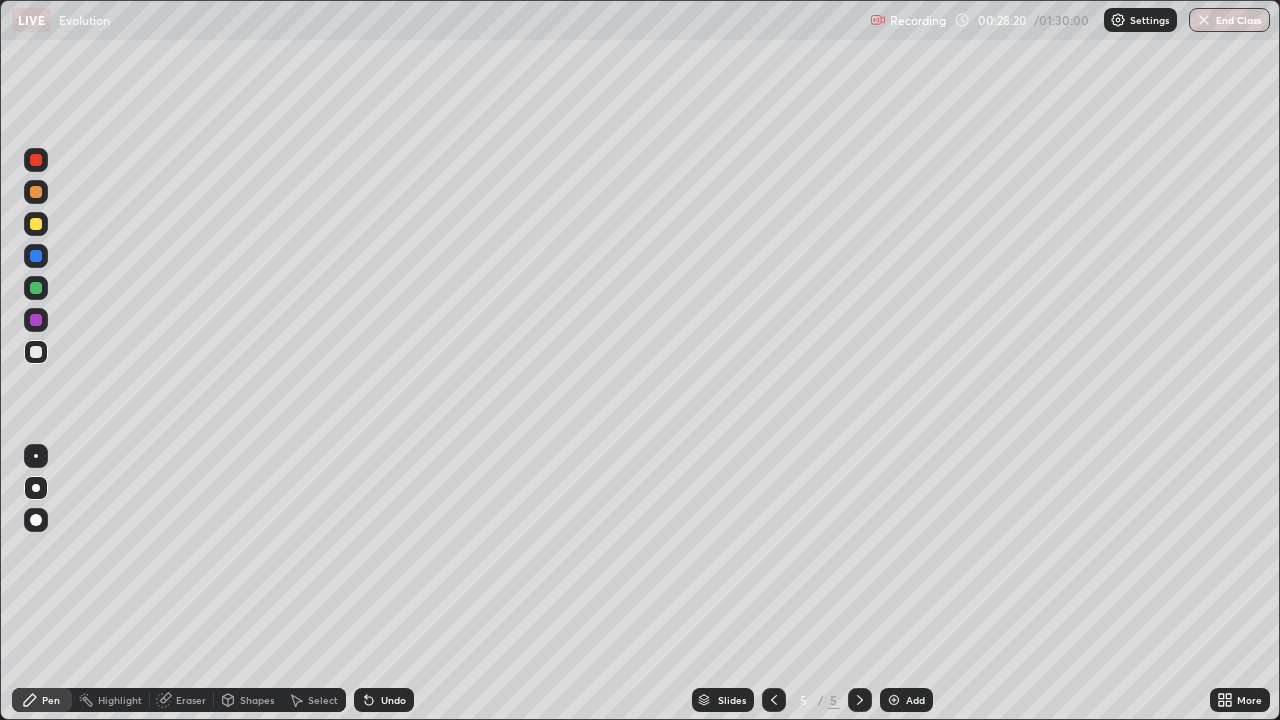 click on "Add" at bounding box center (915, 700) 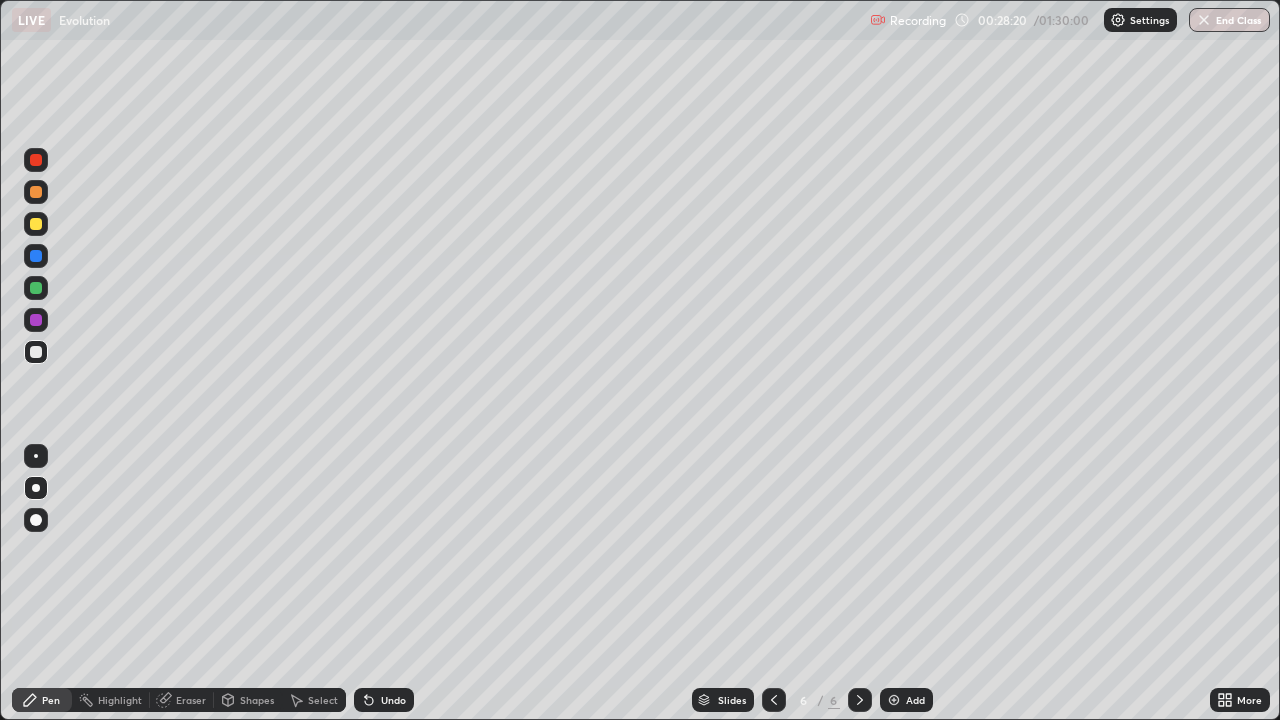 click on "Add" at bounding box center (915, 700) 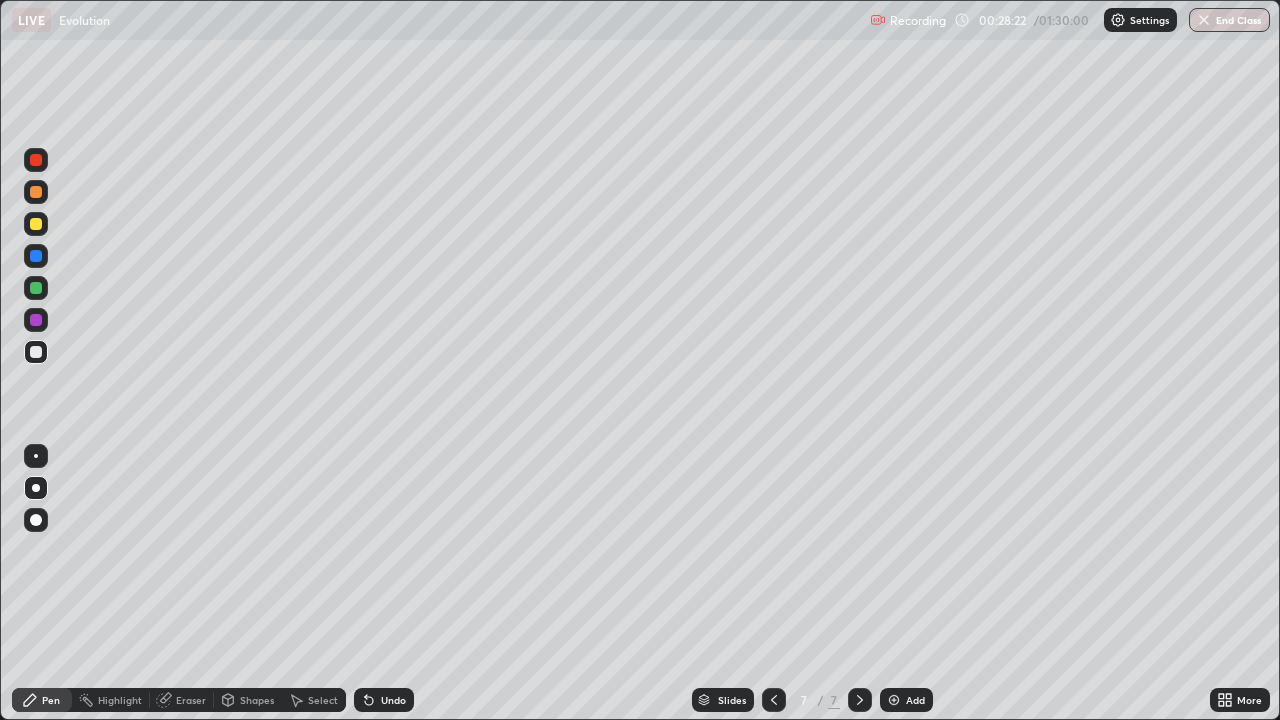 click 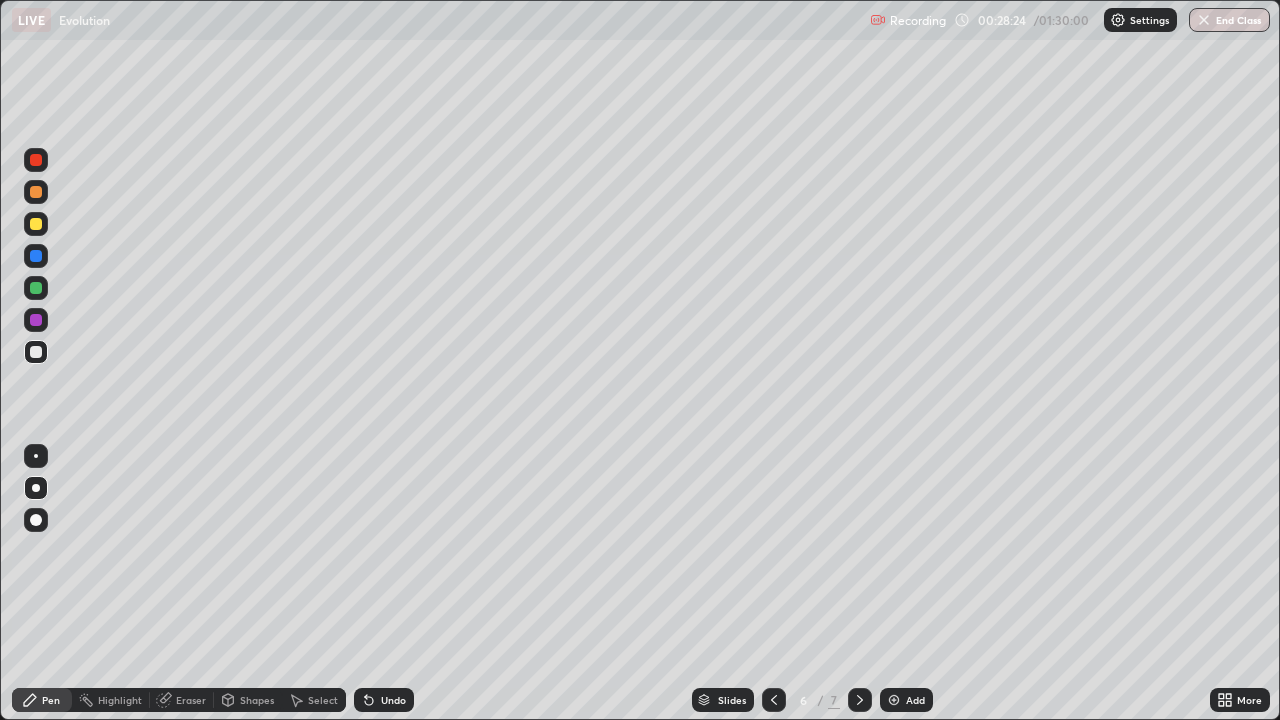 click at bounding box center (36, 320) 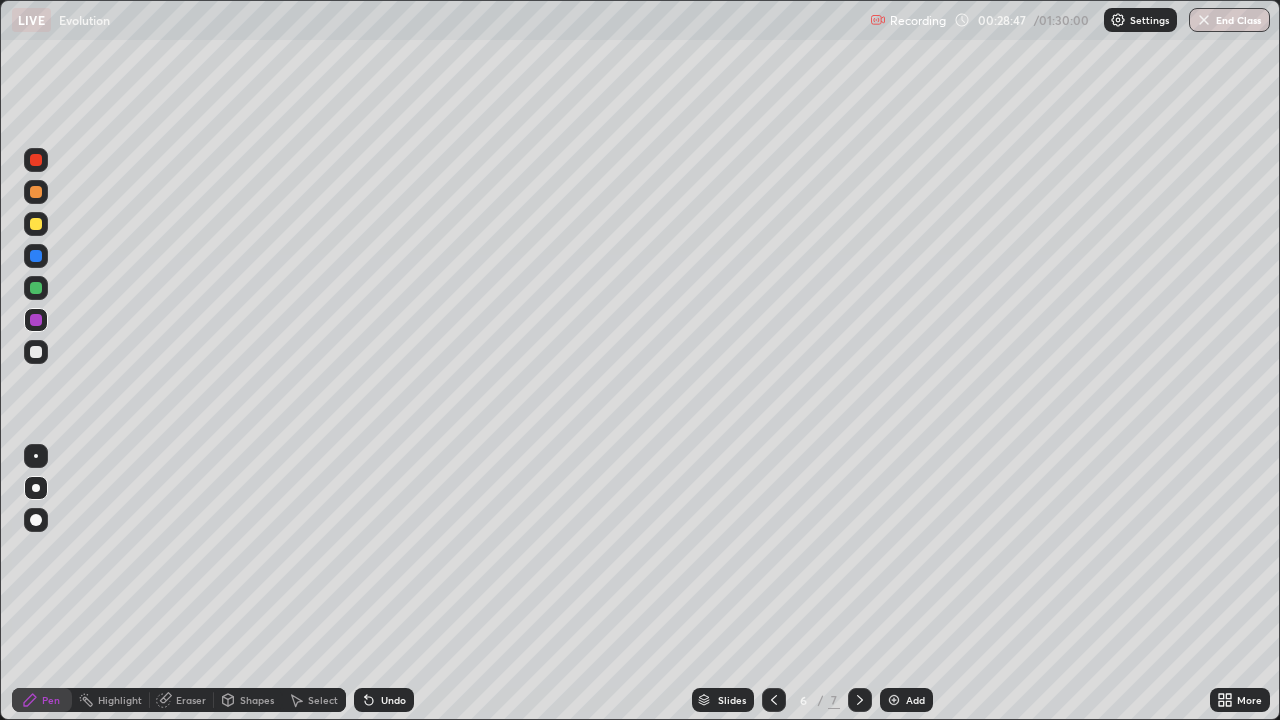 click at bounding box center [36, 352] 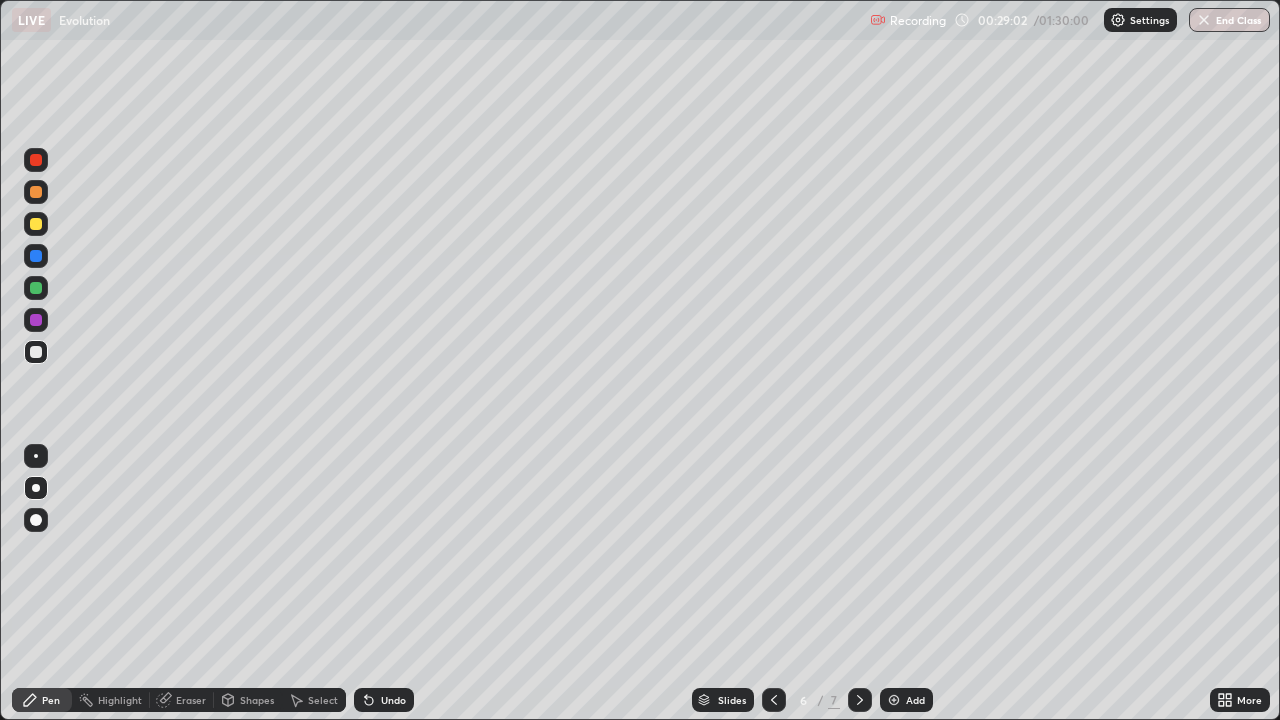 click on "Undo" at bounding box center (393, 700) 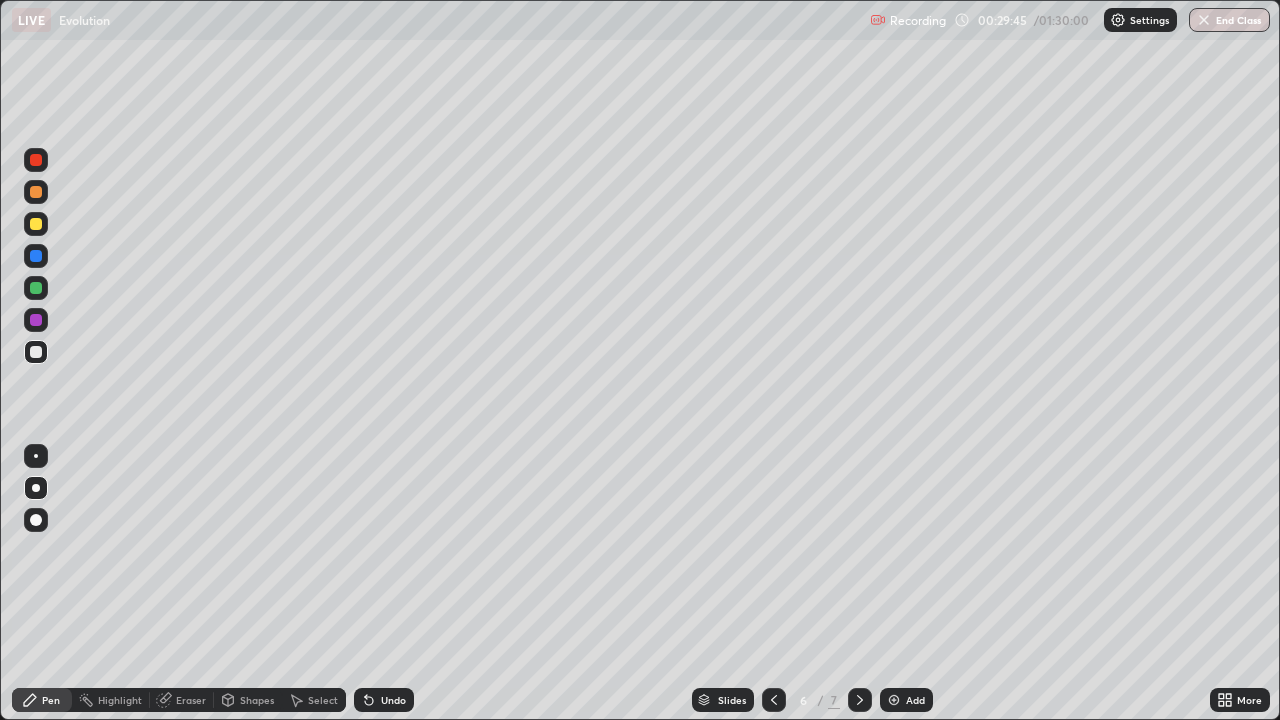 click on "Undo" at bounding box center [393, 700] 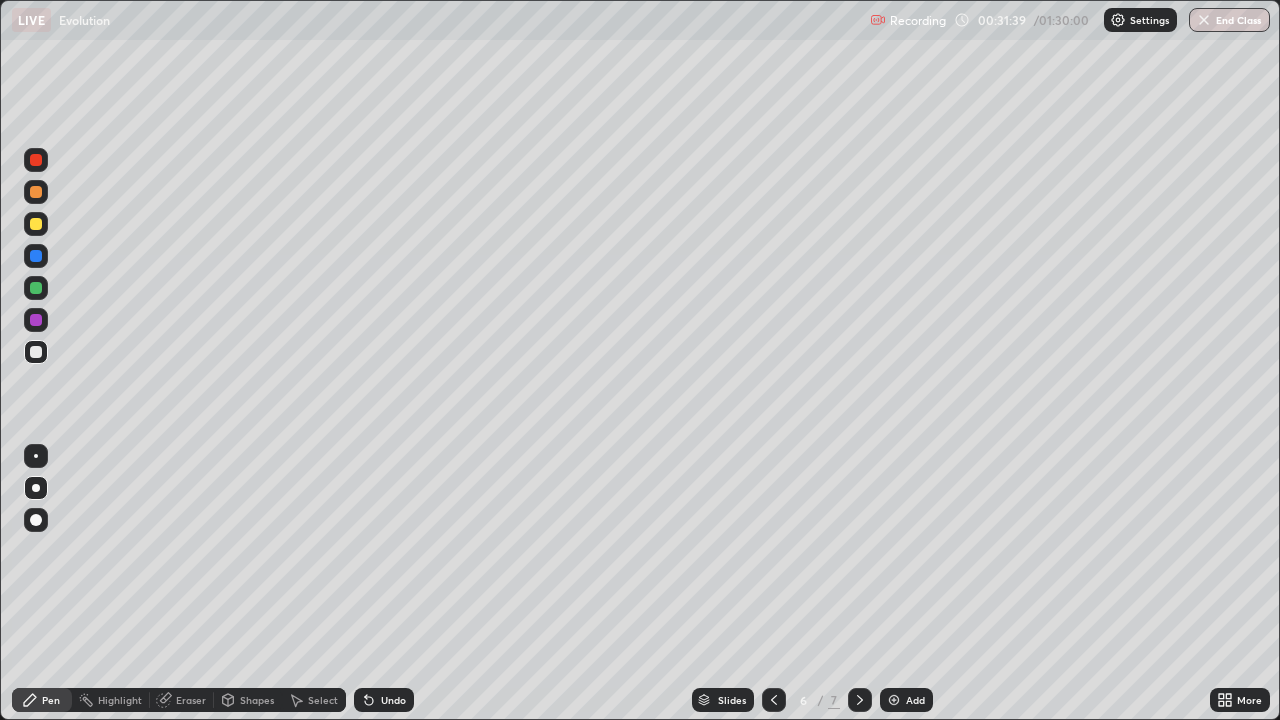 click at bounding box center (36, 224) 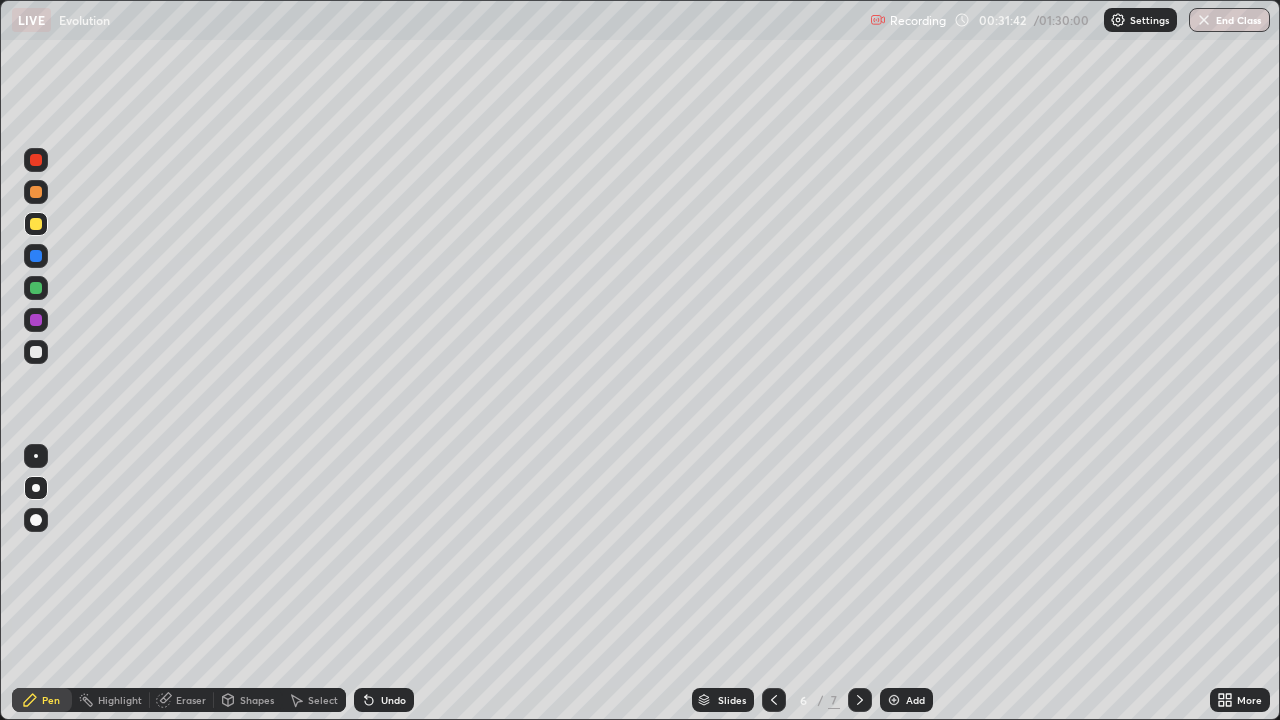 click 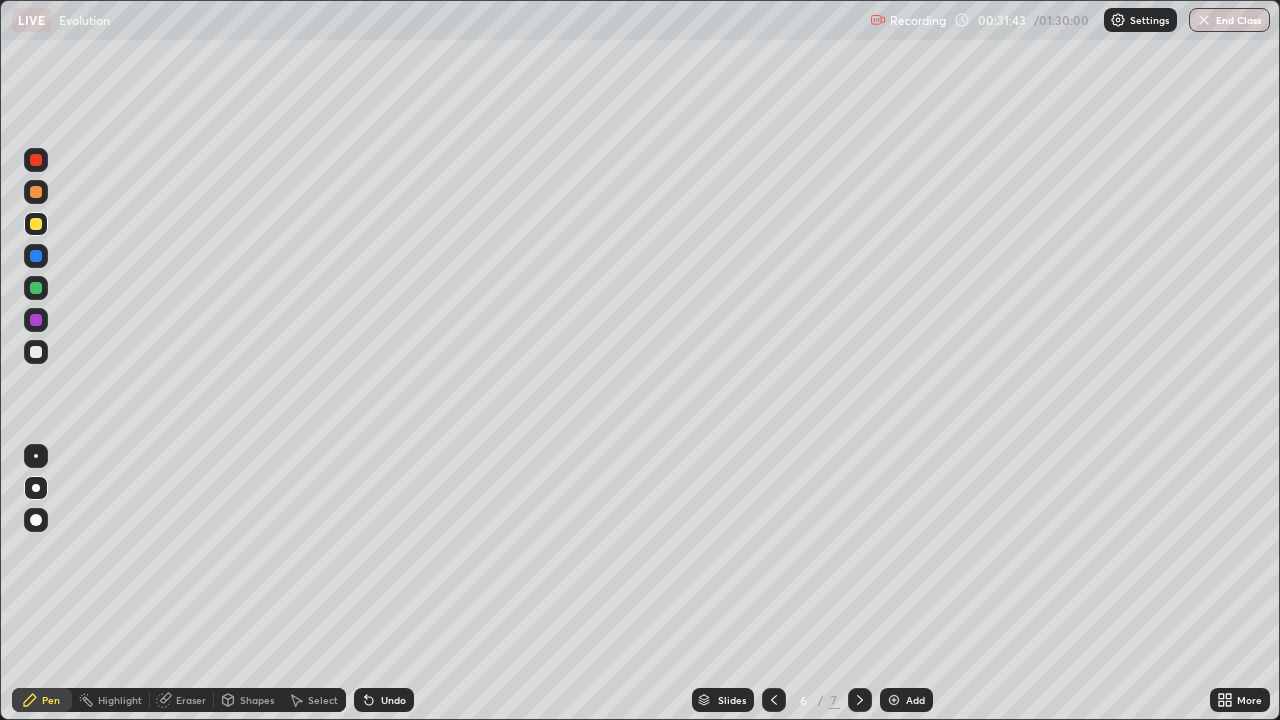 click 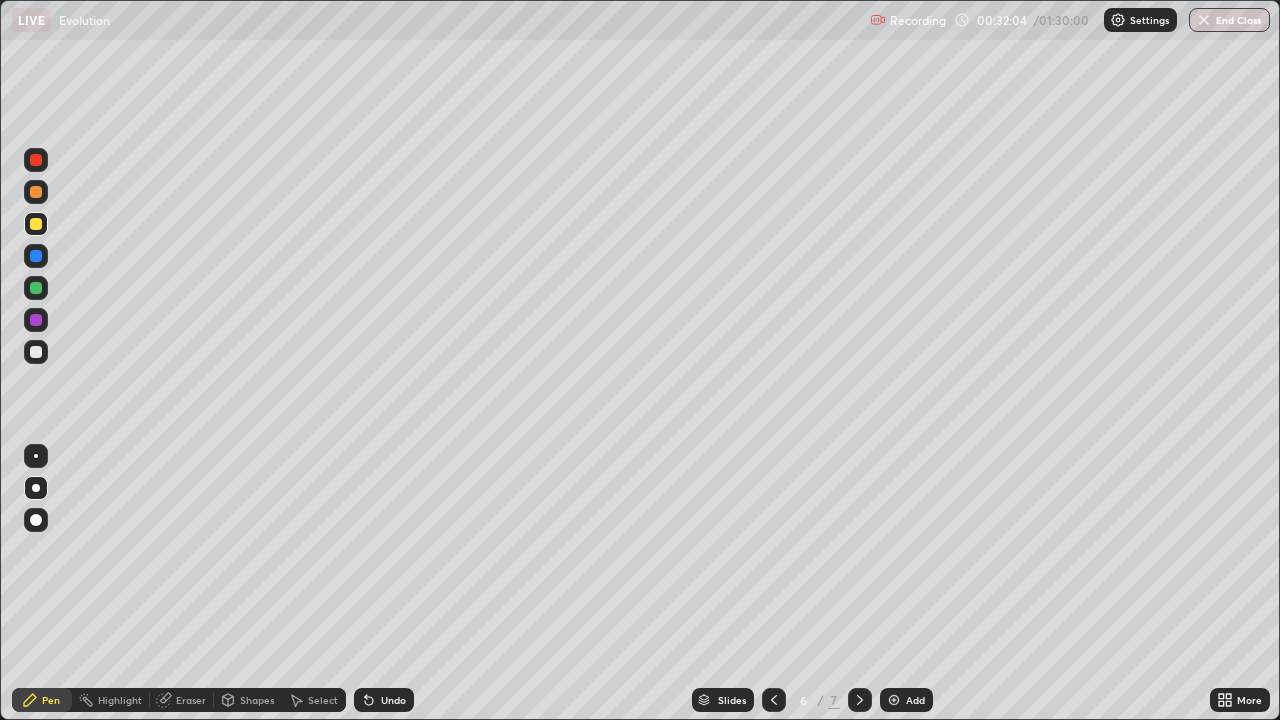click on "Undo" at bounding box center (384, 700) 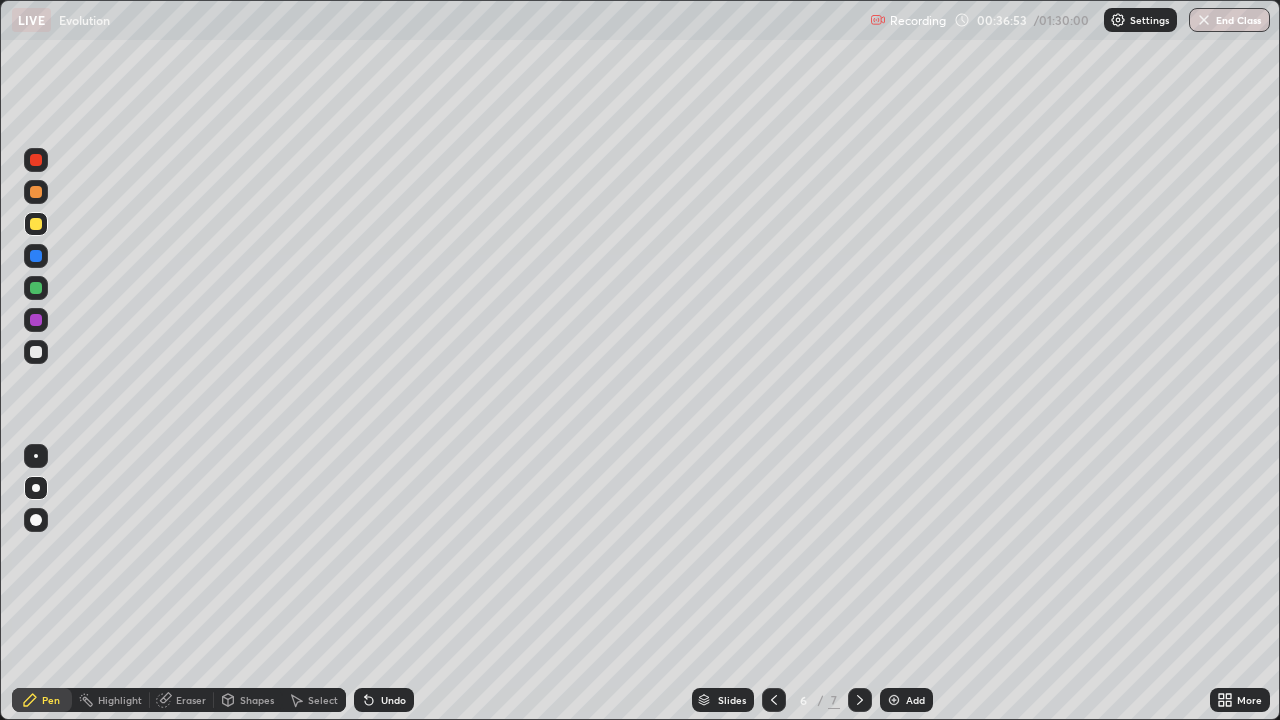 click 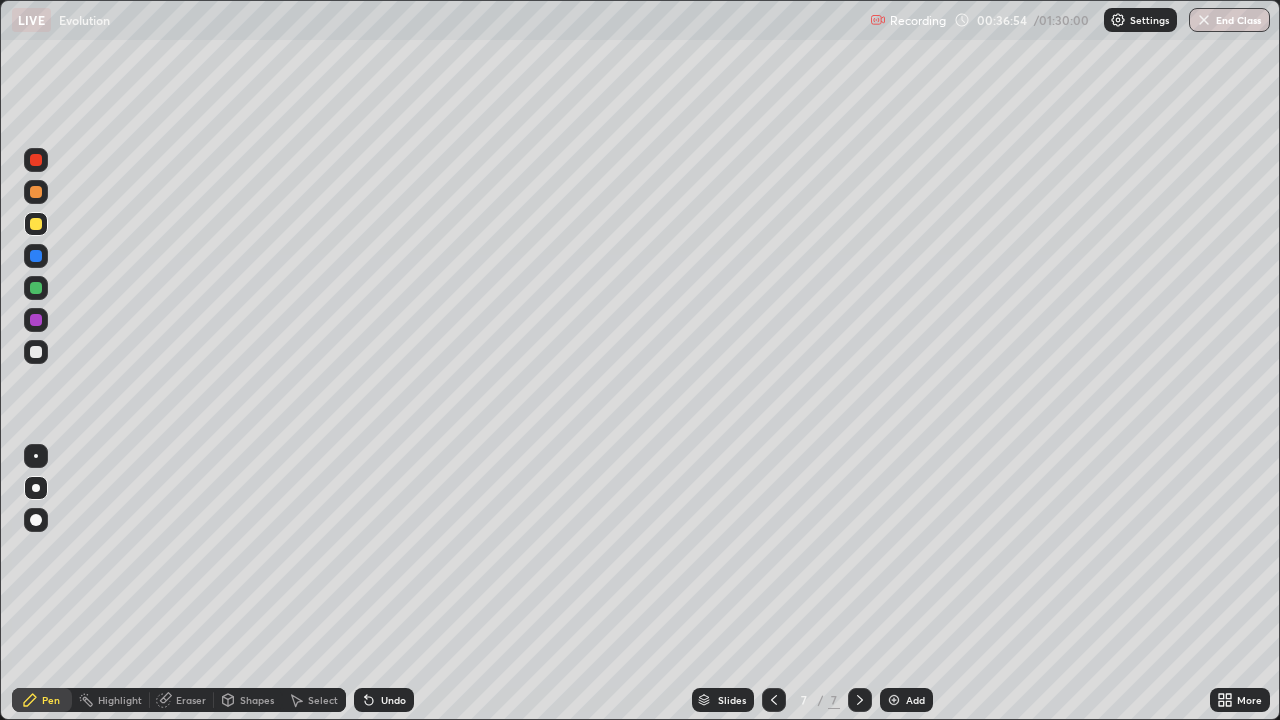 click at bounding box center [36, 320] 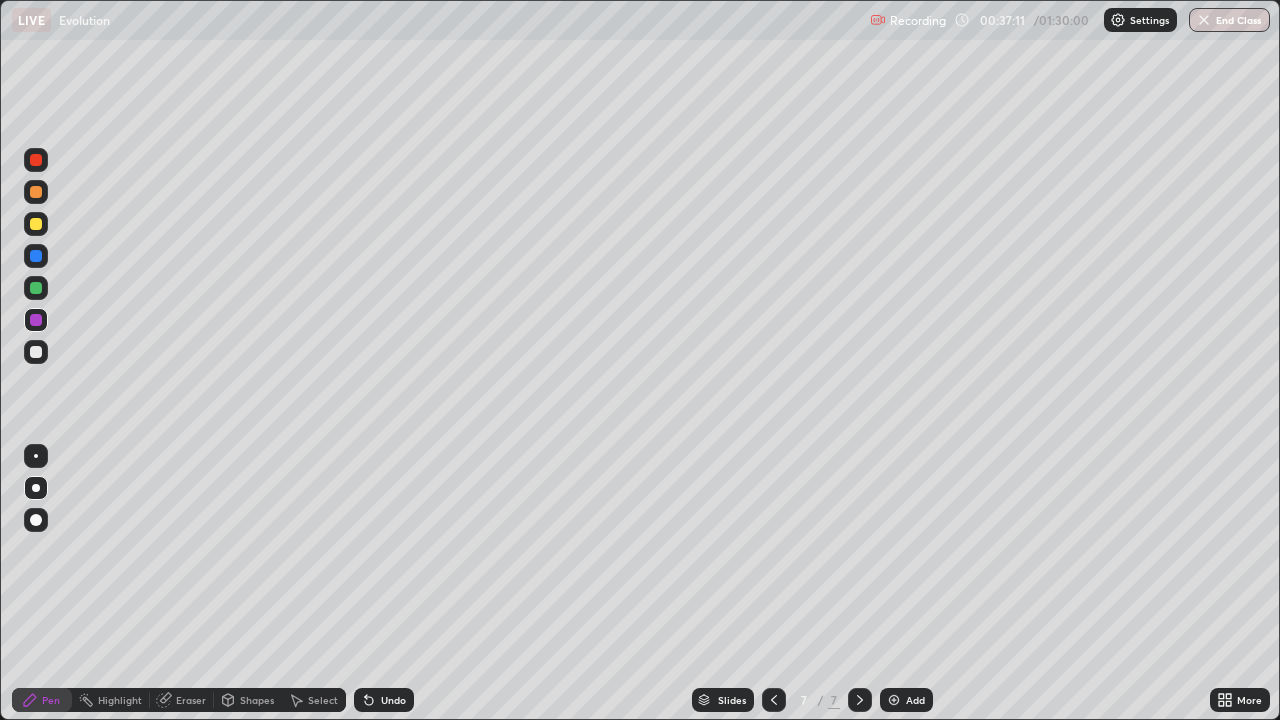 click at bounding box center (36, 352) 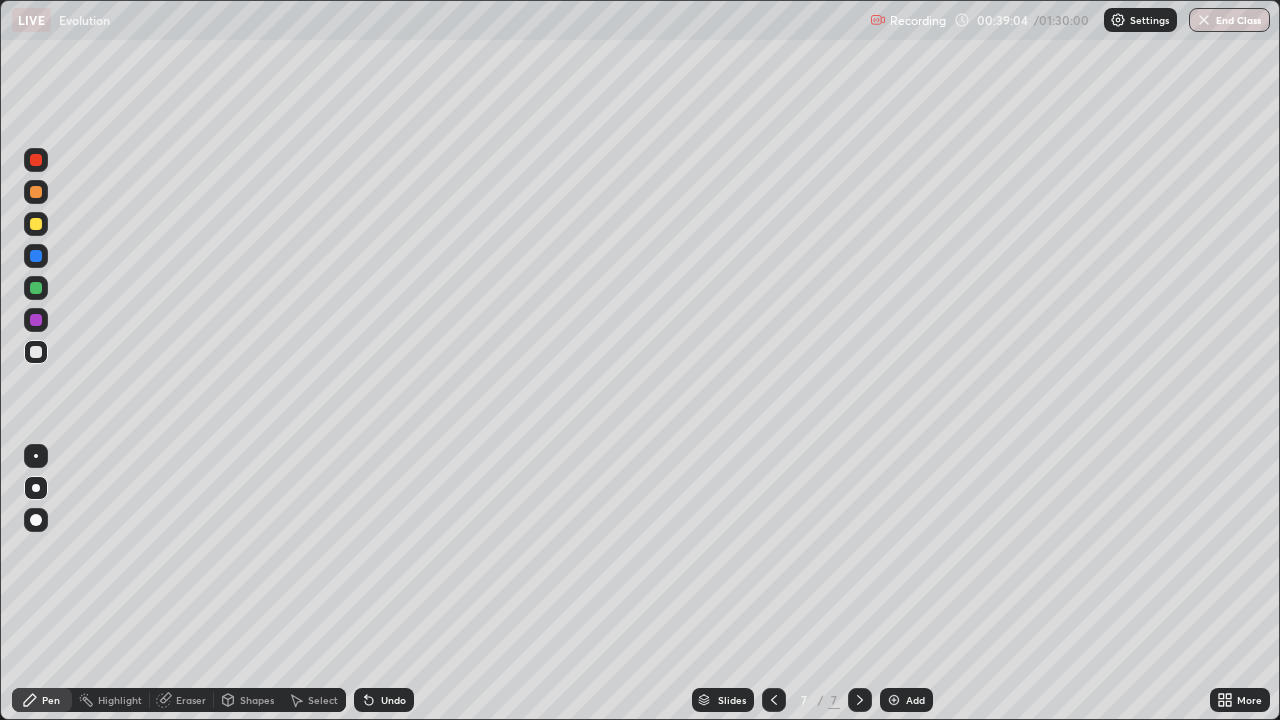 click 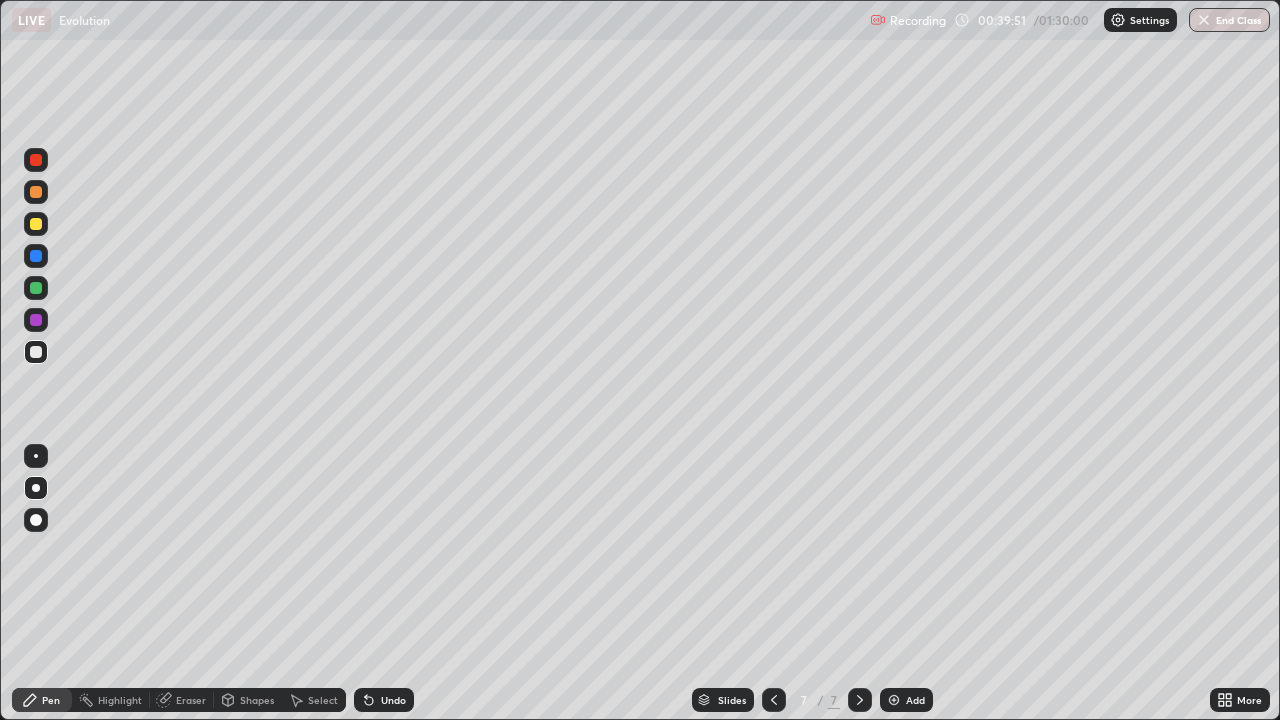 click at bounding box center [36, 320] 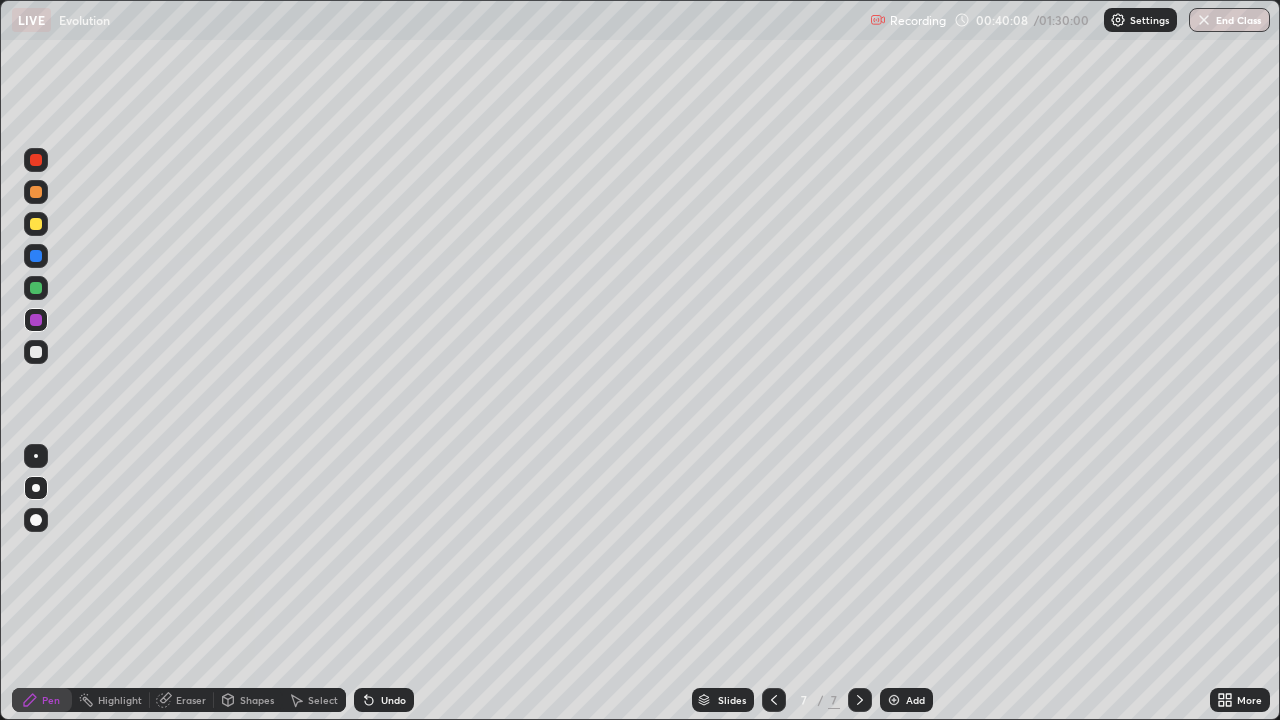 click at bounding box center [36, 352] 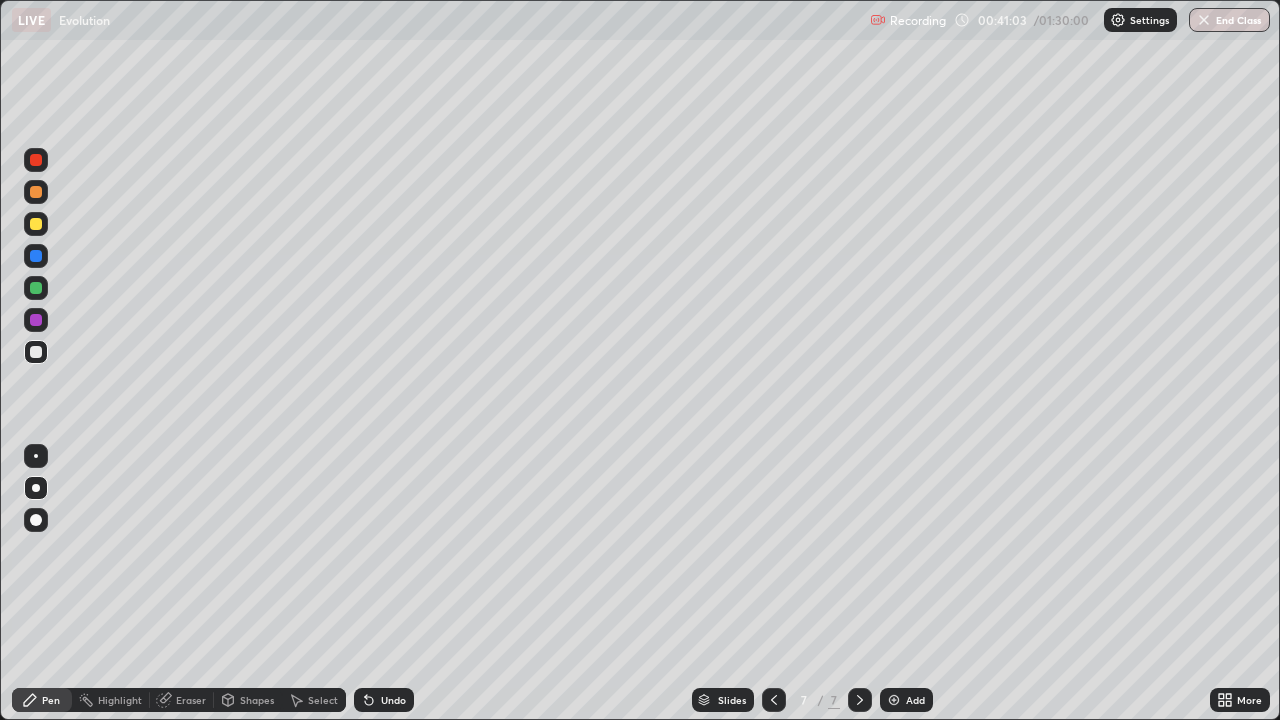 click on "Undo" at bounding box center [384, 700] 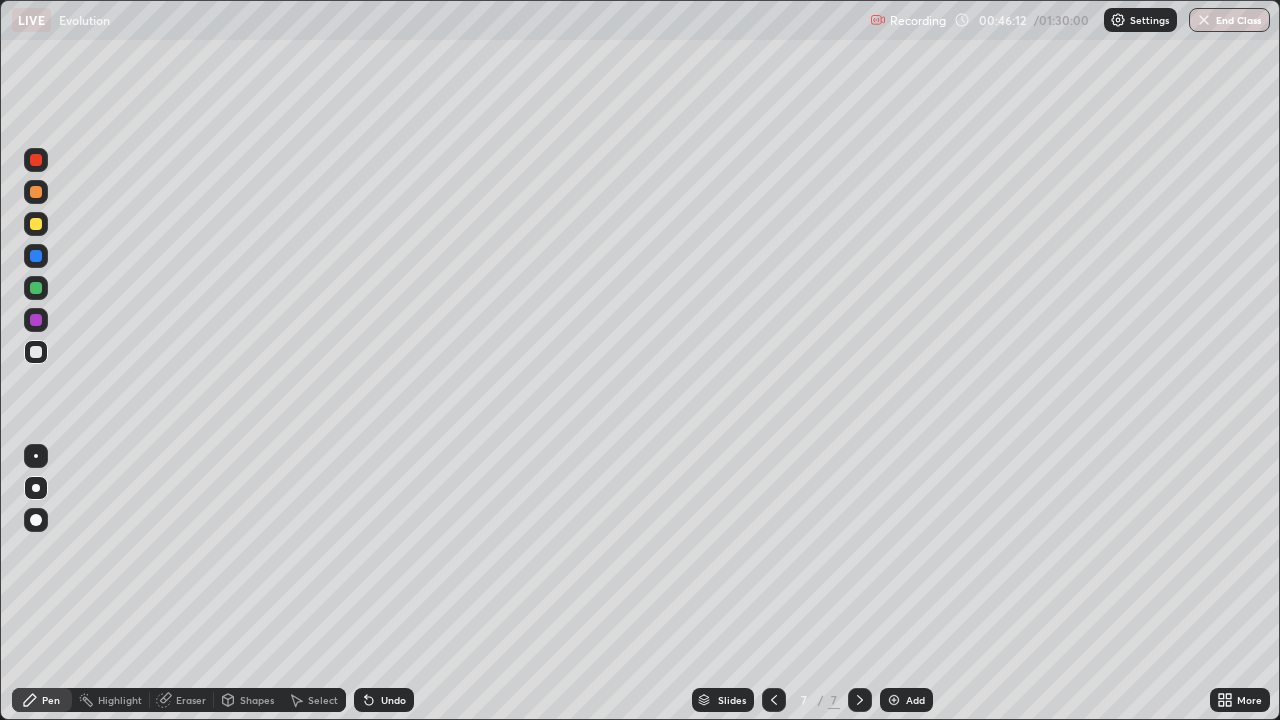 click on "Add" at bounding box center [906, 700] 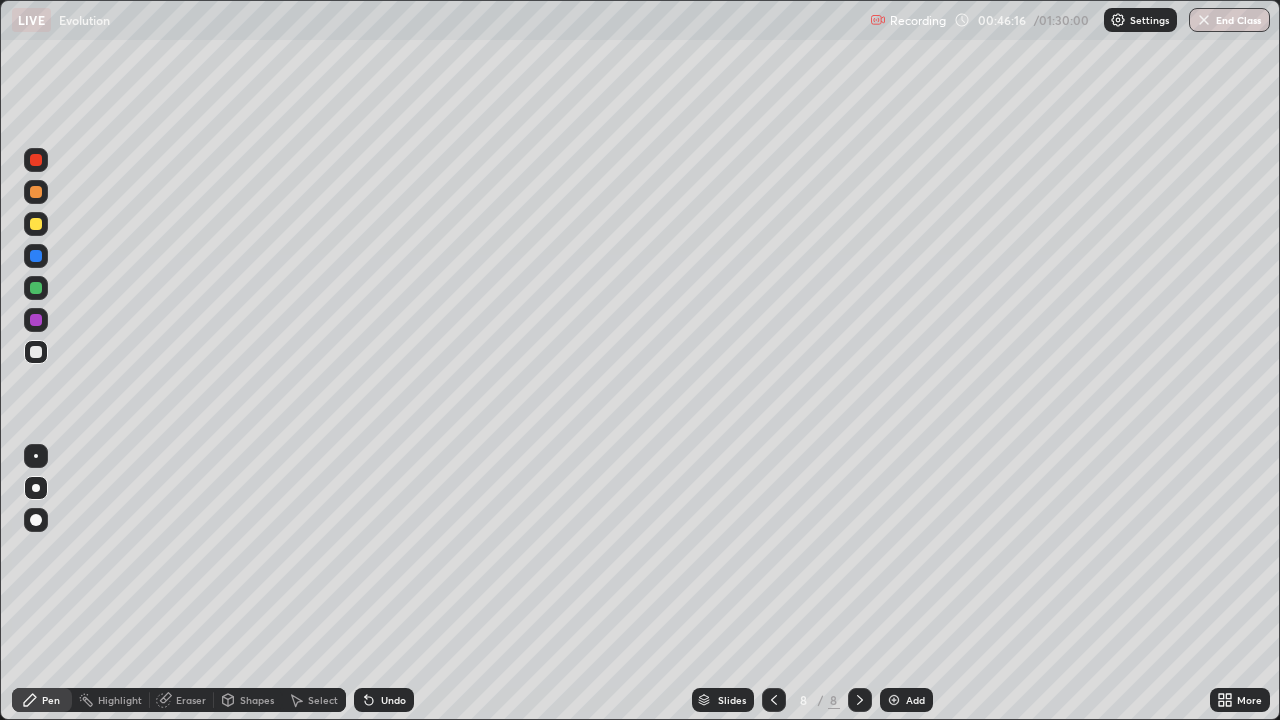 click at bounding box center (36, 320) 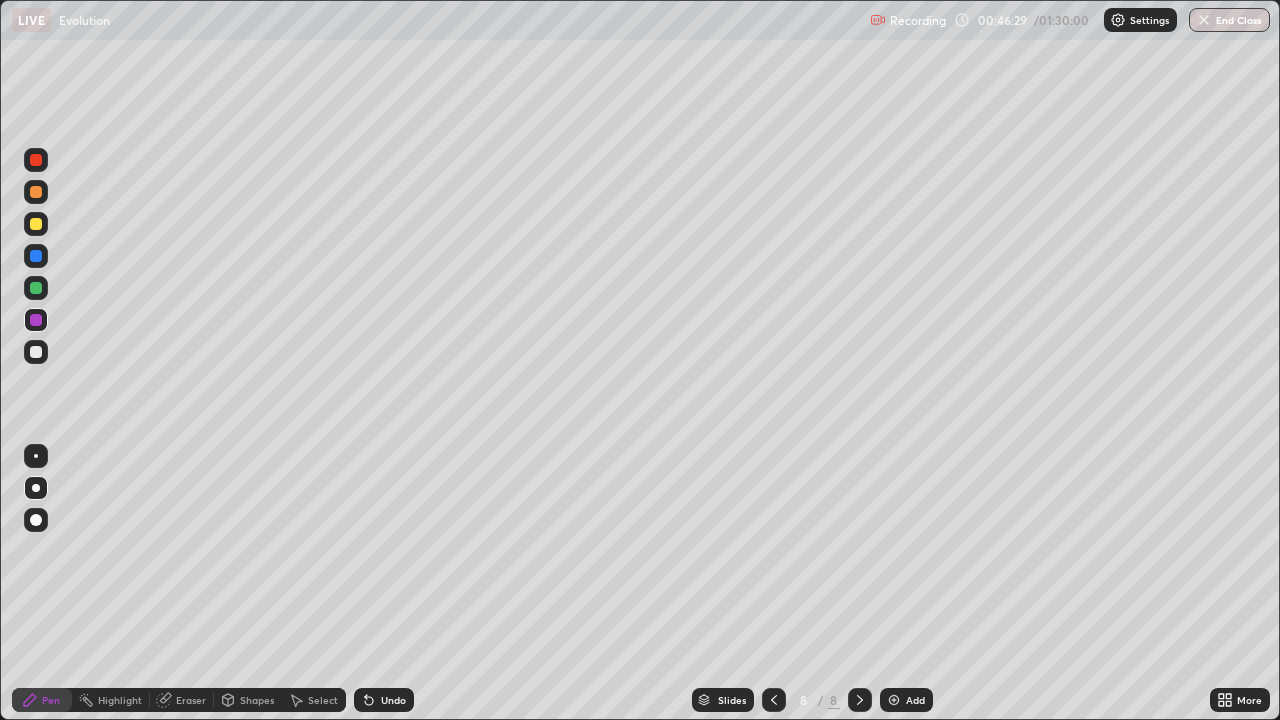 click at bounding box center (36, 352) 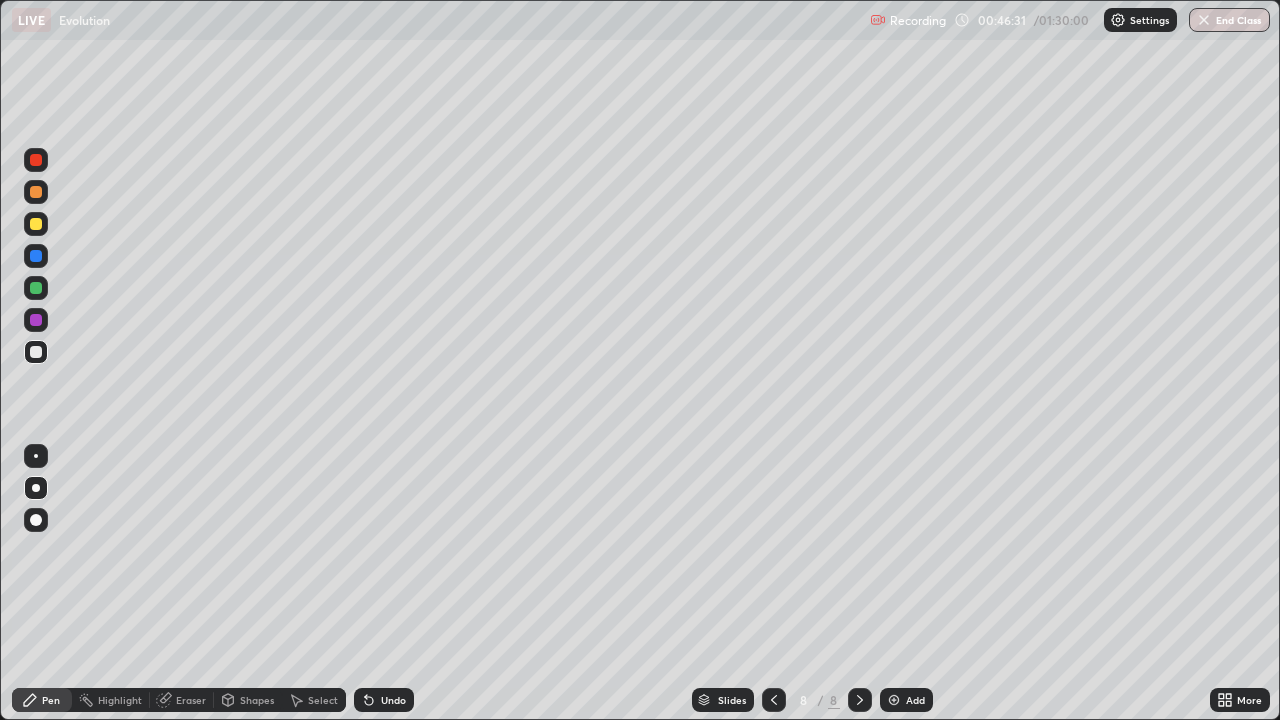 click on "Undo" at bounding box center [393, 700] 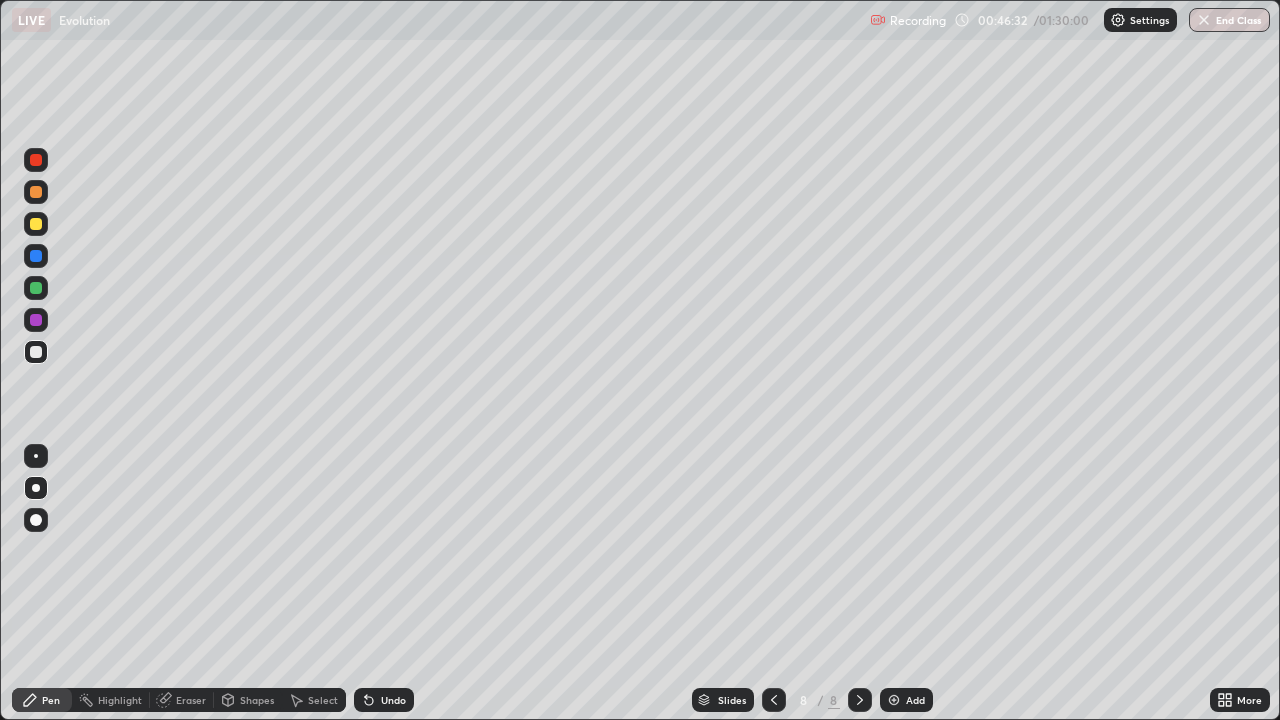 click on "Undo" at bounding box center (393, 700) 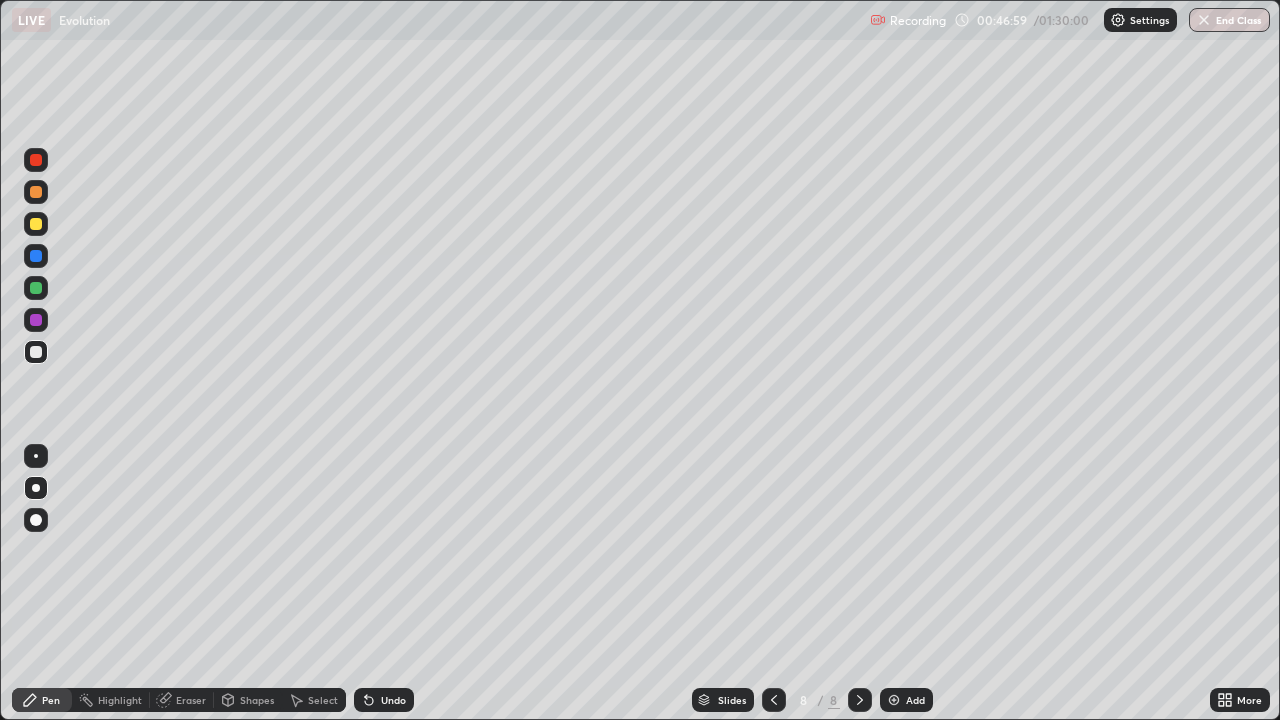 click at bounding box center (36, 320) 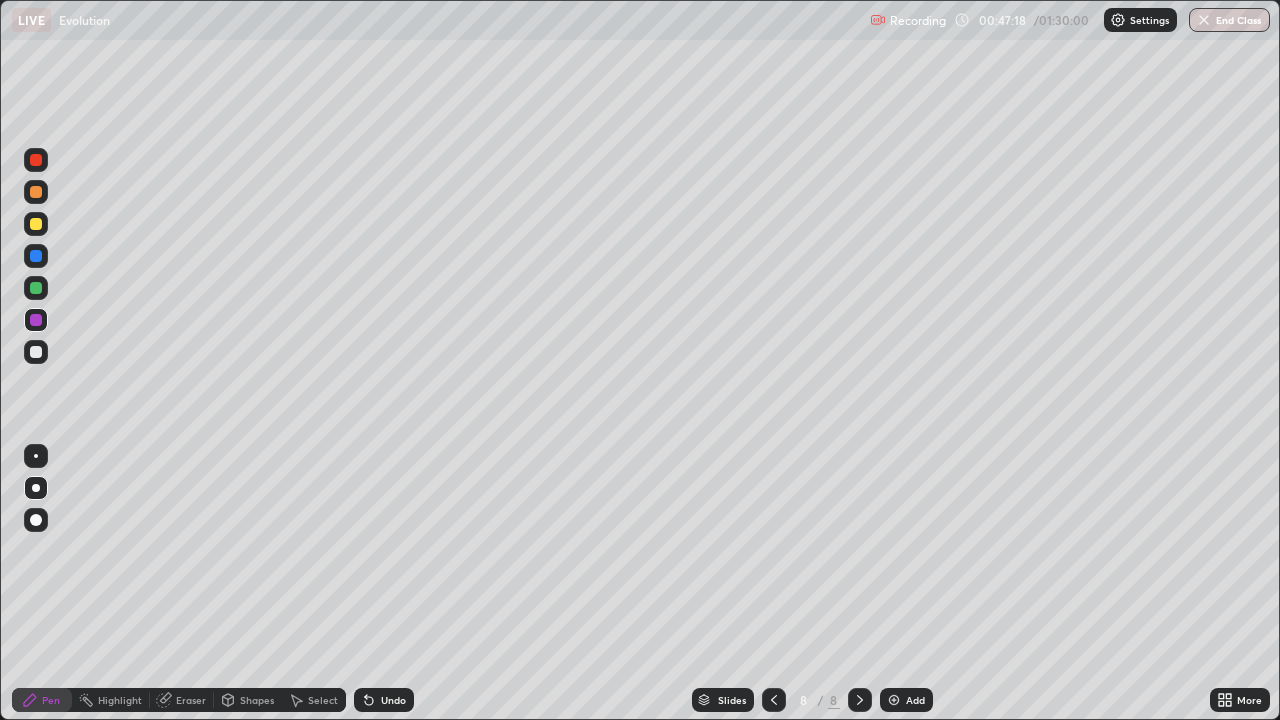 click at bounding box center (36, 224) 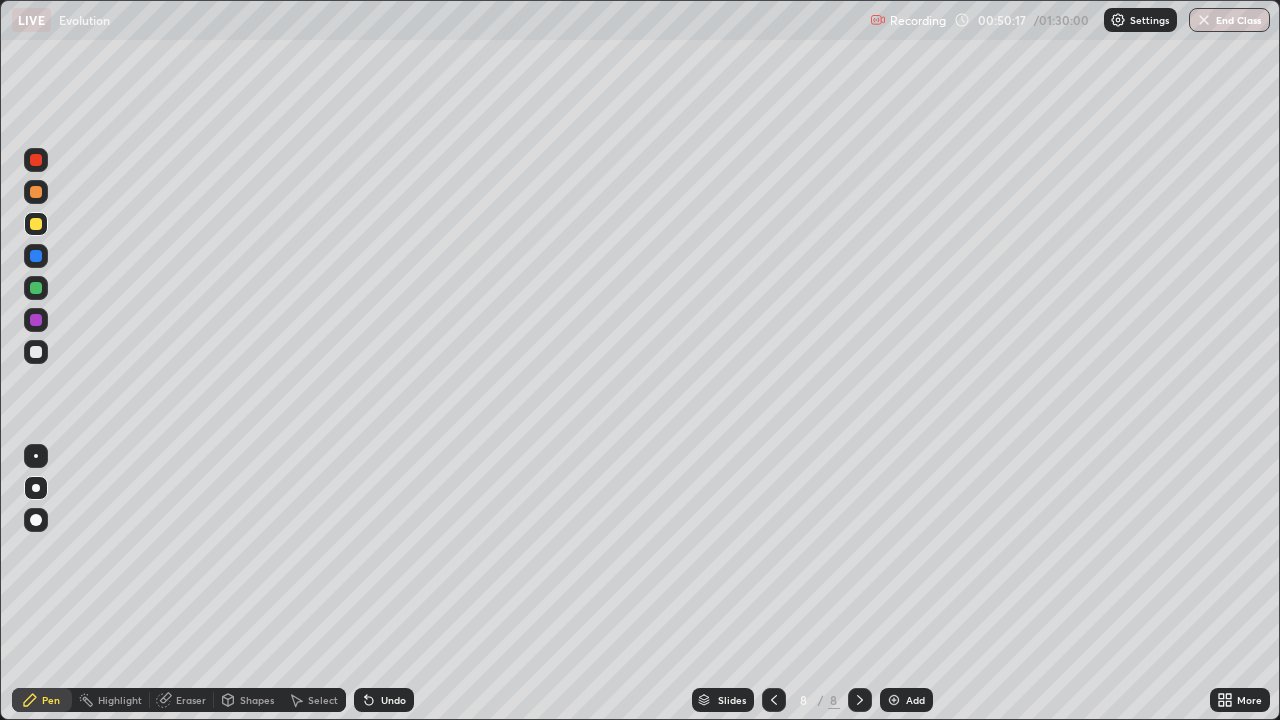 click on "Add" at bounding box center (906, 700) 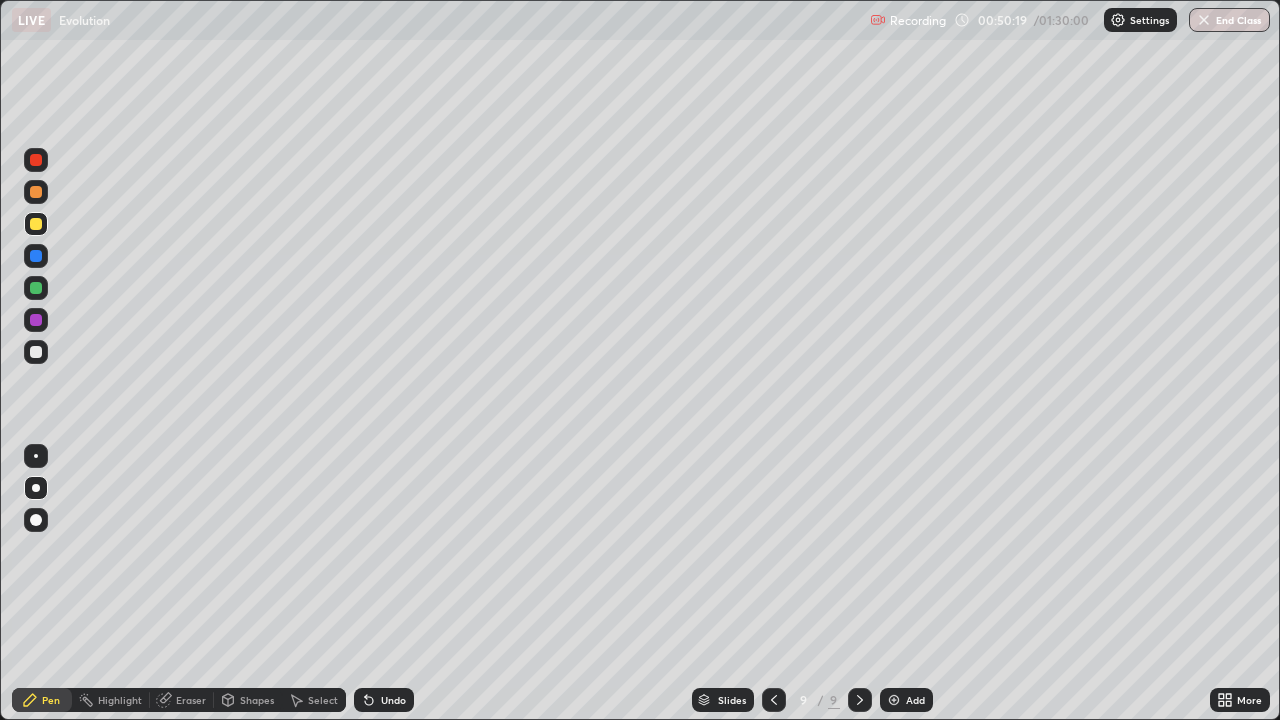 click at bounding box center (36, 352) 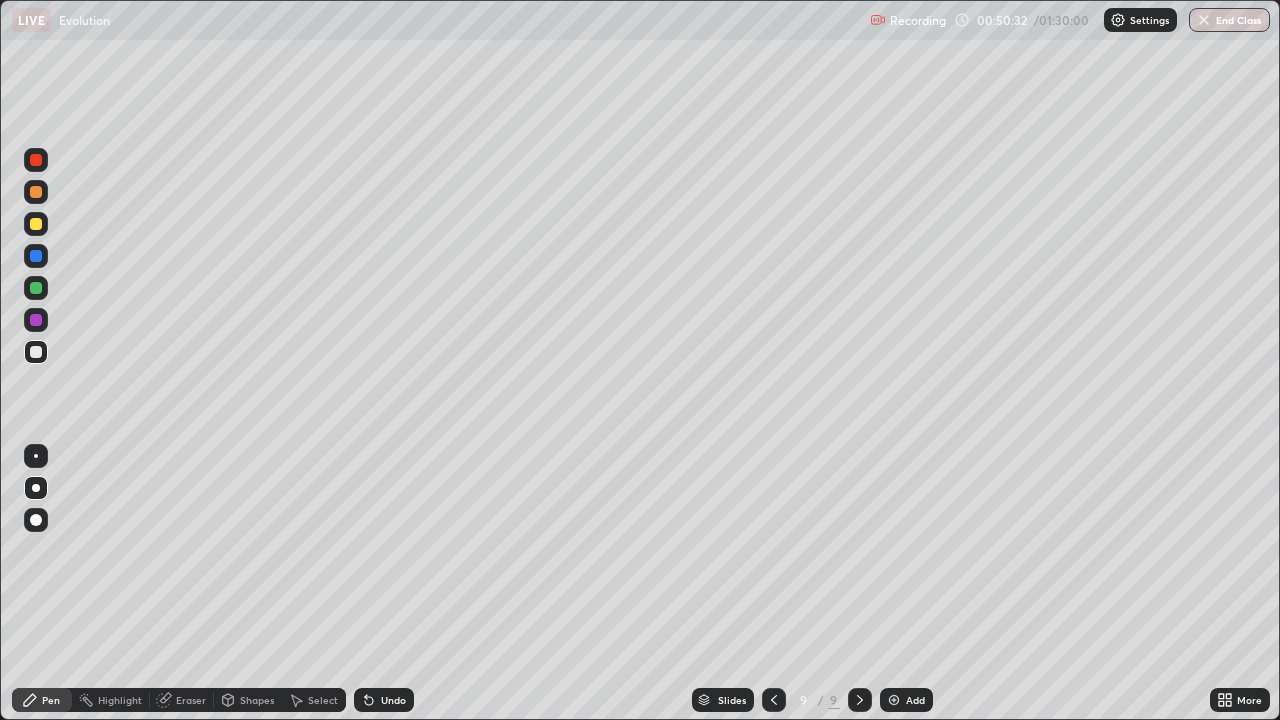 click at bounding box center (36, 320) 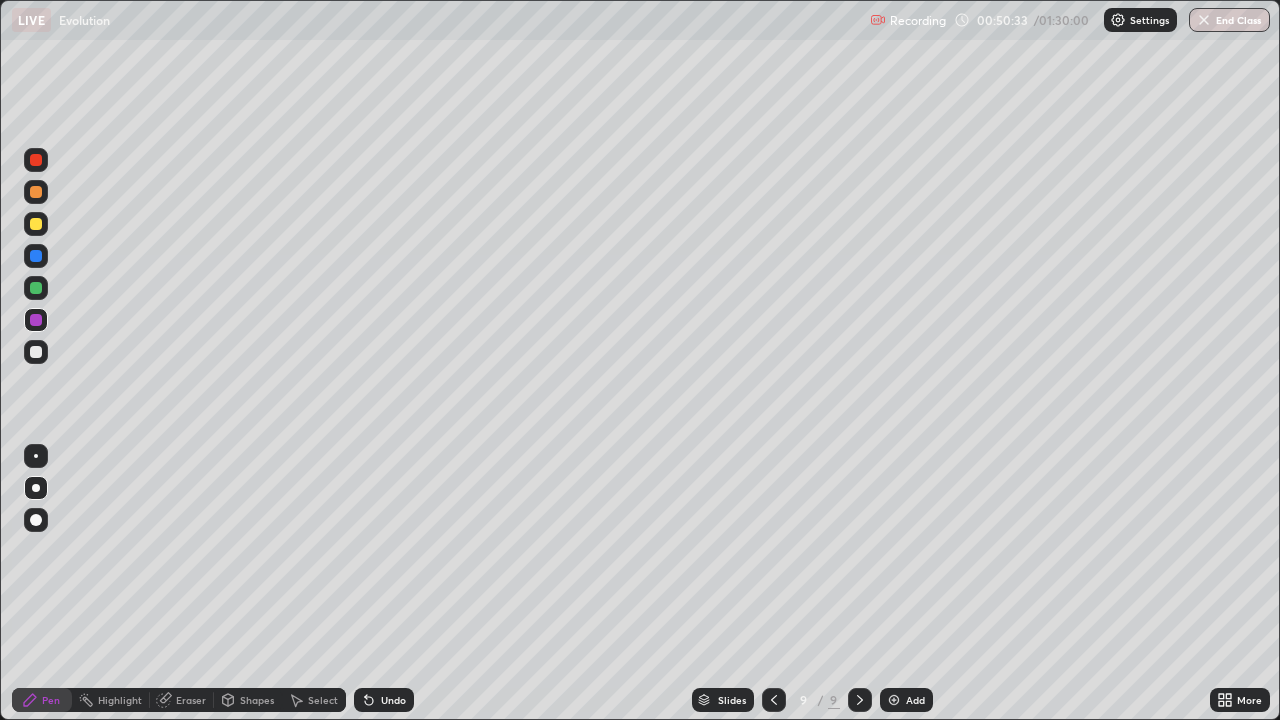 click at bounding box center [36, 224] 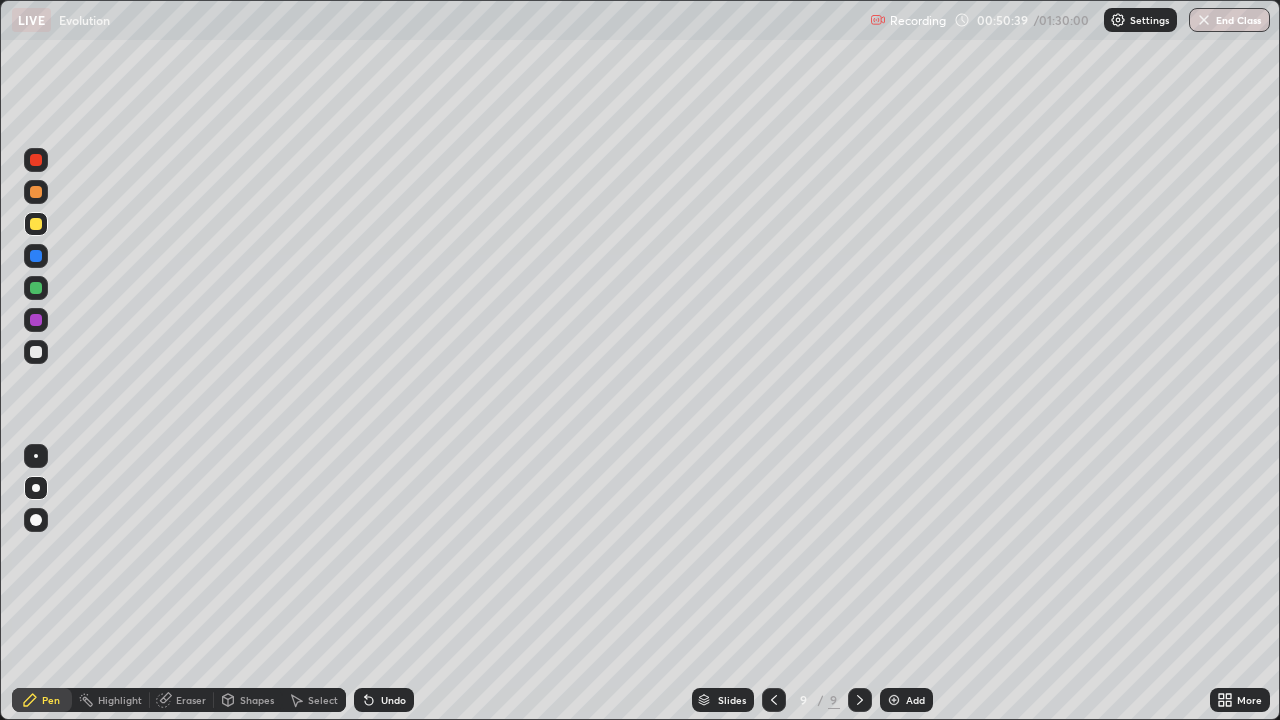 click 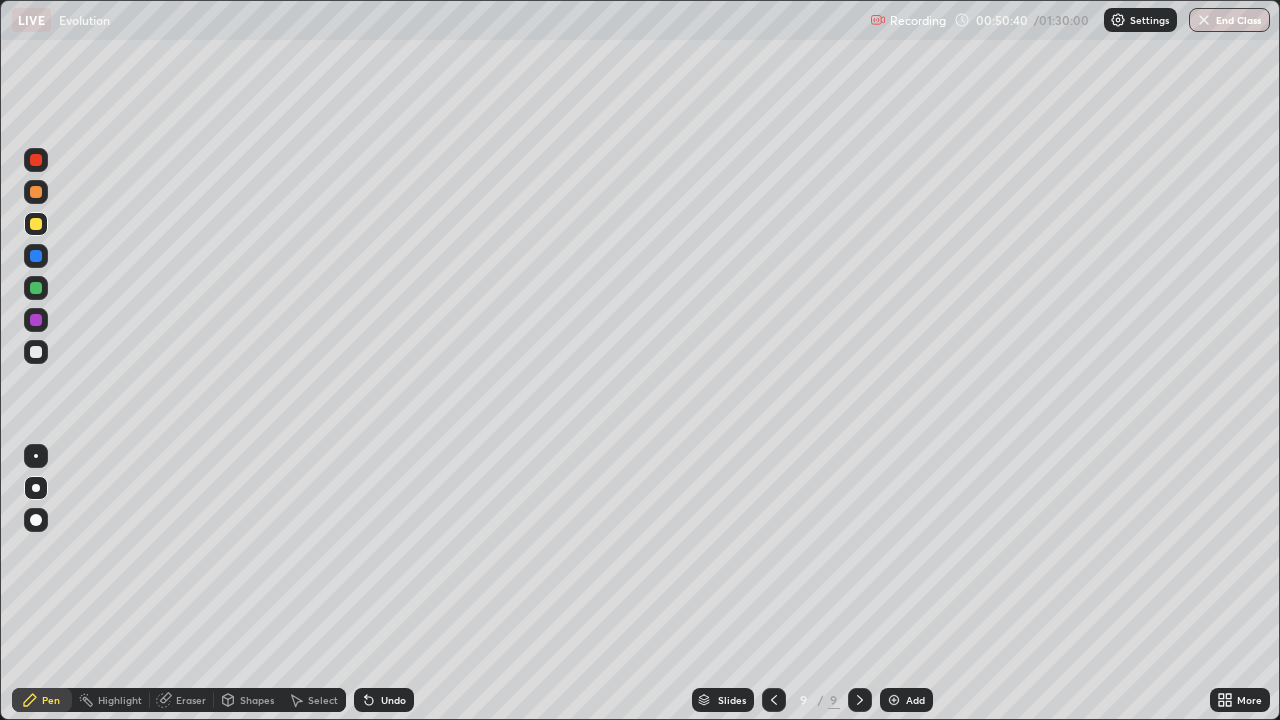 click on "Undo" at bounding box center [384, 700] 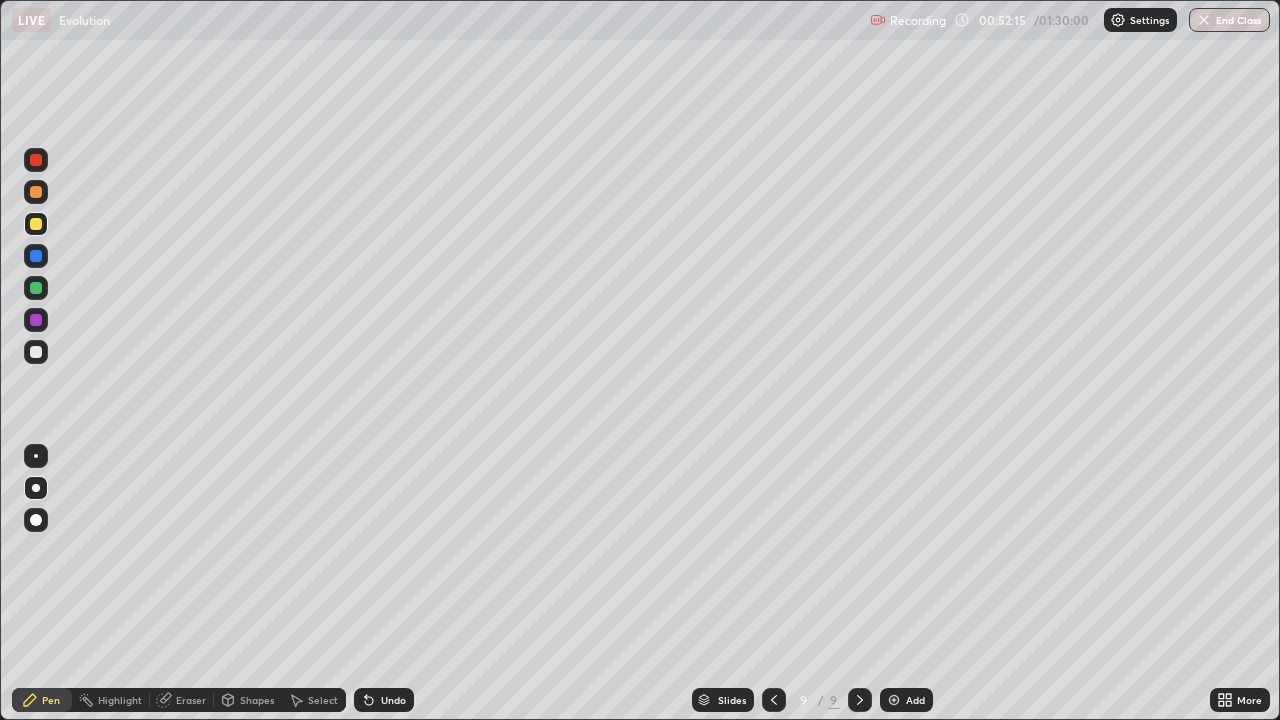 click at bounding box center (36, 352) 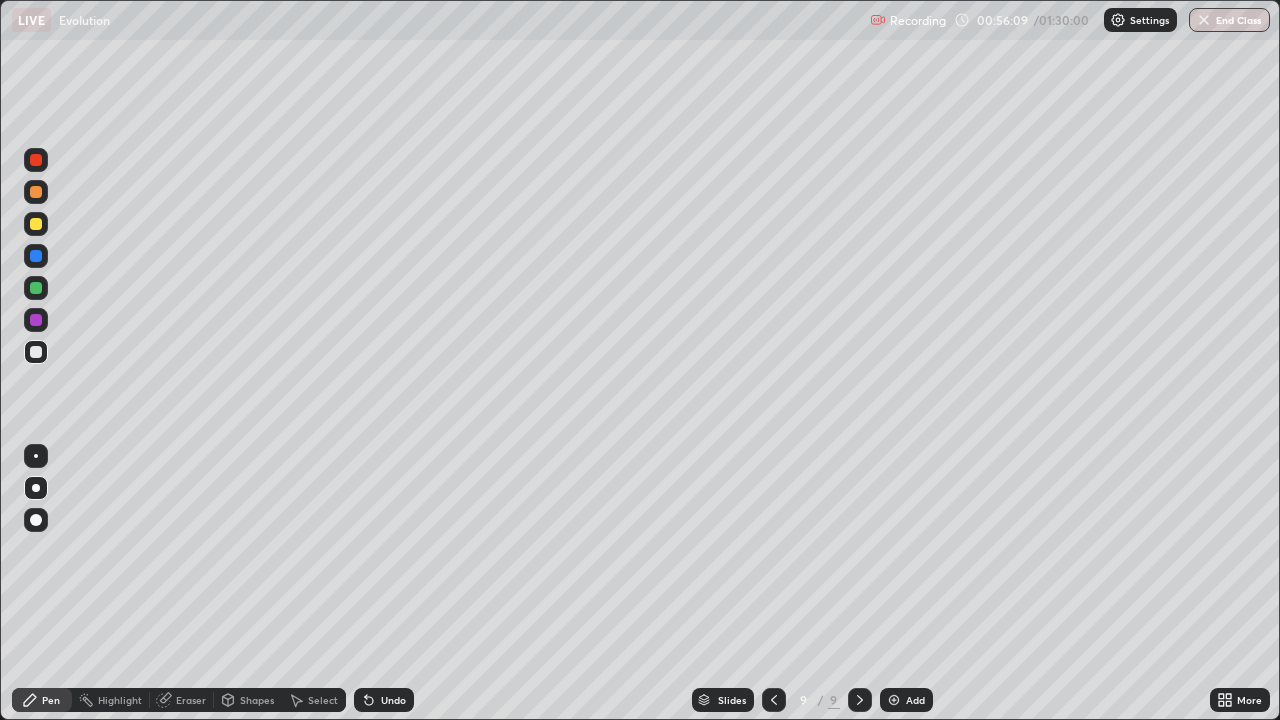 click on "Add" at bounding box center [906, 700] 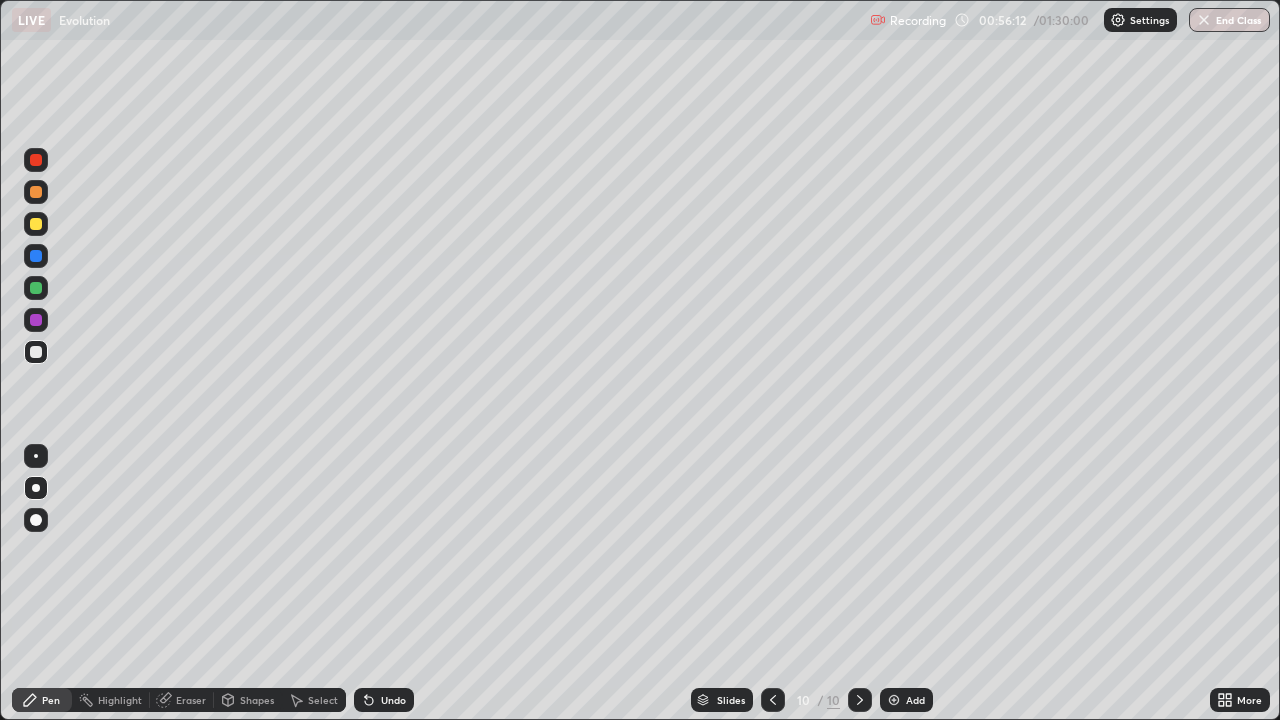 click at bounding box center (36, 224) 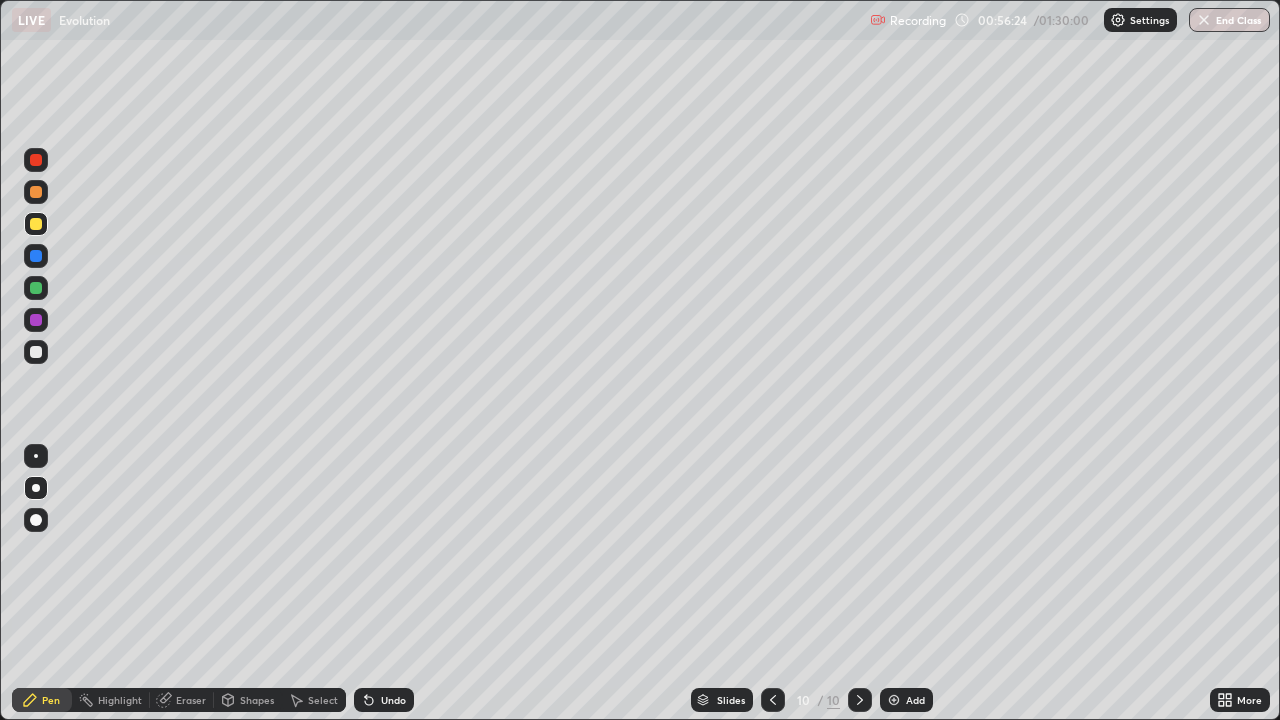 click at bounding box center [36, 352] 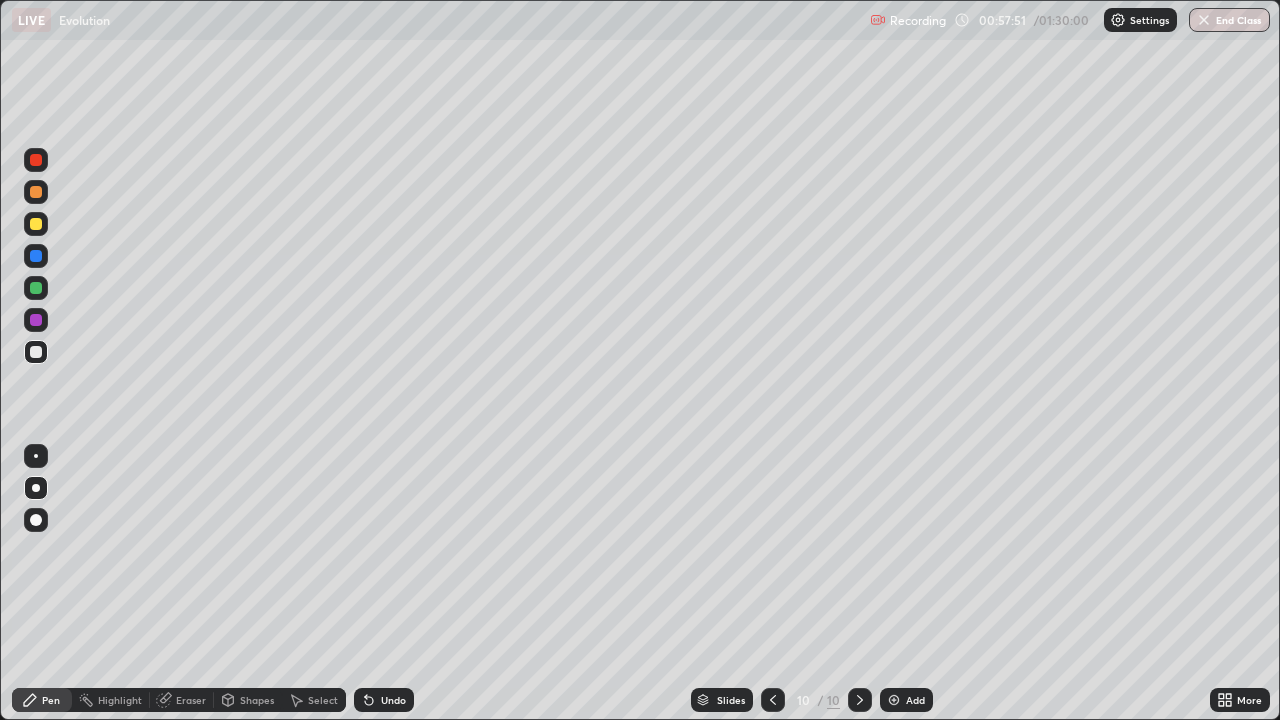 click at bounding box center [36, 320] 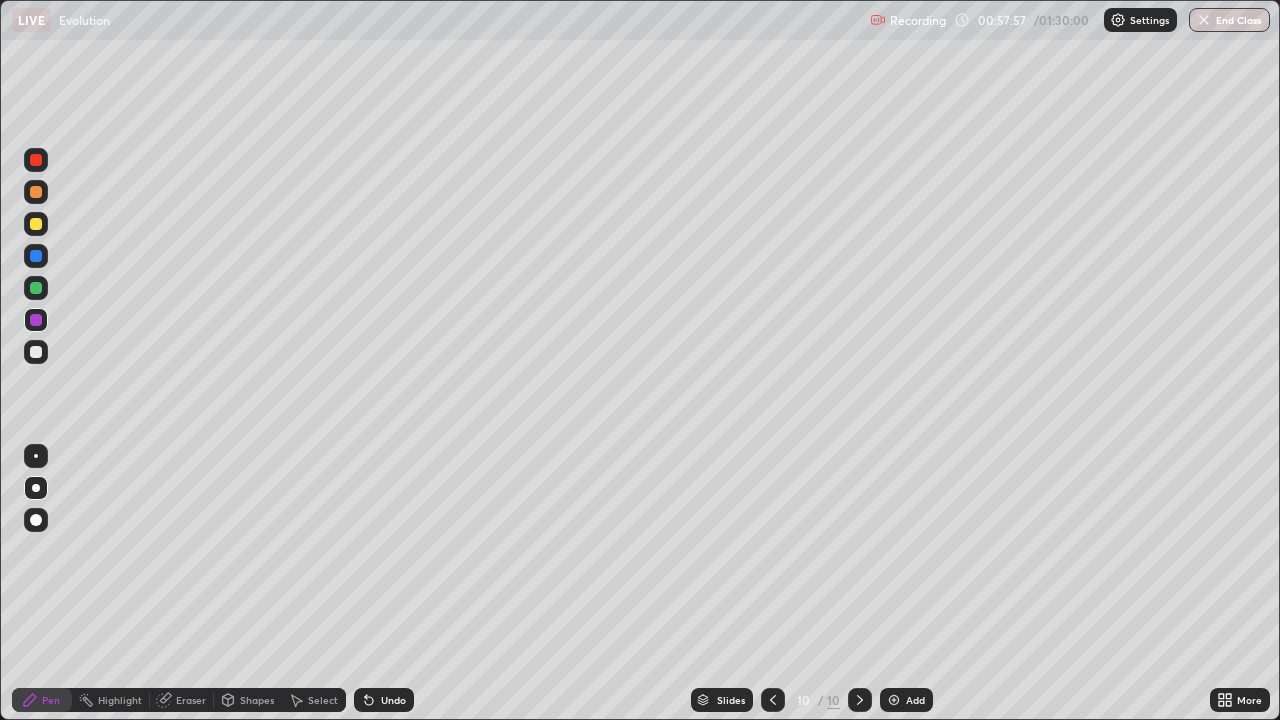 click on "Undo" at bounding box center (393, 700) 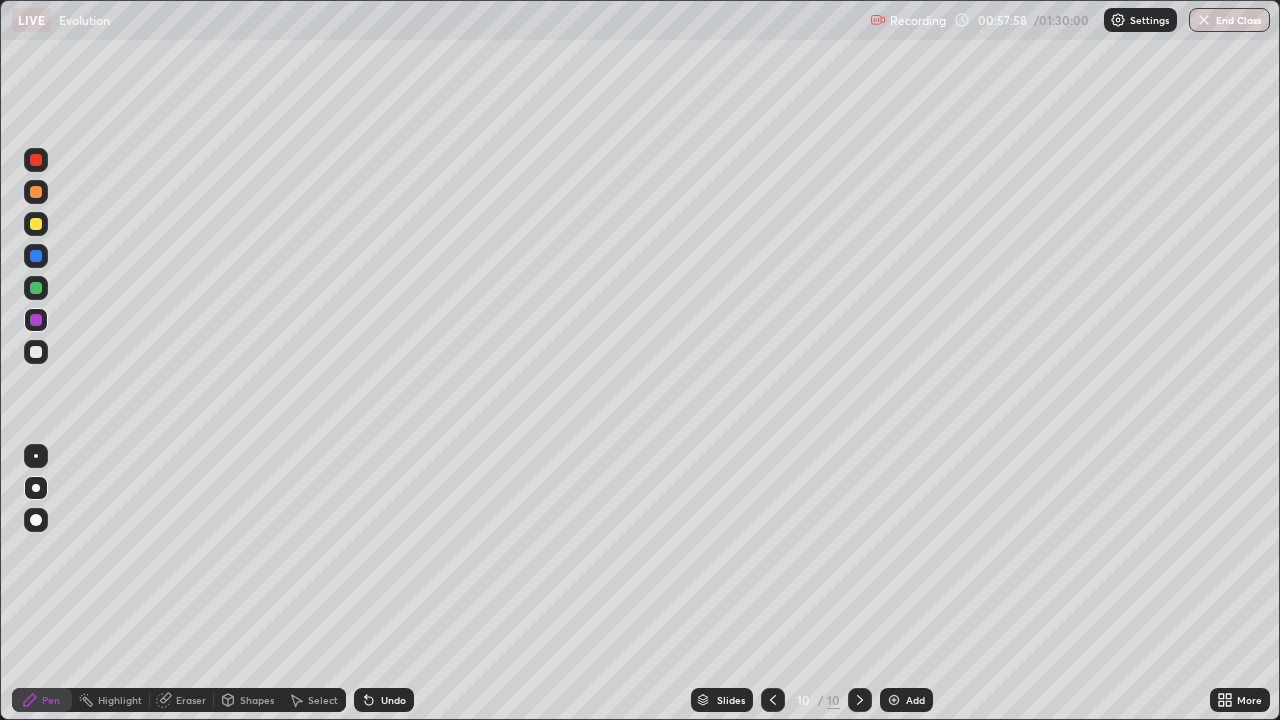 click at bounding box center (36, 352) 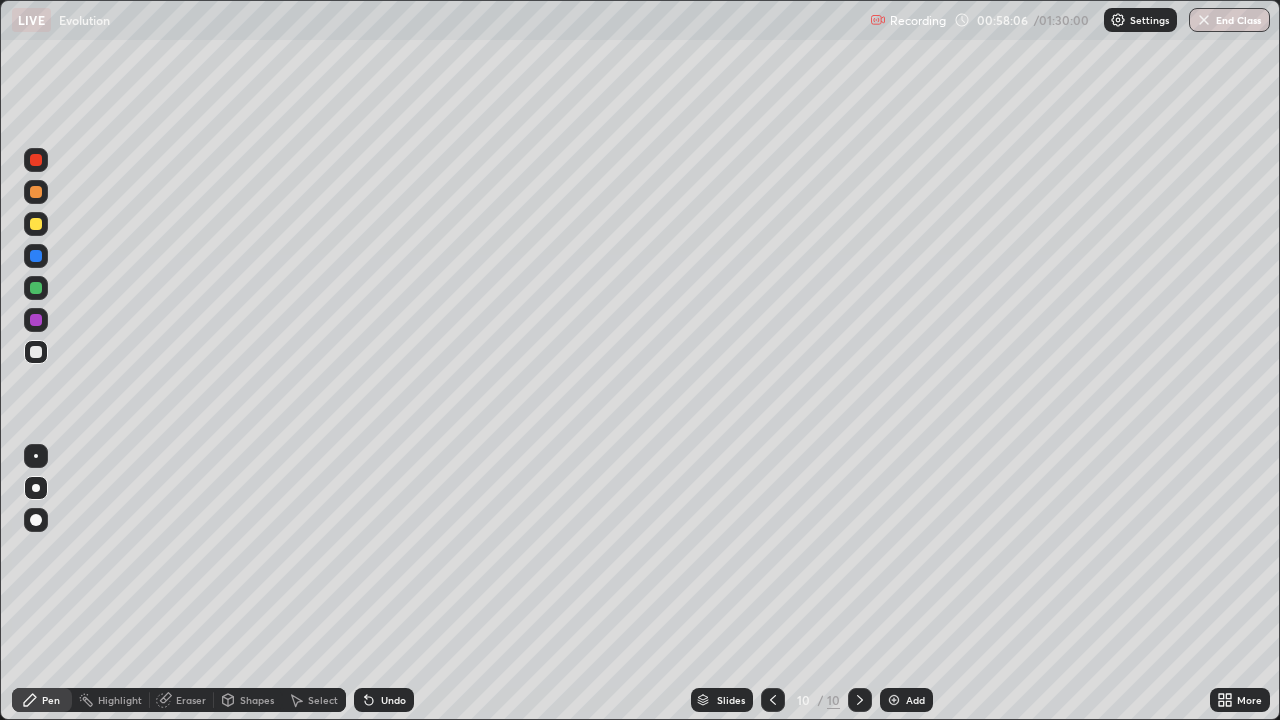 click on "Undo" at bounding box center (384, 700) 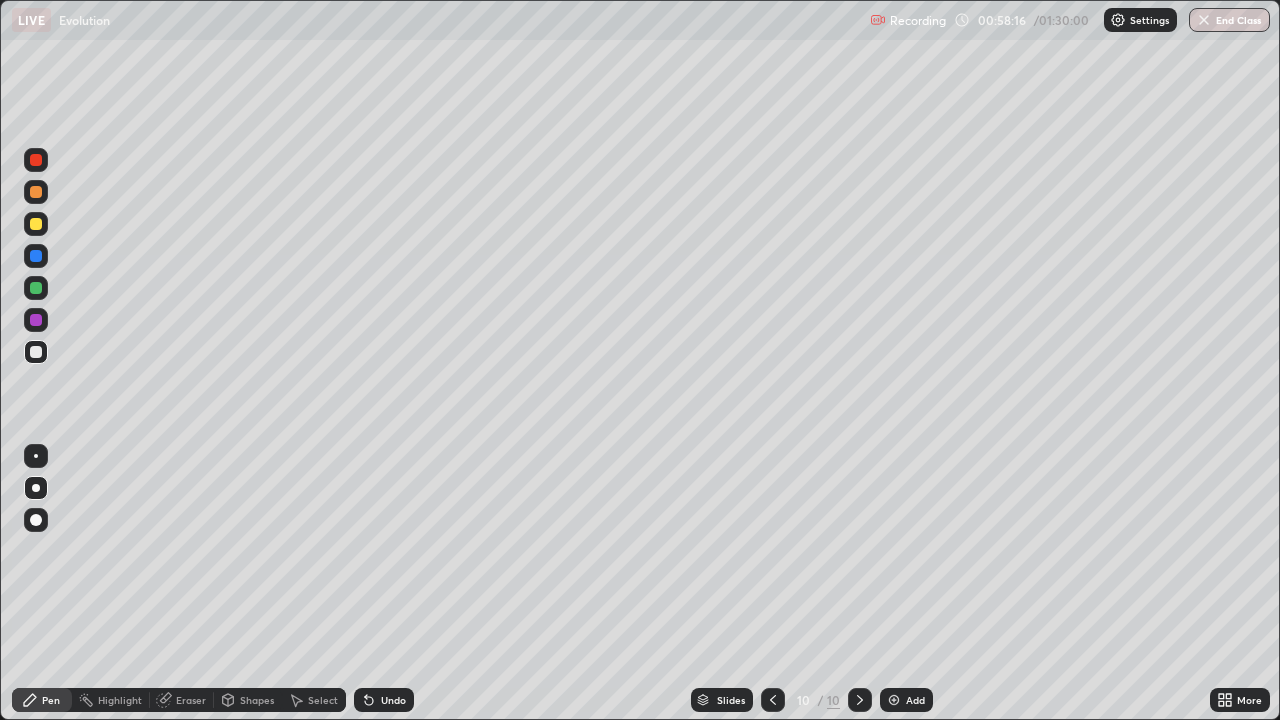 click at bounding box center (36, 160) 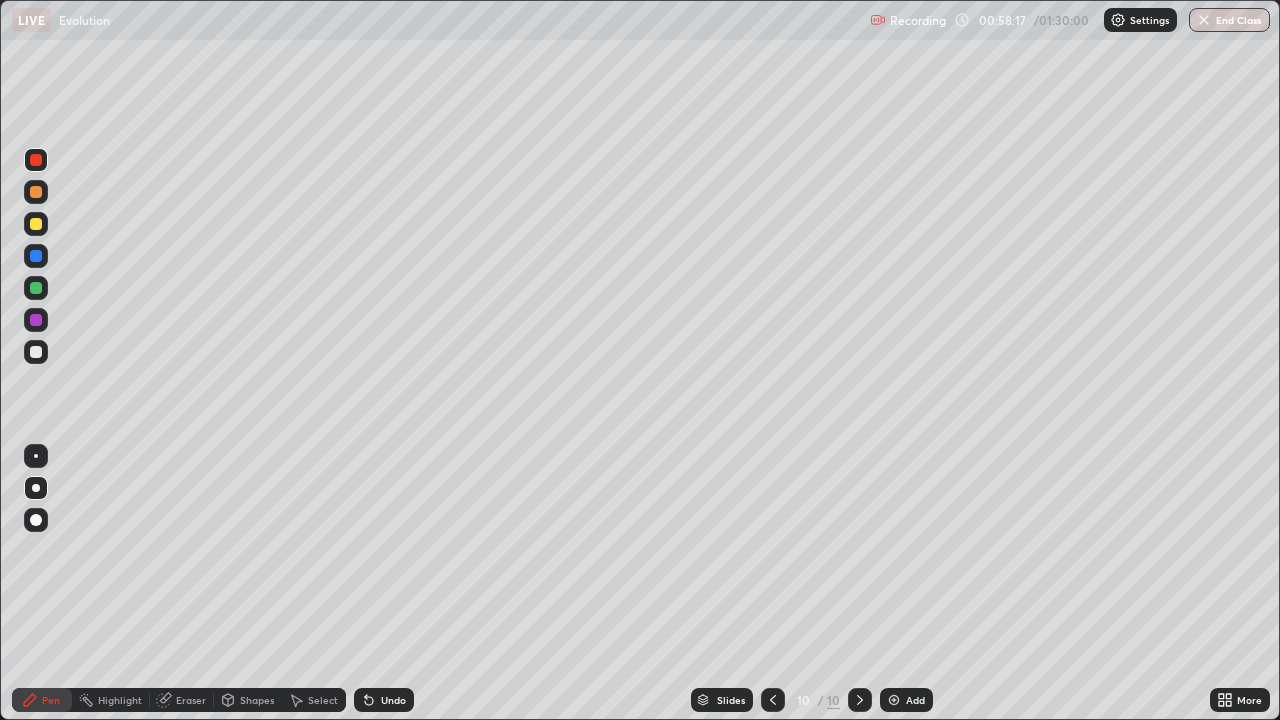 click at bounding box center (36, 520) 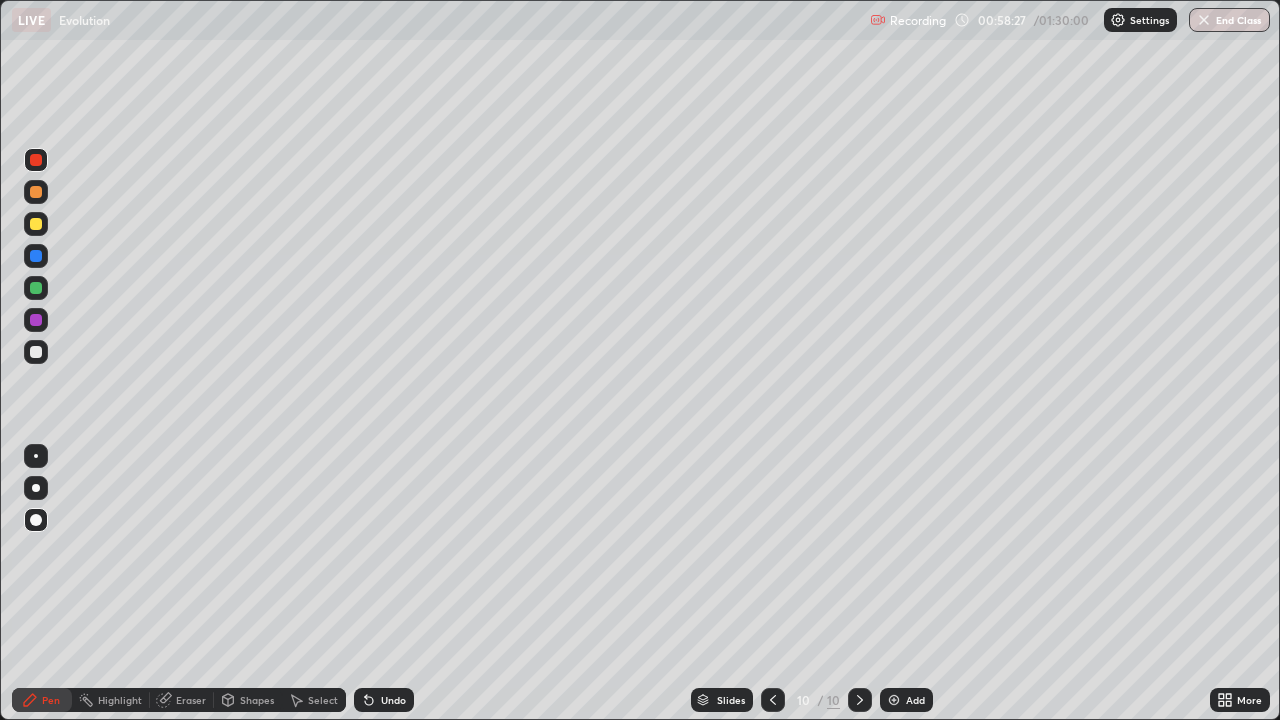 click at bounding box center [36, 320] 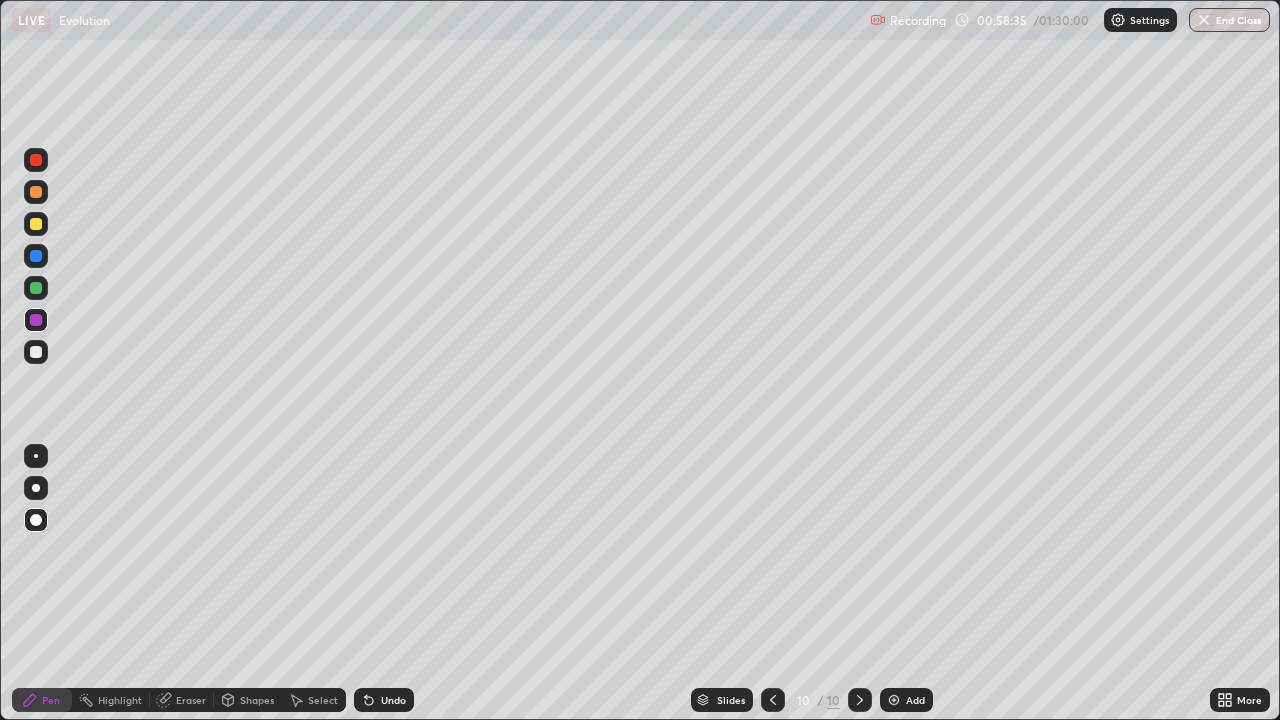 click at bounding box center [36, 256] 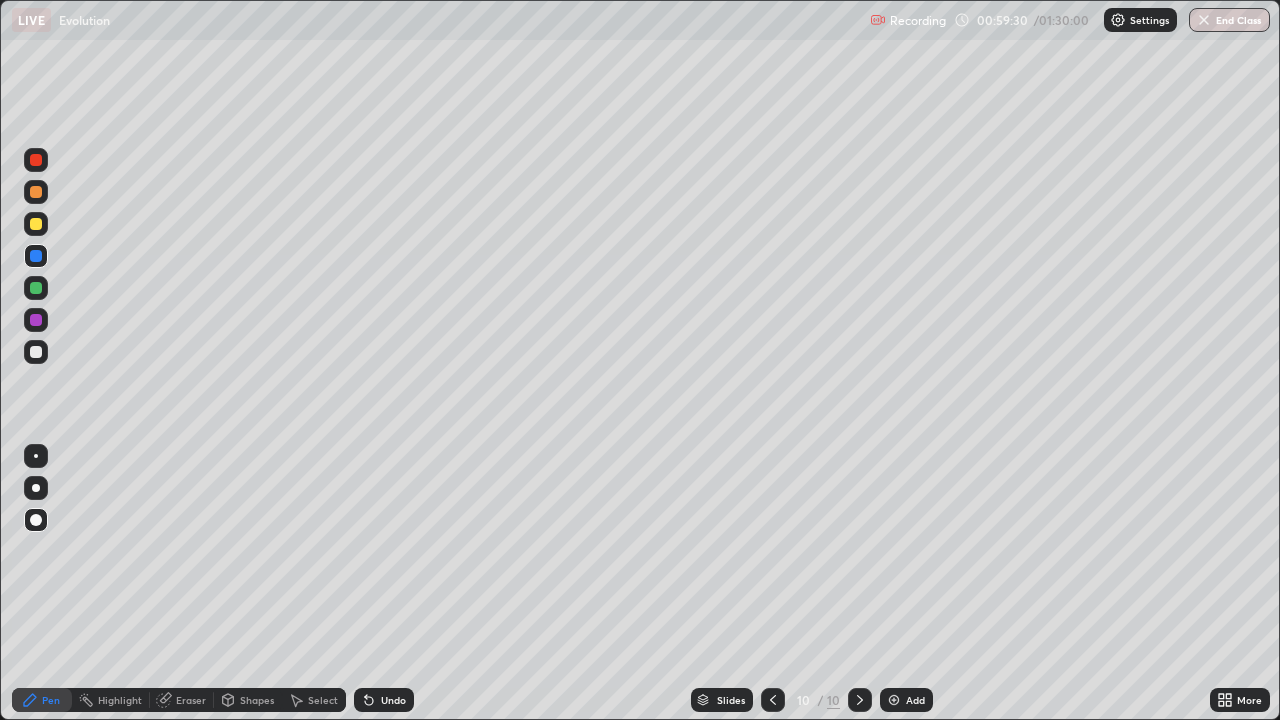 click at bounding box center [36, 352] 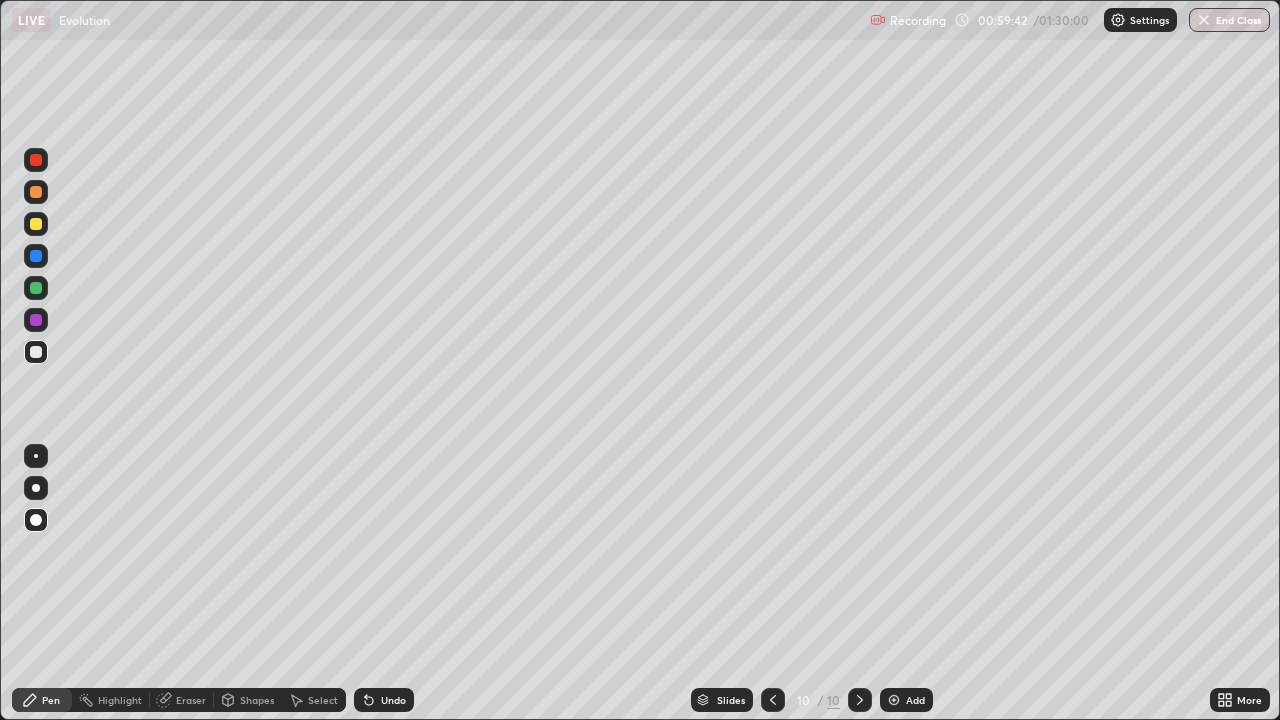 click at bounding box center (36, 160) 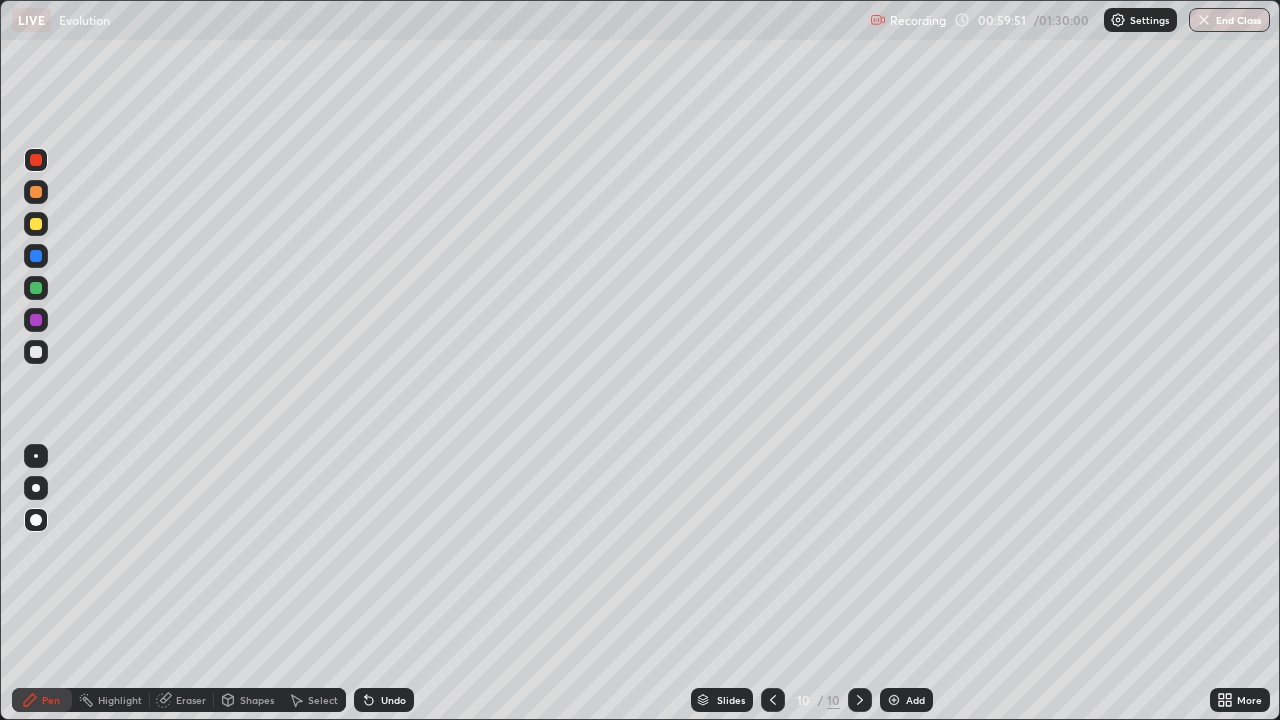 click at bounding box center (36, 192) 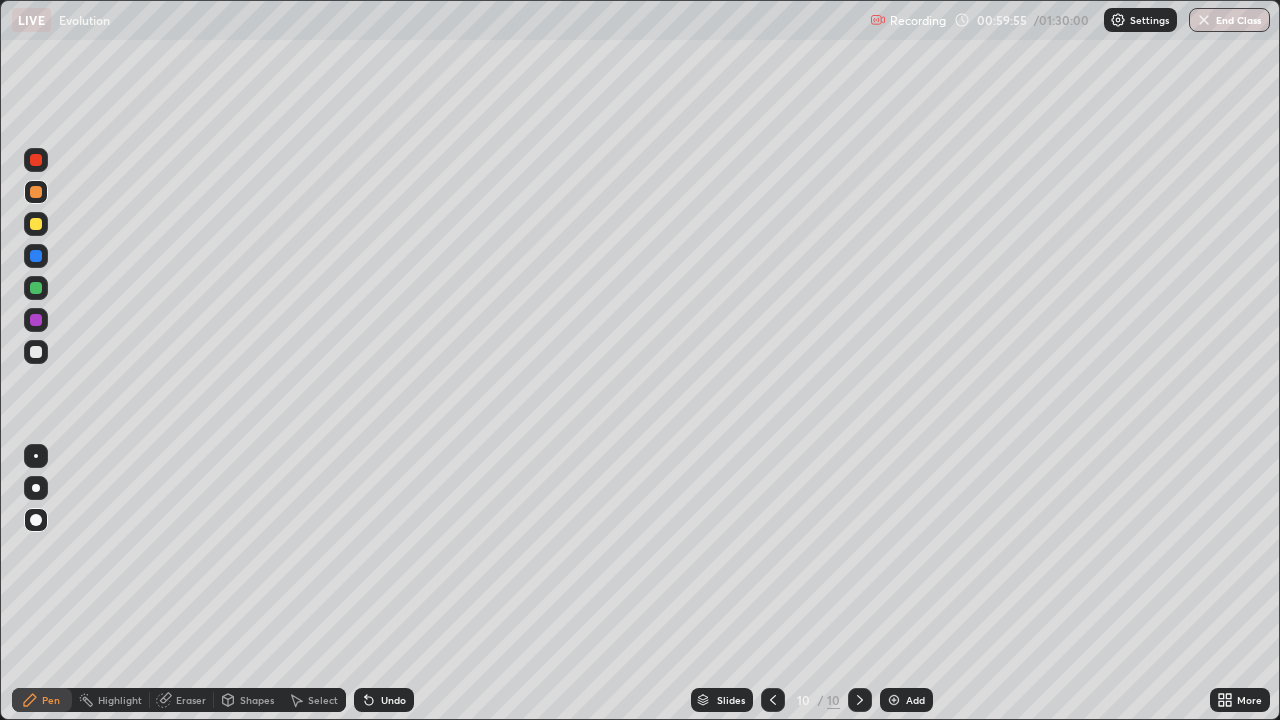 click at bounding box center [36, 488] 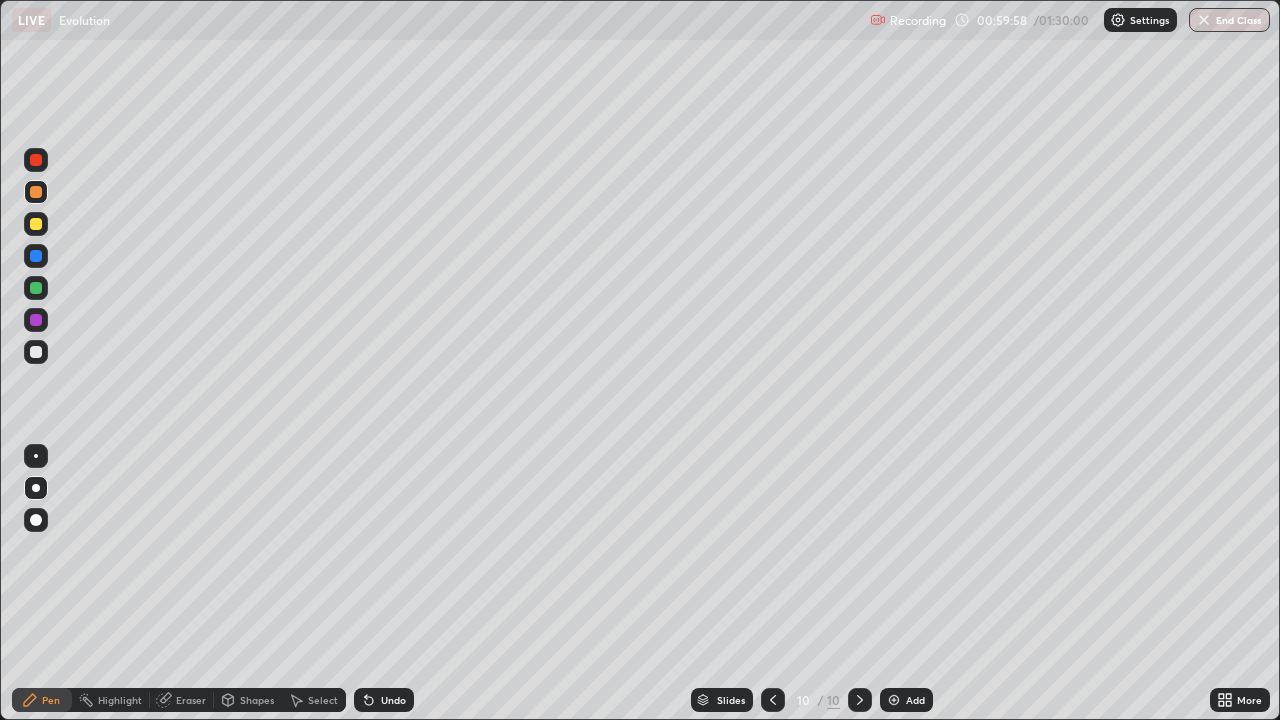 click at bounding box center (36, 320) 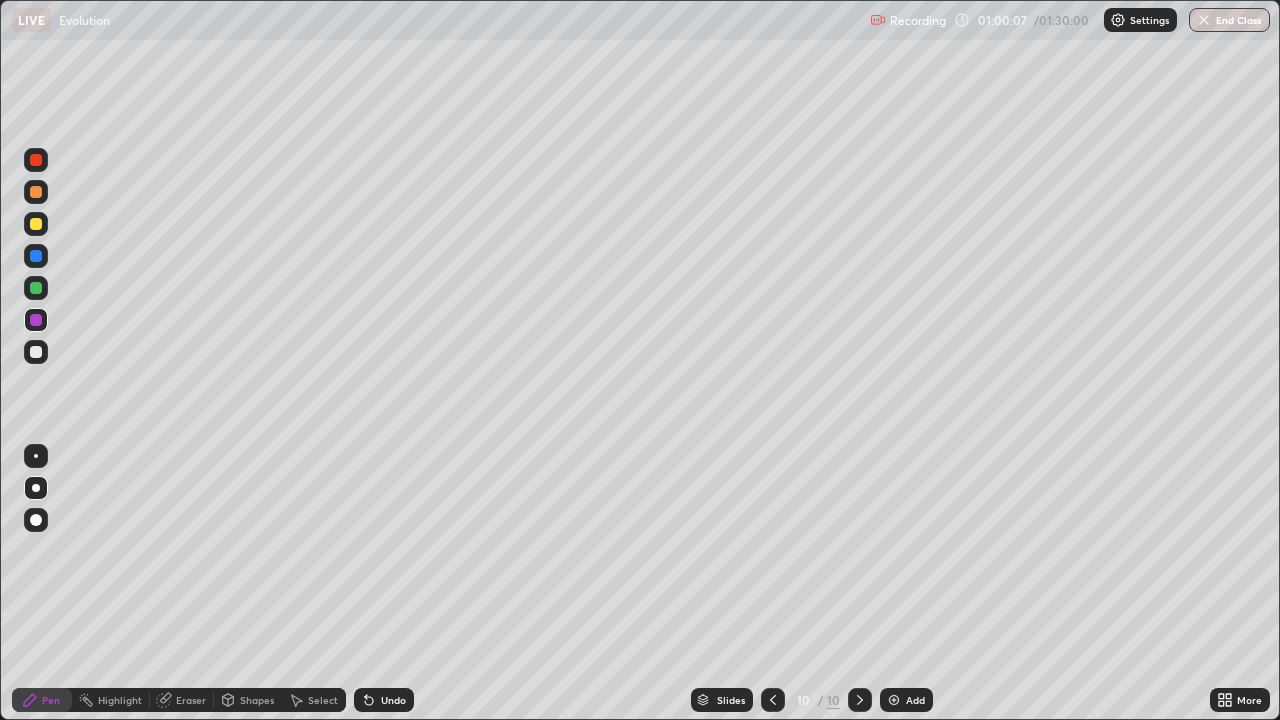 click at bounding box center [36, 160] 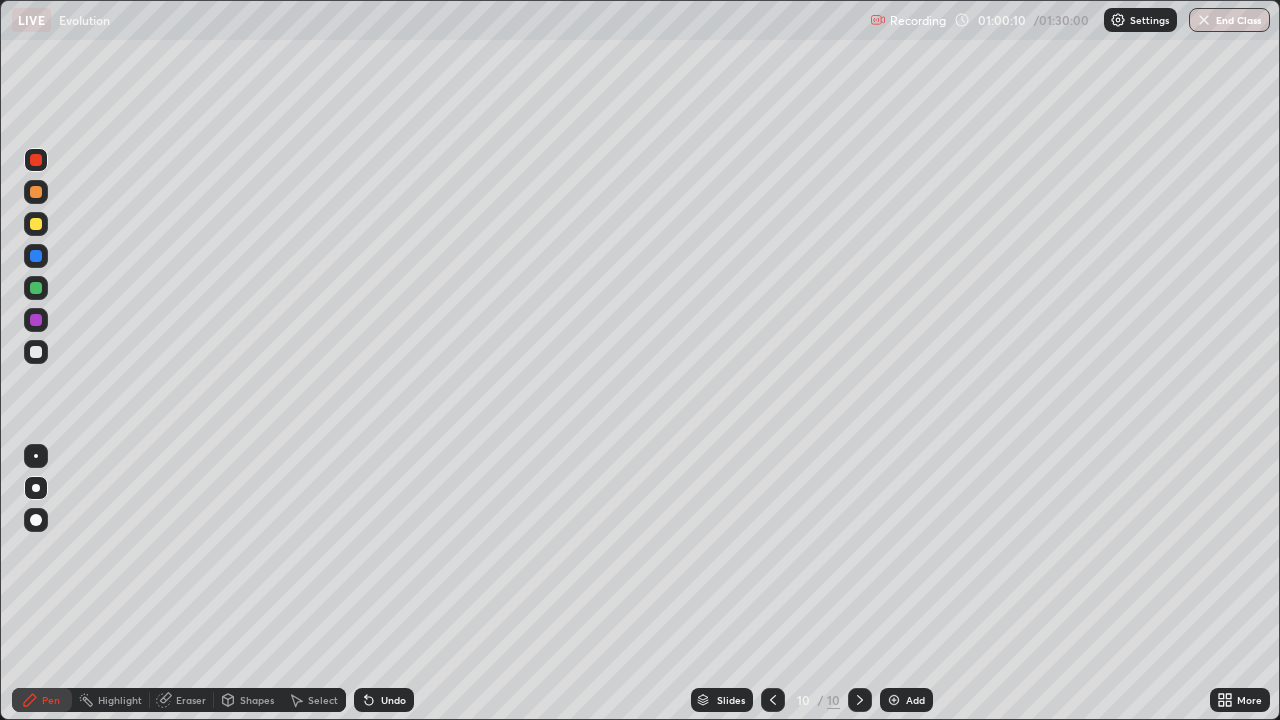 click at bounding box center (36, 256) 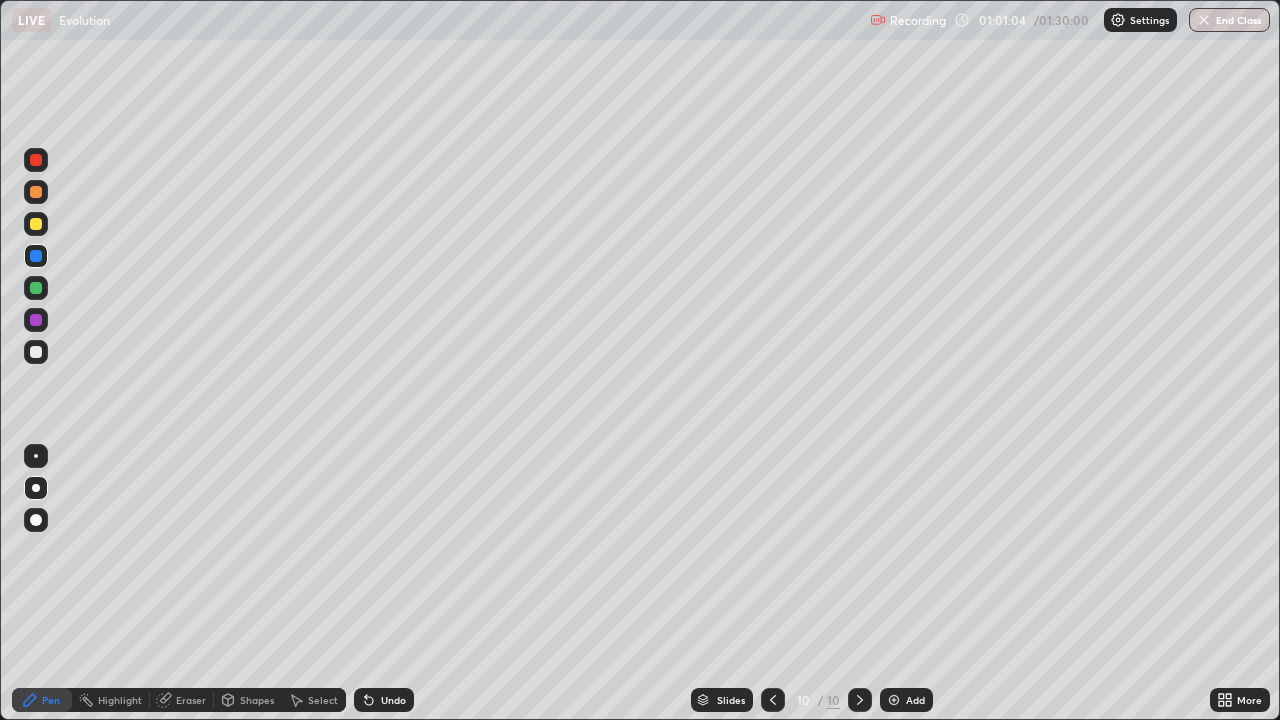 click at bounding box center [36, 320] 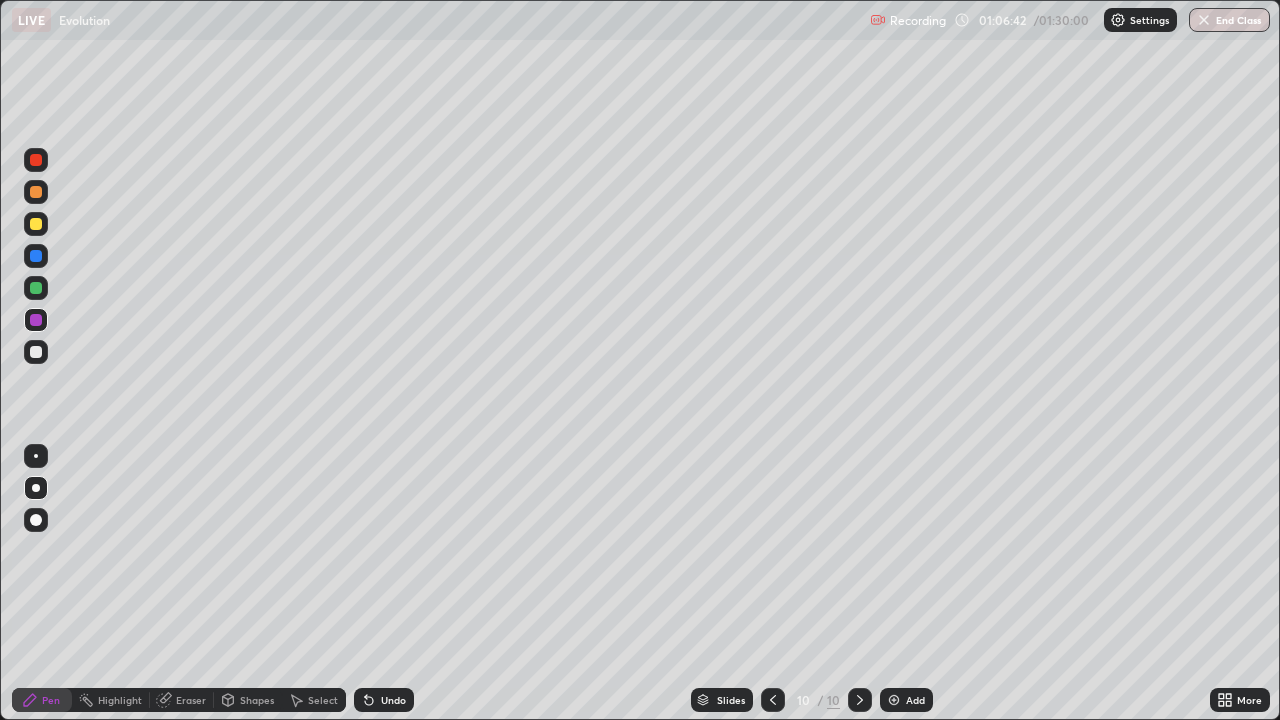 click on "Add" at bounding box center (915, 700) 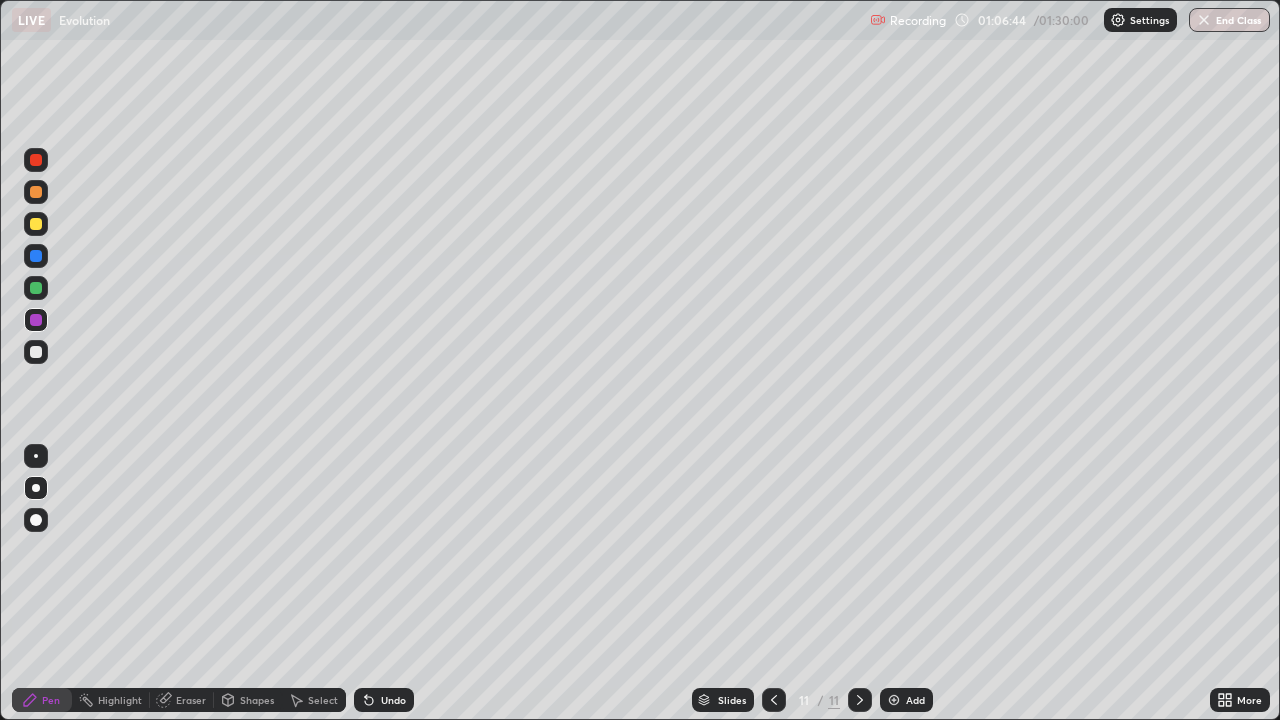 click at bounding box center (36, 352) 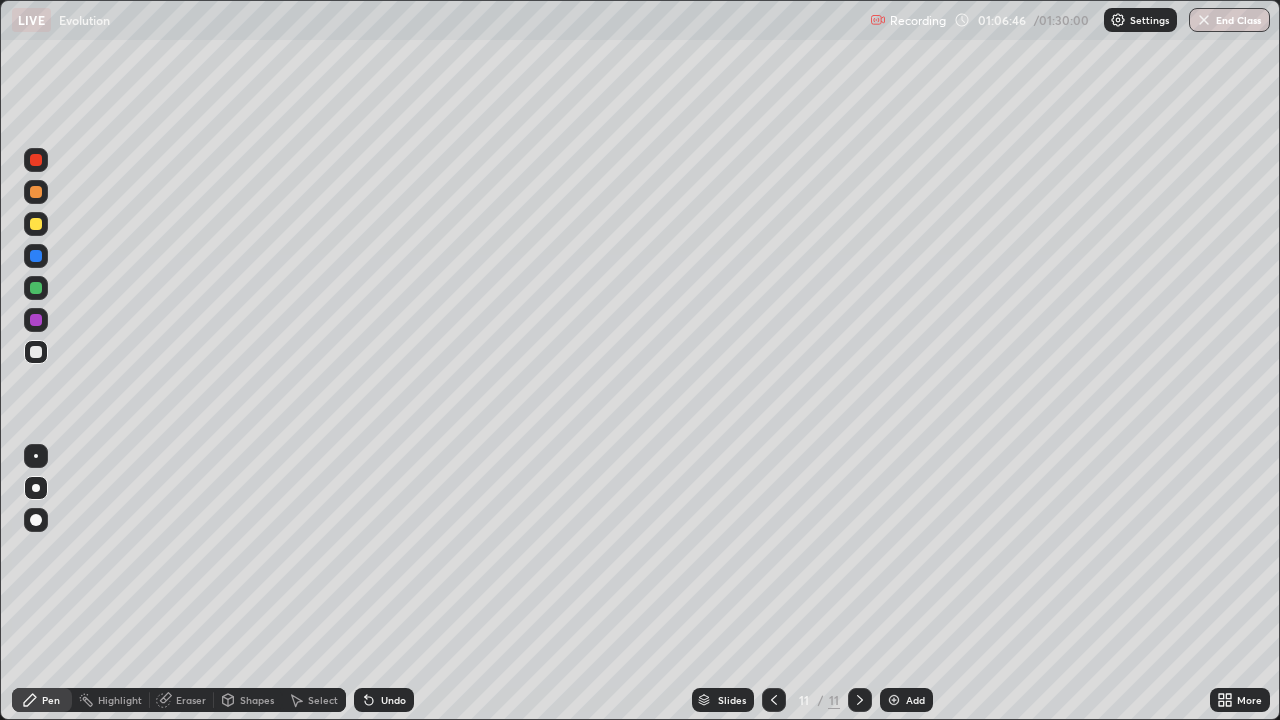 click 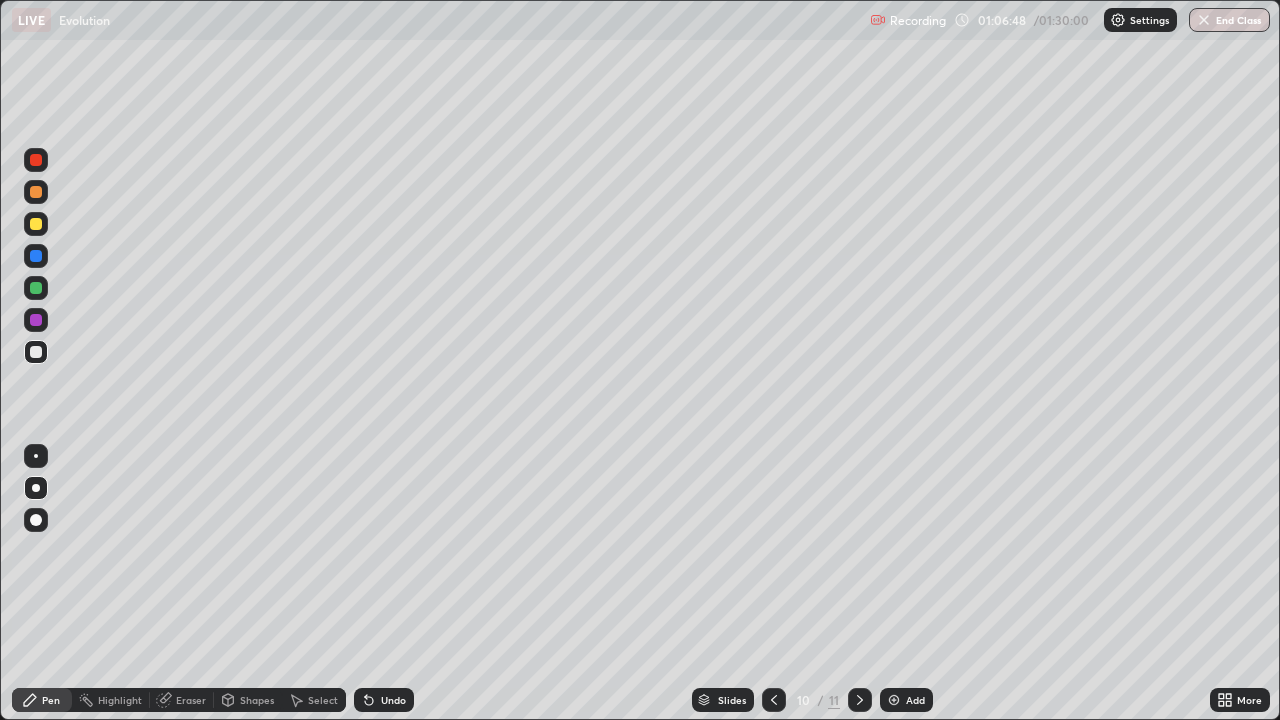 click 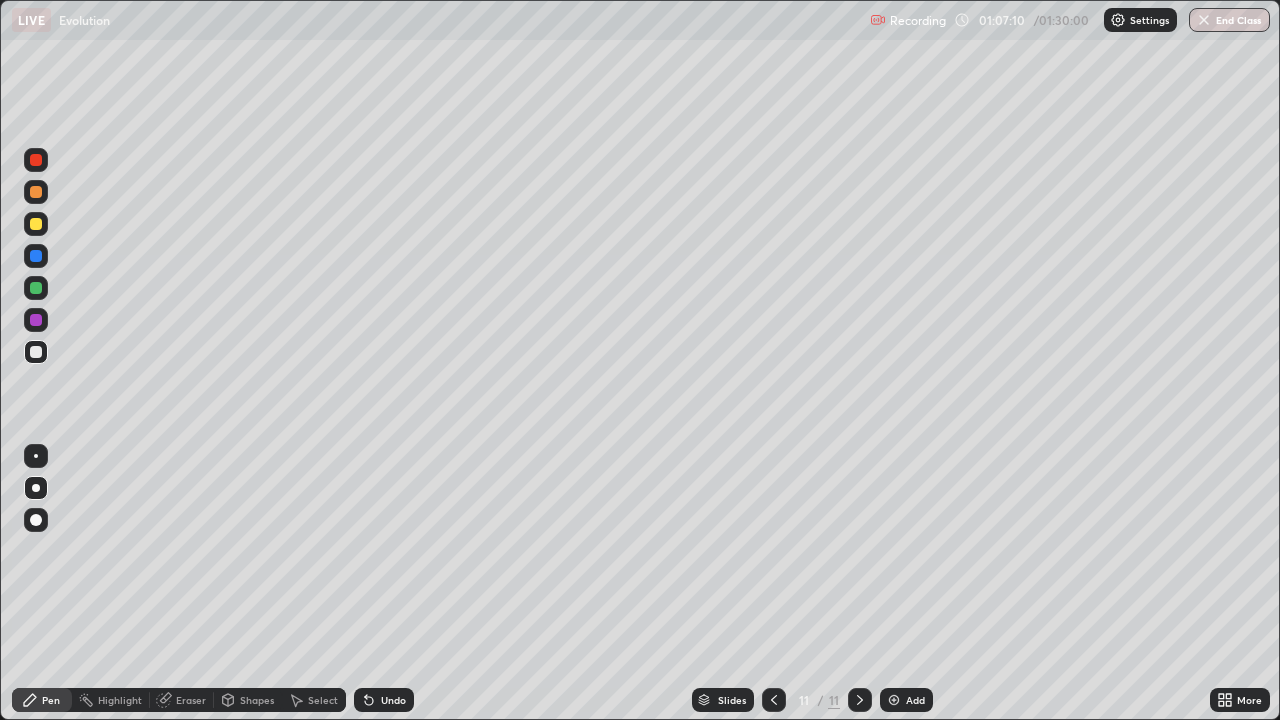 click at bounding box center (36, 224) 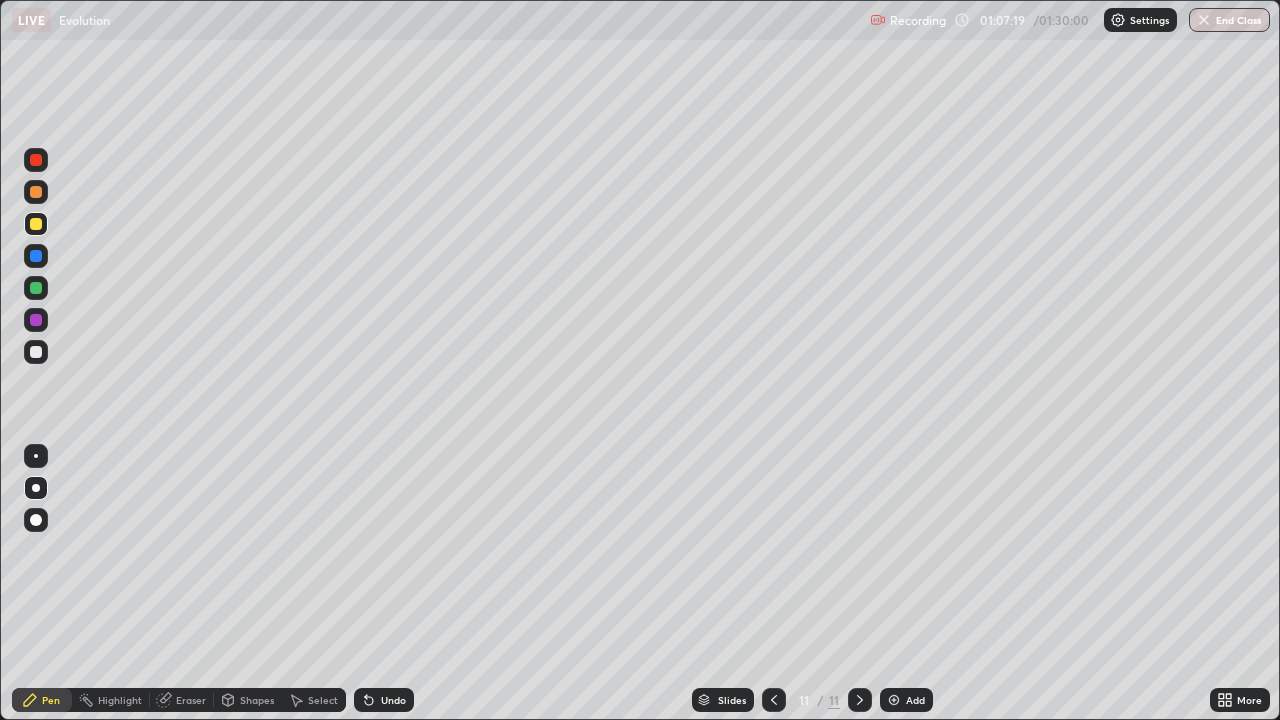 click on "Undo" at bounding box center (393, 700) 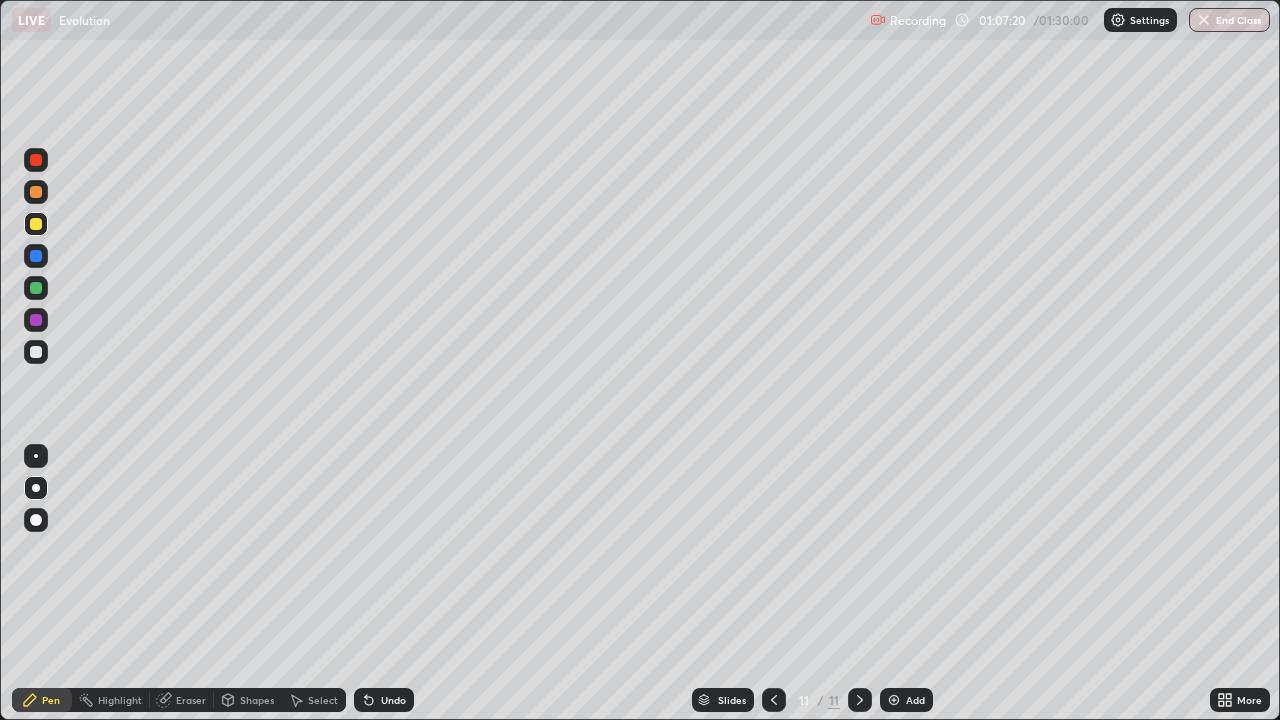 click on "Undo" at bounding box center (393, 700) 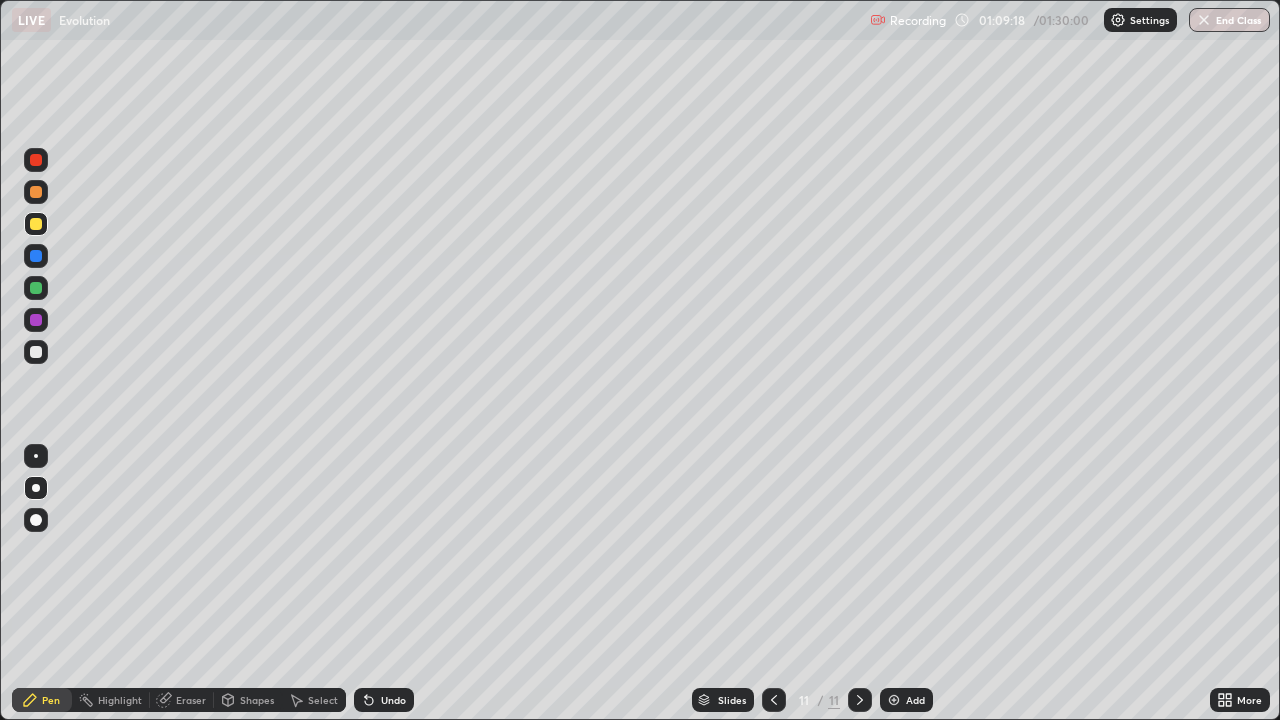 click at bounding box center (36, 352) 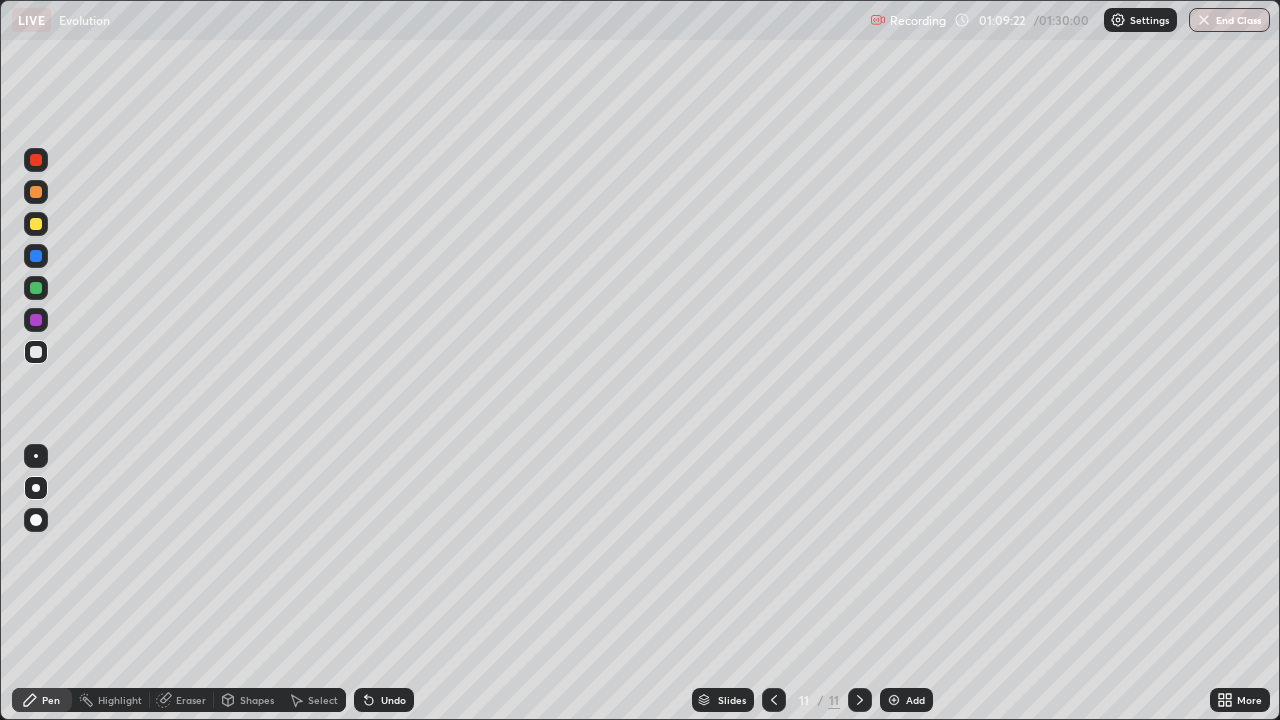 click 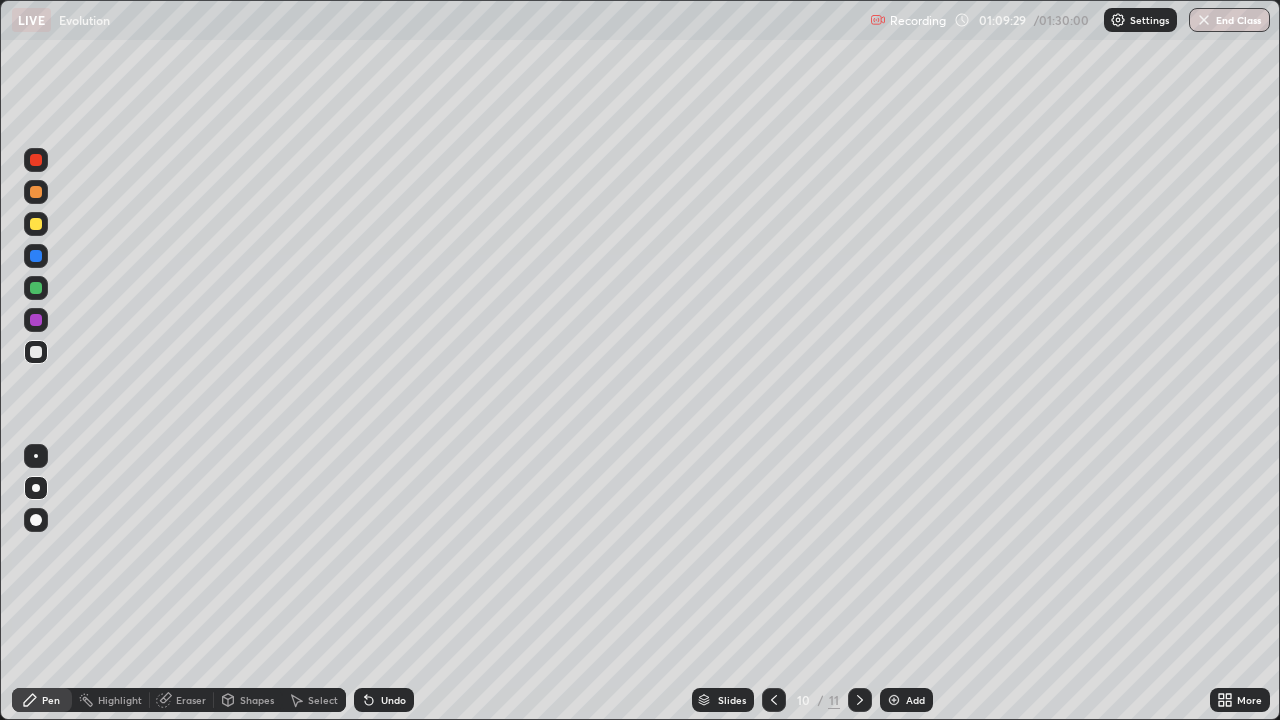 click at bounding box center (860, 700) 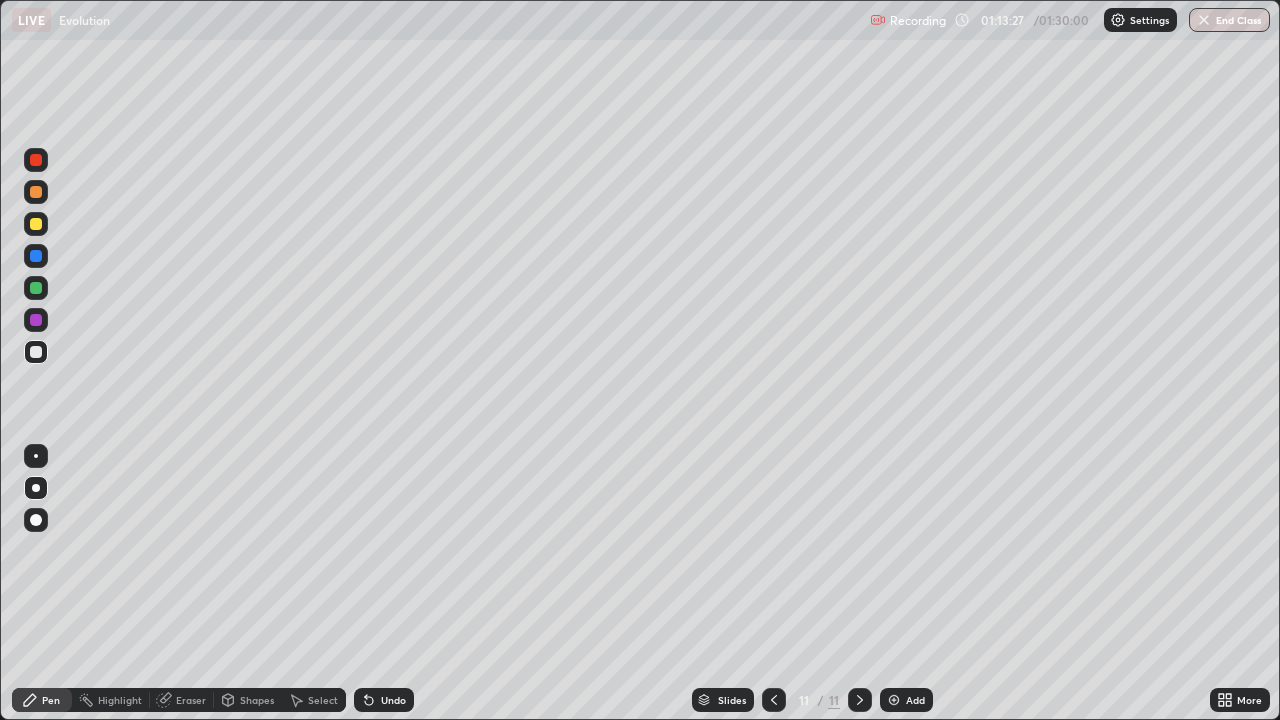 click at bounding box center (36, 224) 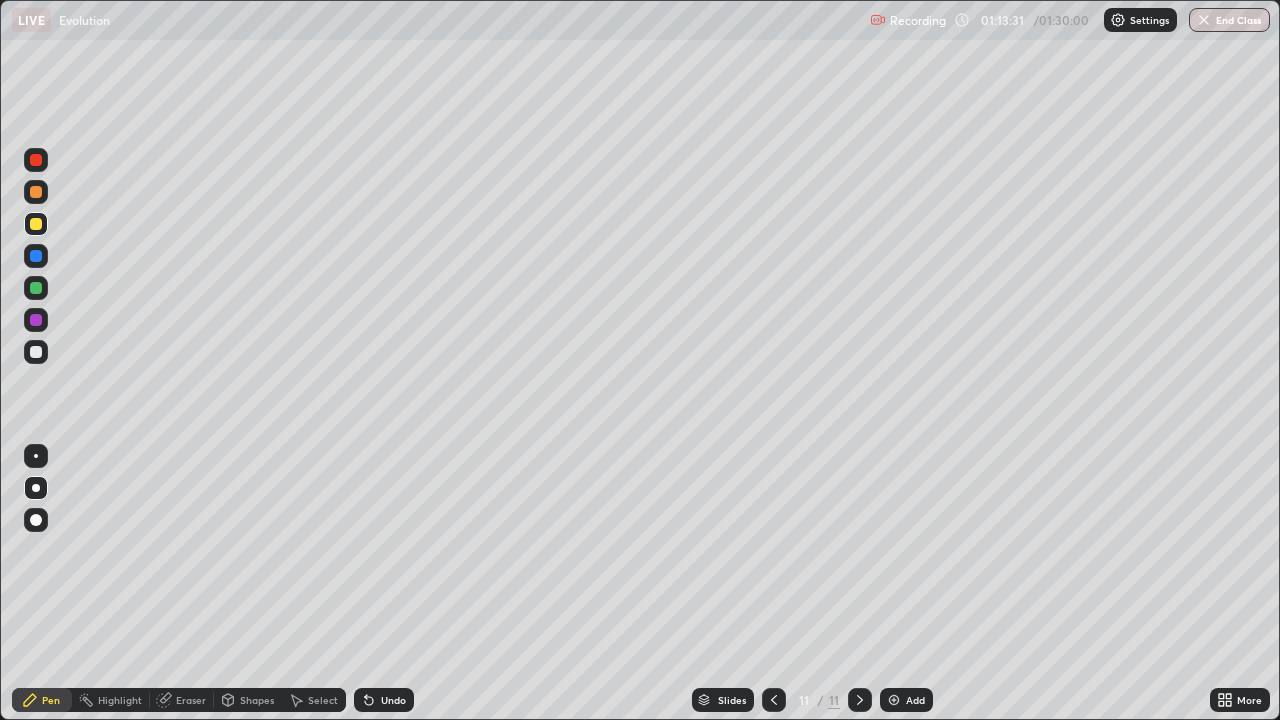 click at bounding box center (36, 352) 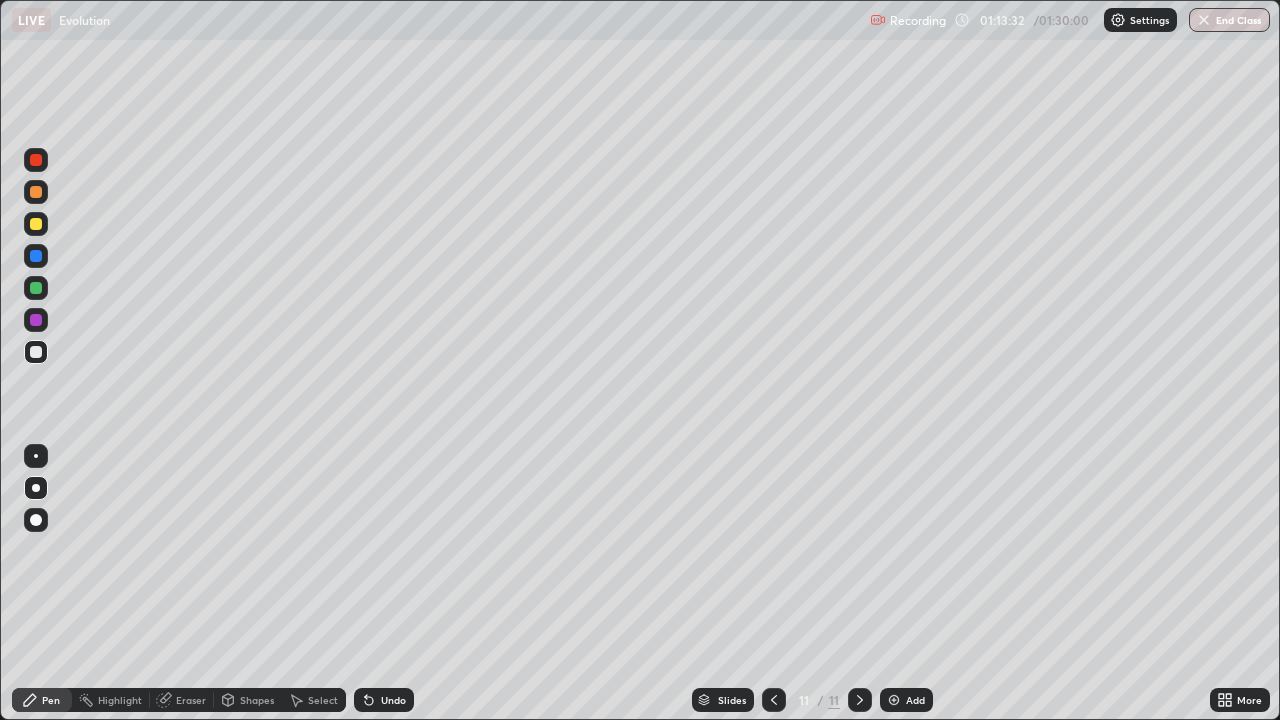 click at bounding box center [36, 320] 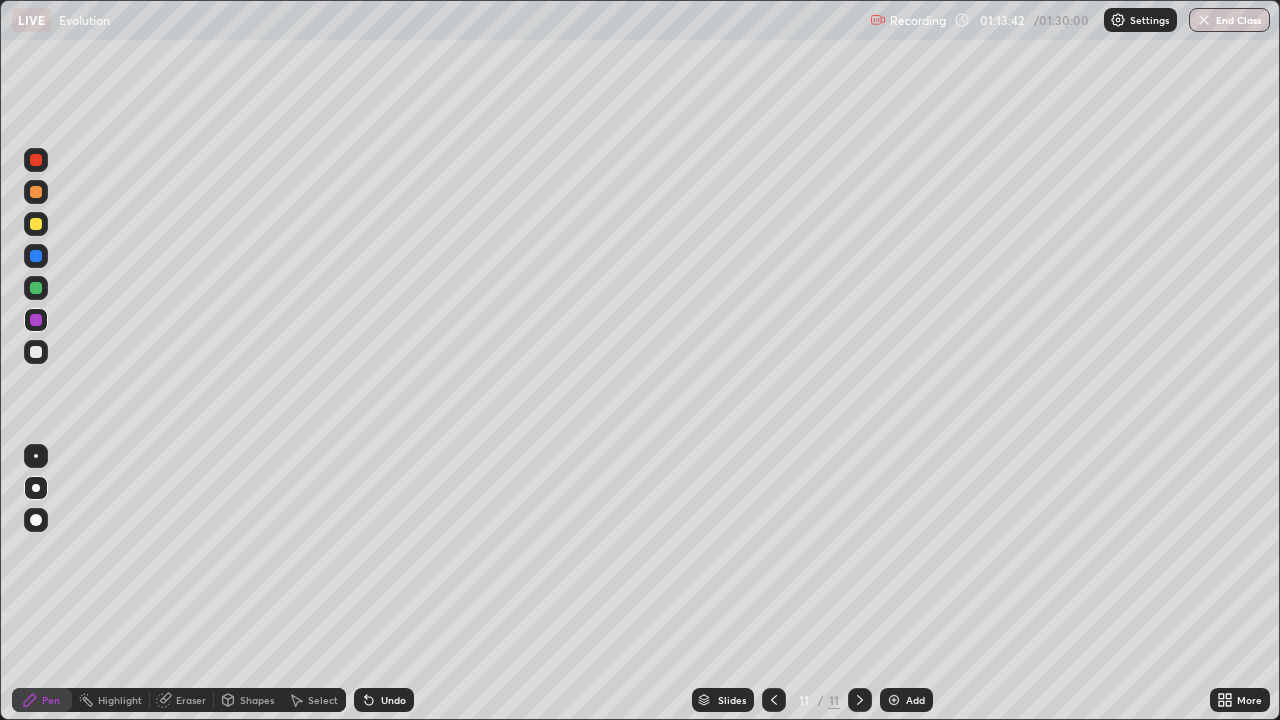 click at bounding box center [36, 224] 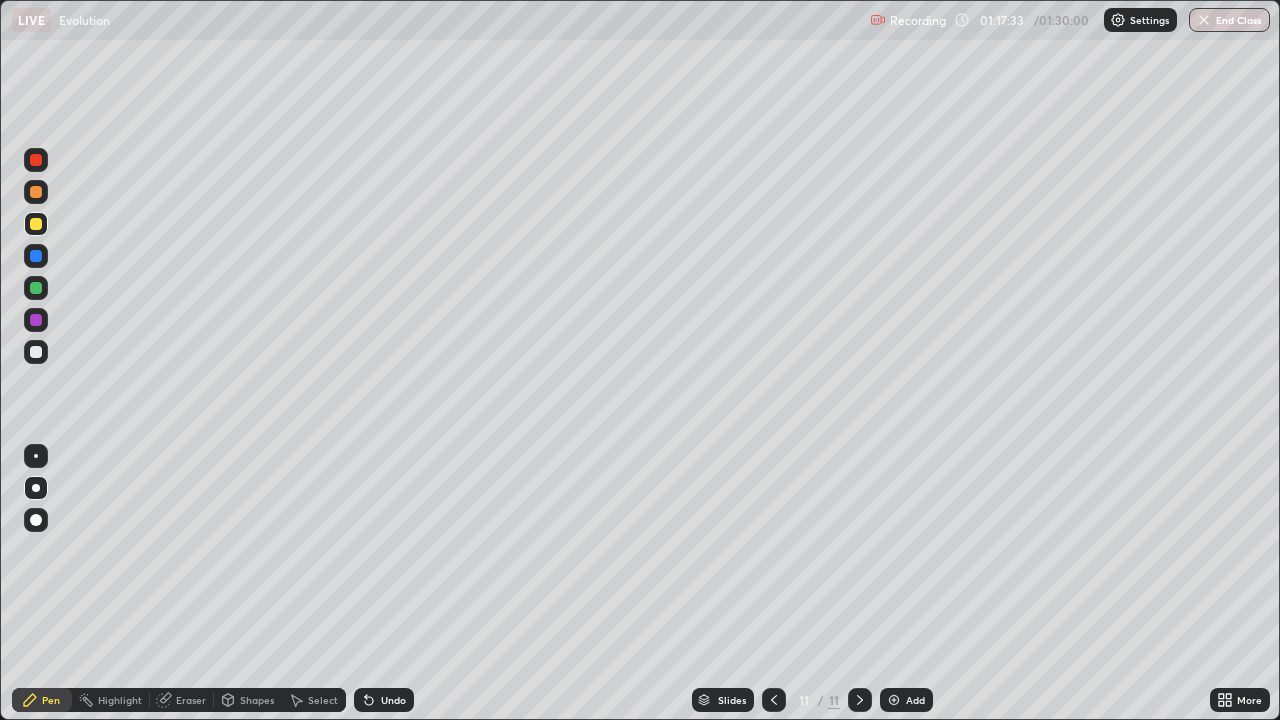 click at bounding box center (1204, 20) 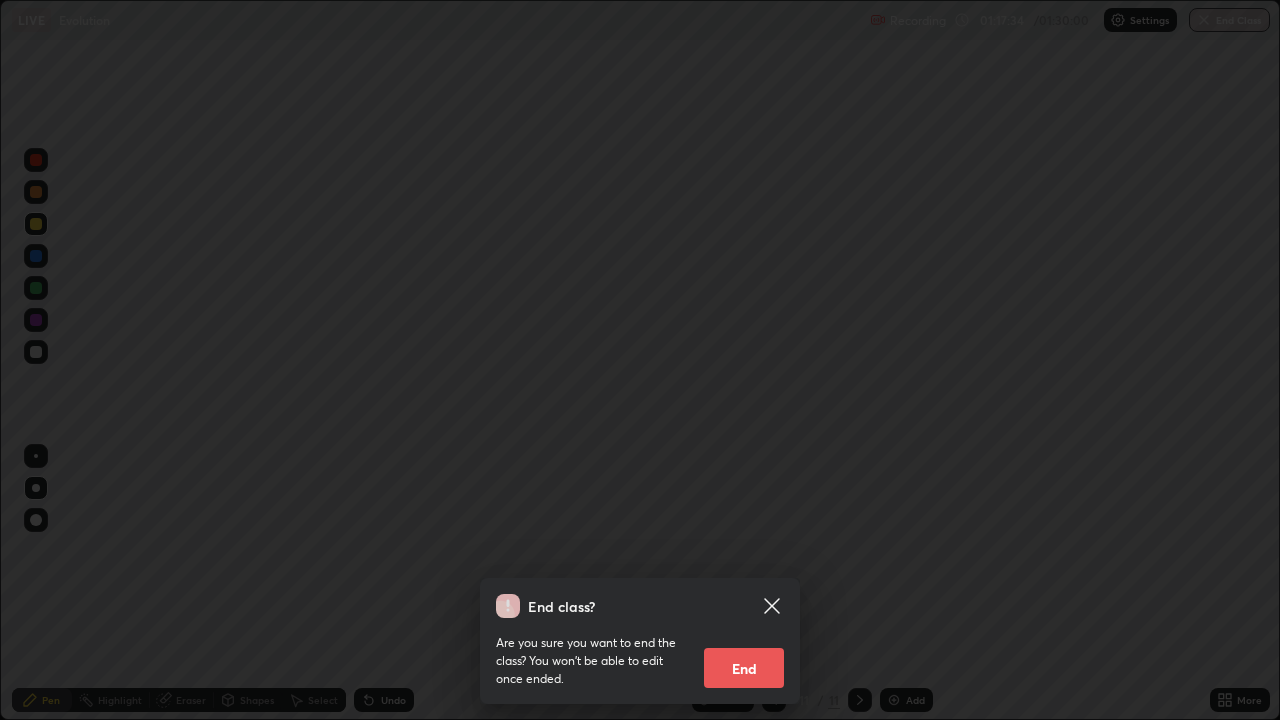 click on "End" at bounding box center [744, 668] 